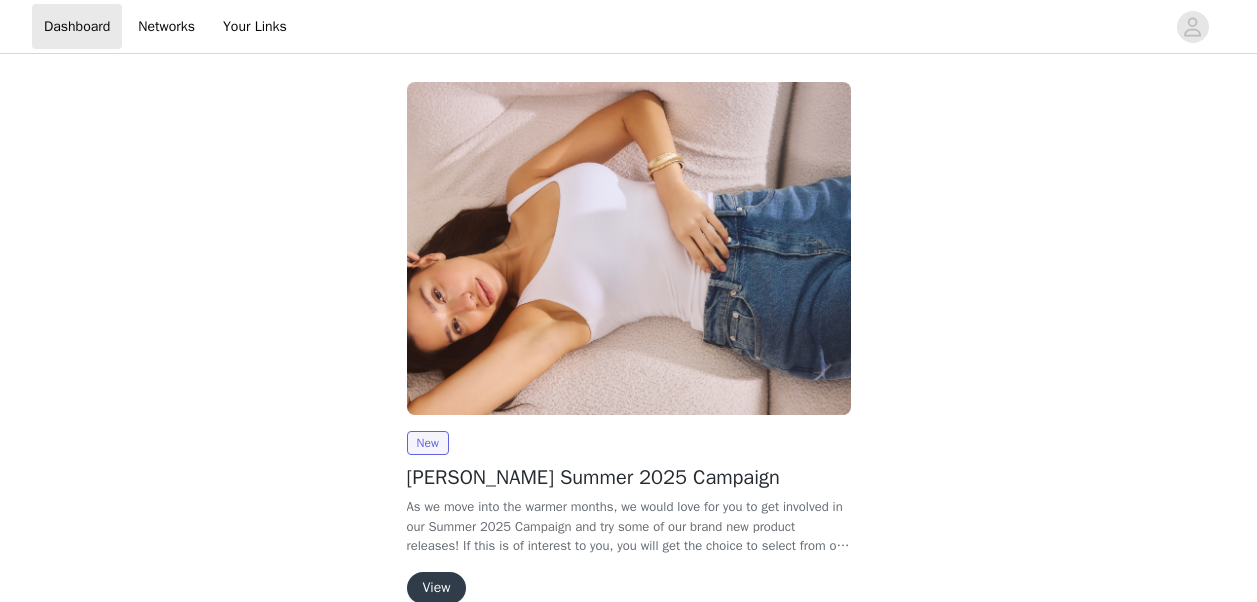 scroll, scrollTop: 0, scrollLeft: 0, axis: both 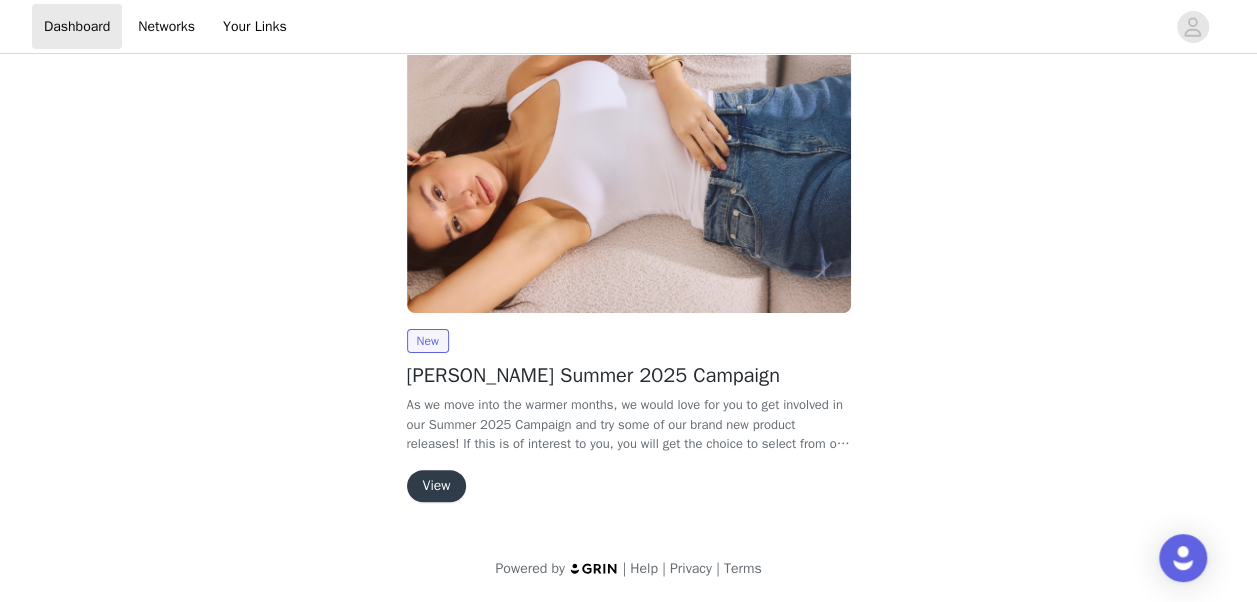 click on "View" at bounding box center (437, 486) 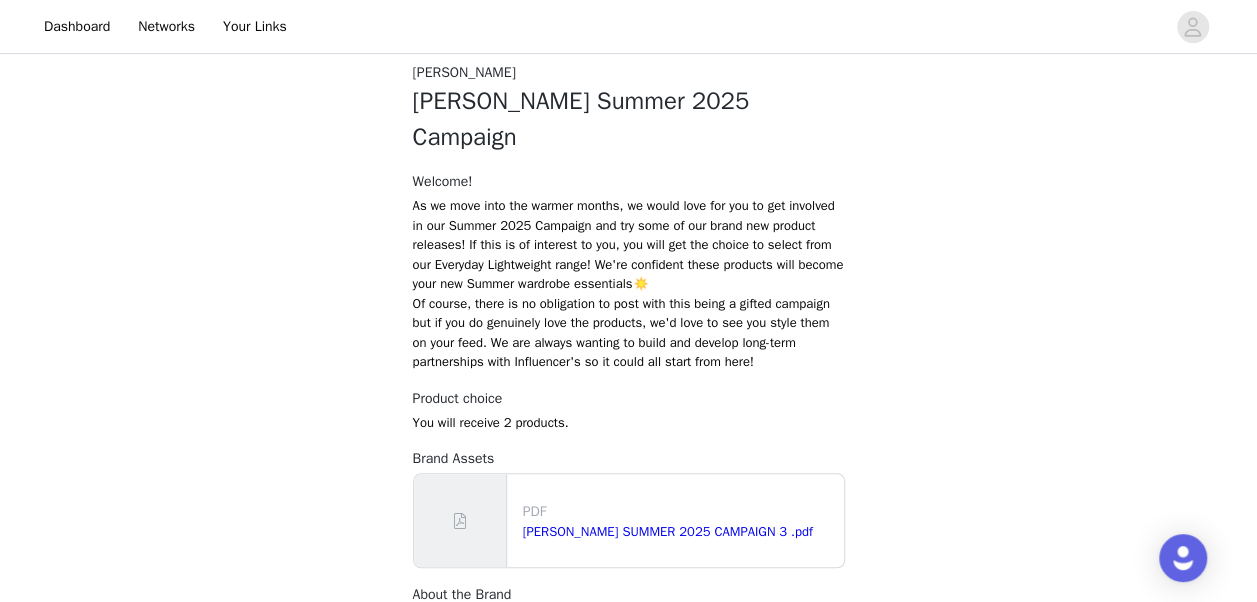 scroll, scrollTop: 500, scrollLeft: 0, axis: vertical 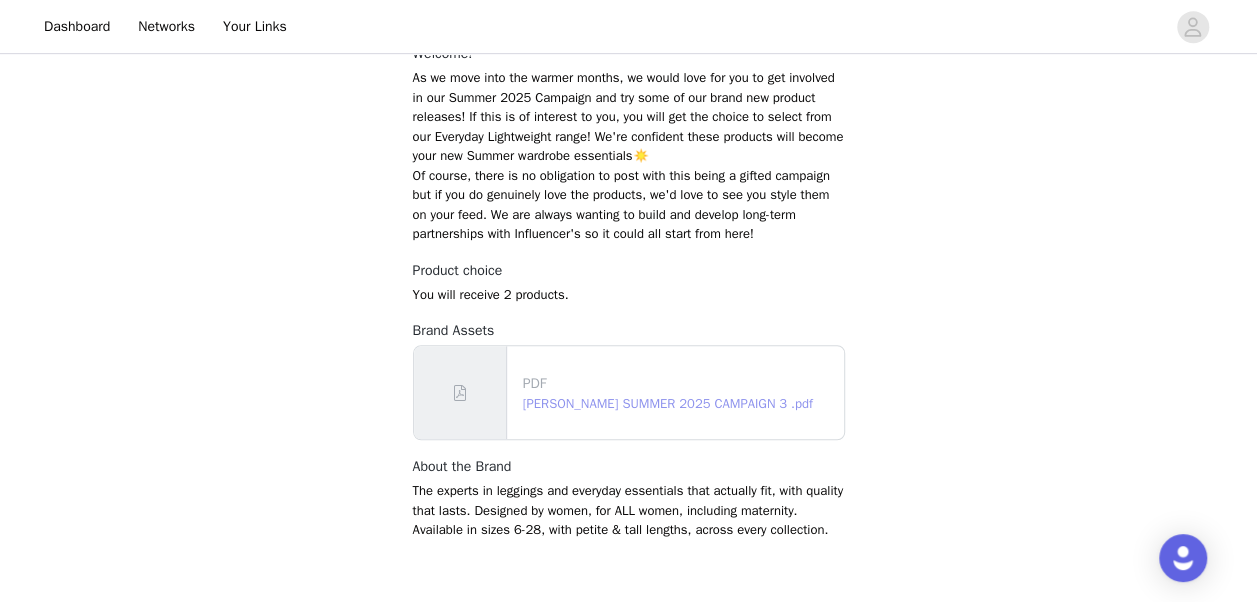 click on "[PERSON_NAME] SUMMER 2025 CAMPAIGN 3 .pdf" at bounding box center [668, 403] 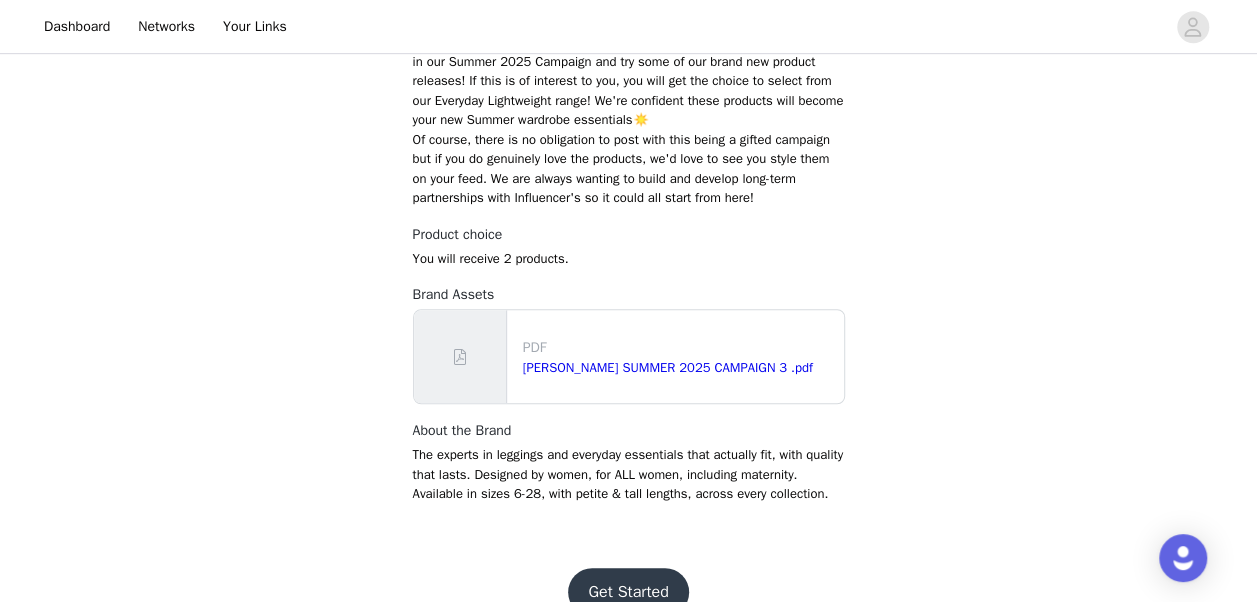 click on "Get Started" at bounding box center (628, 592) 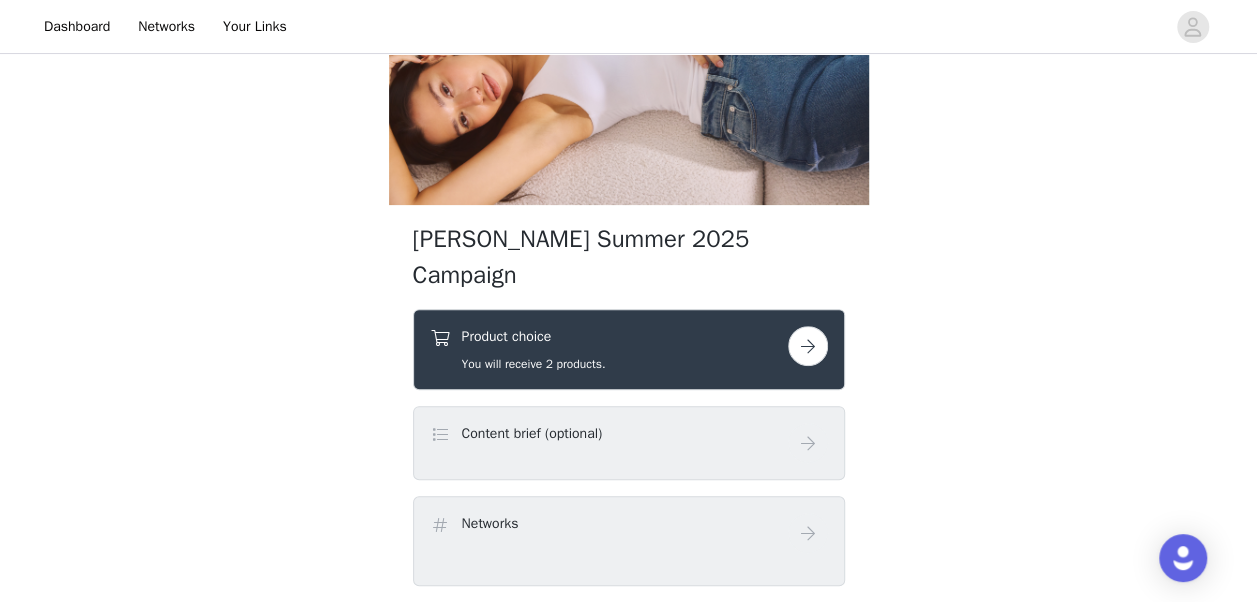 scroll, scrollTop: 180, scrollLeft: 0, axis: vertical 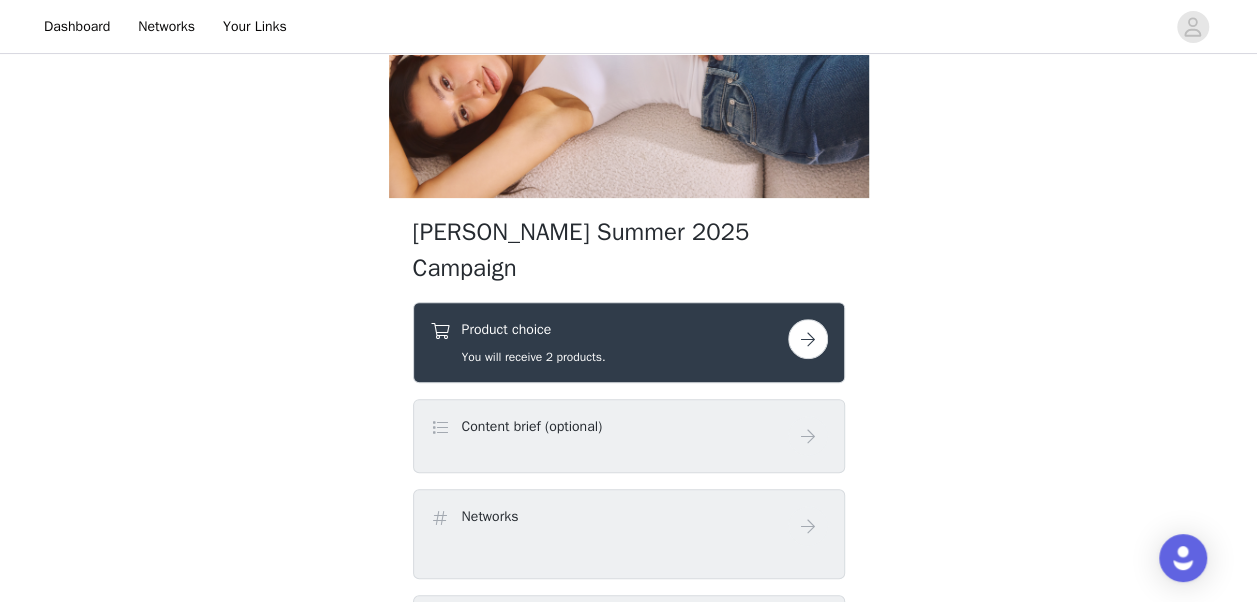 click on "You will receive 2 products." at bounding box center [534, 357] 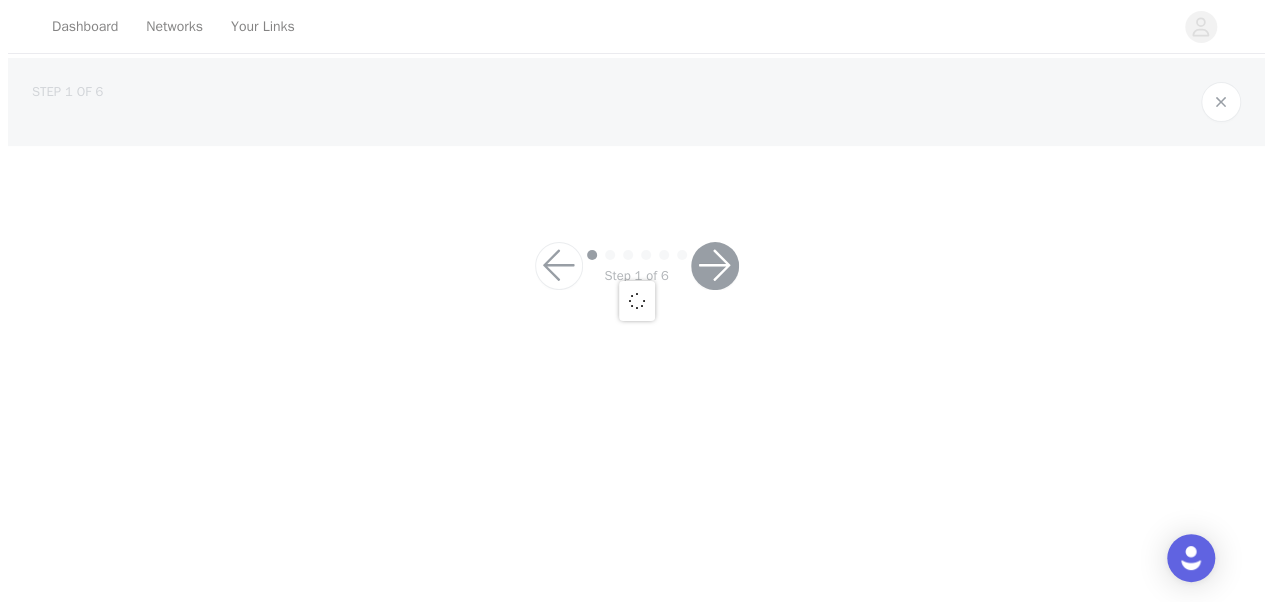 scroll, scrollTop: 0, scrollLeft: 0, axis: both 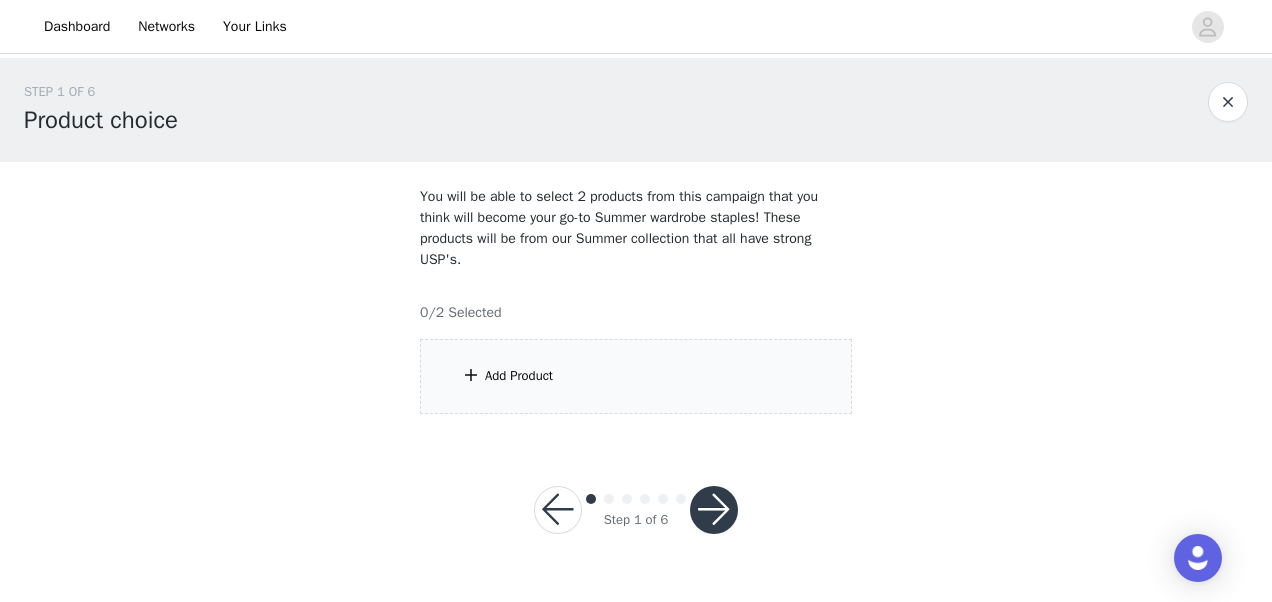 click on "Add Product" at bounding box center [519, 376] 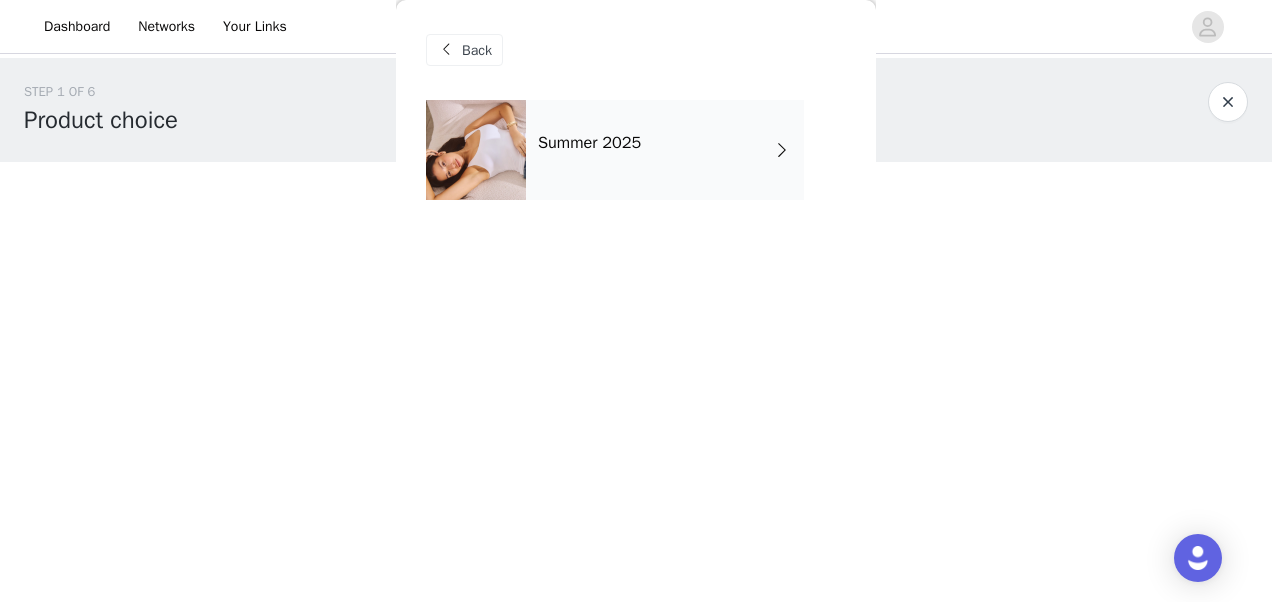 click on "Summer 2025" at bounding box center [589, 143] 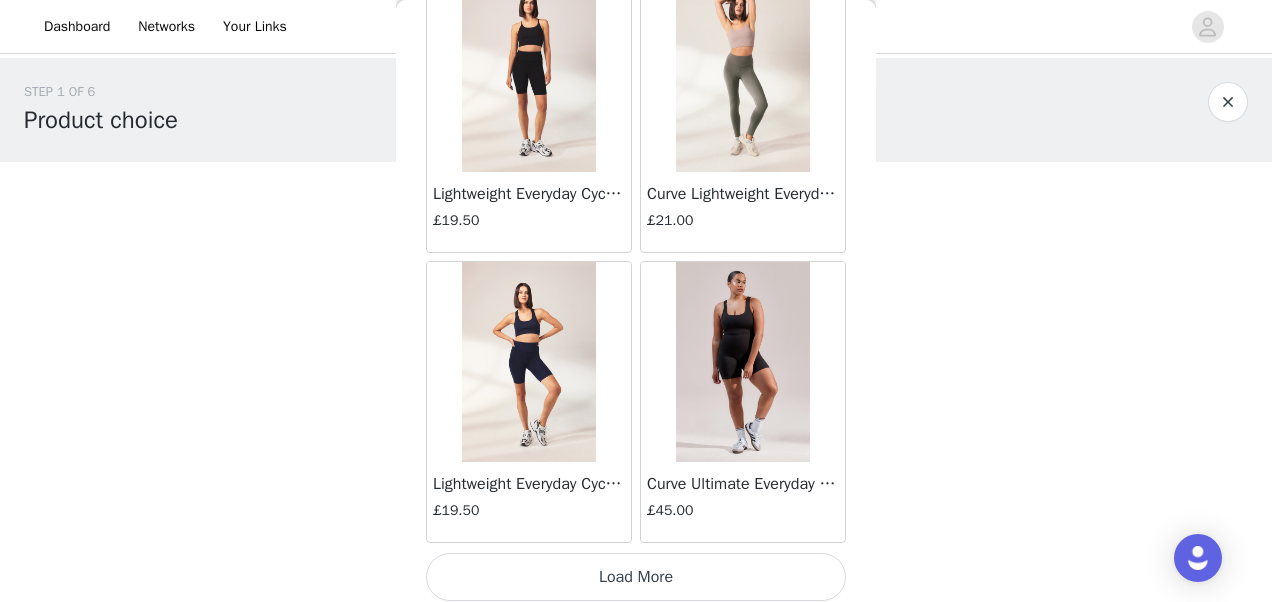 scroll, scrollTop: 2448, scrollLeft: 0, axis: vertical 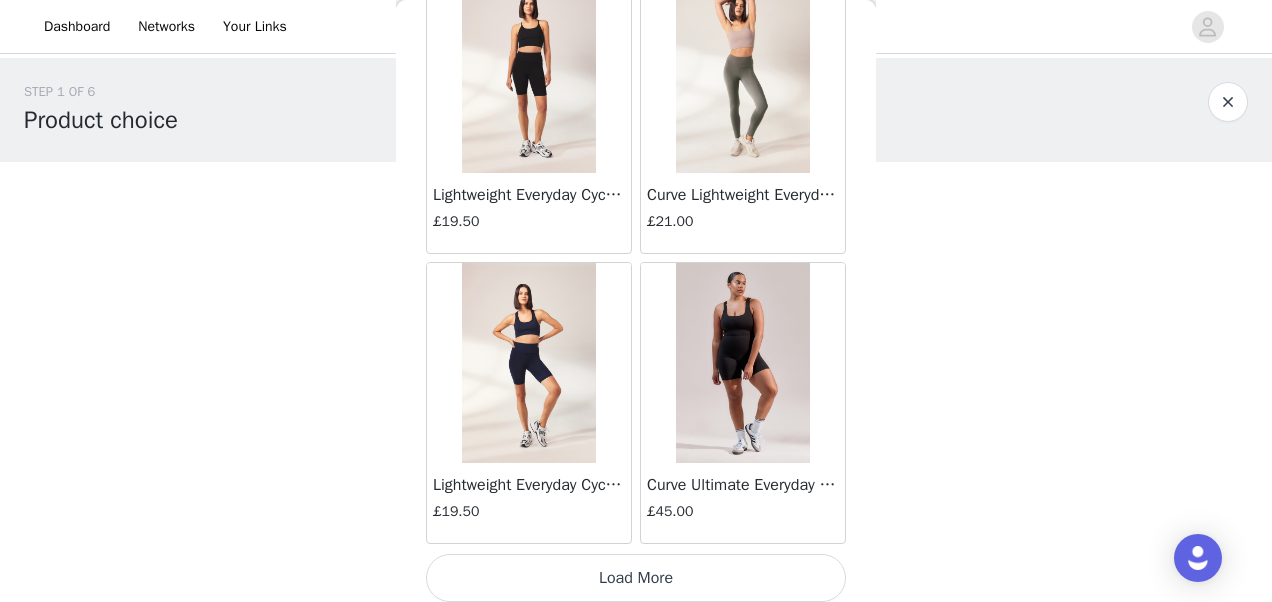 click on "Load More" at bounding box center [636, 578] 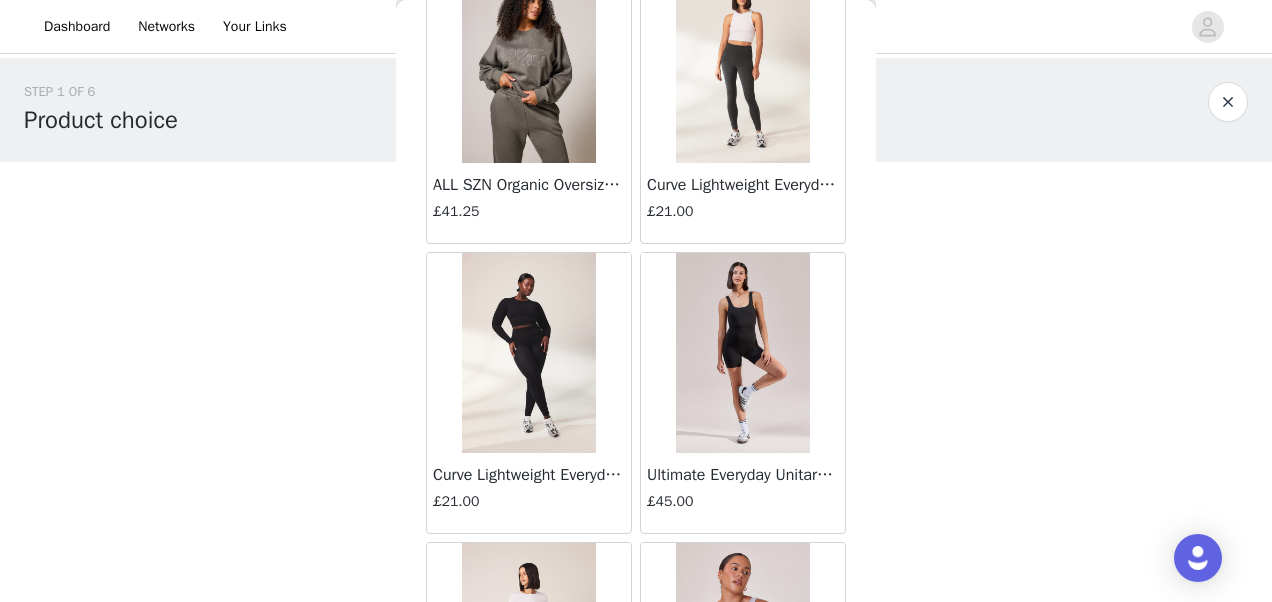 scroll, scrollTop: 4486, scrollLeft: 0, axis: vertical 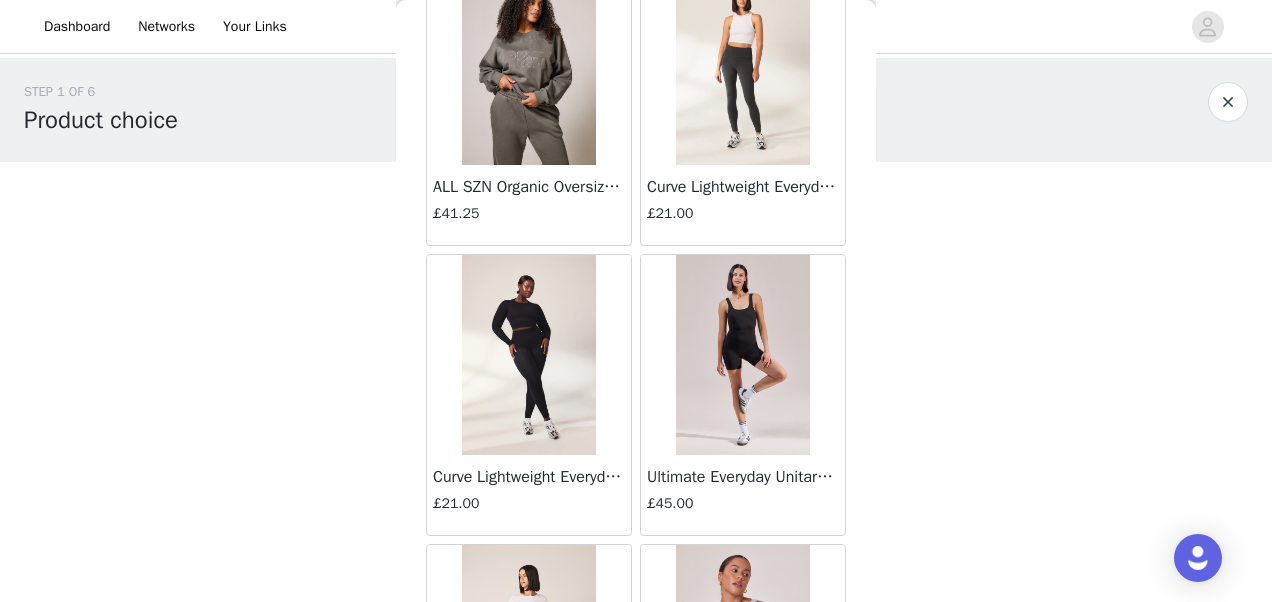 click on "Ultimate Everyday Unitard - Black" at bounding box center [743, 477] 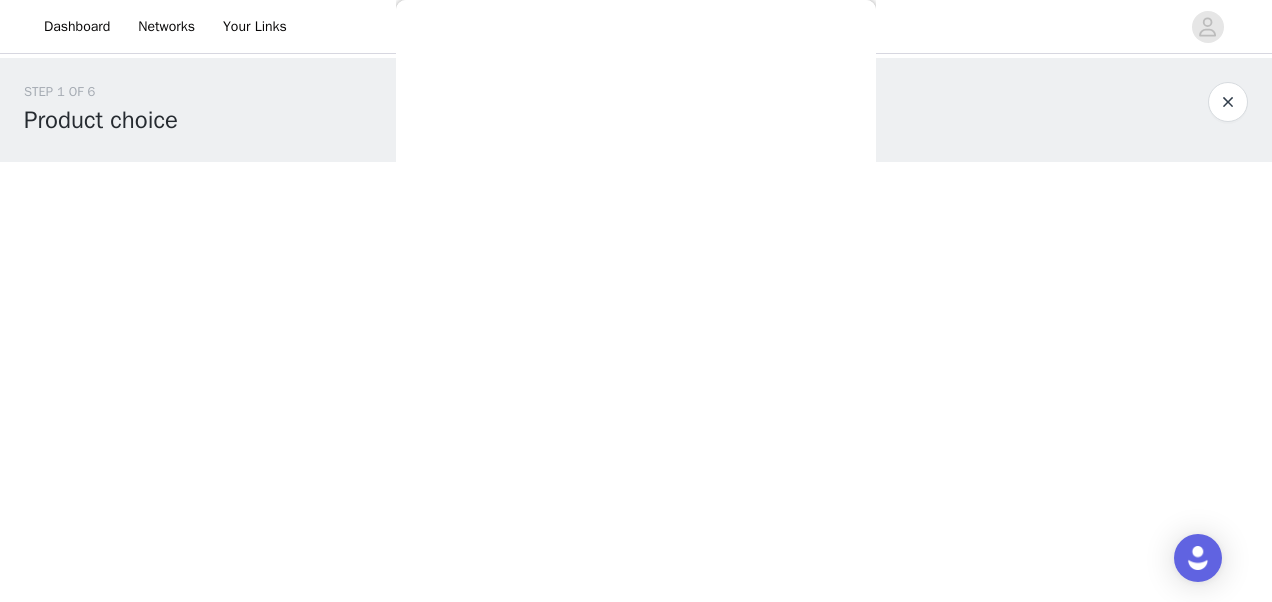 scroll, scrollTop: 0, scrollLeft: 0, axis: both 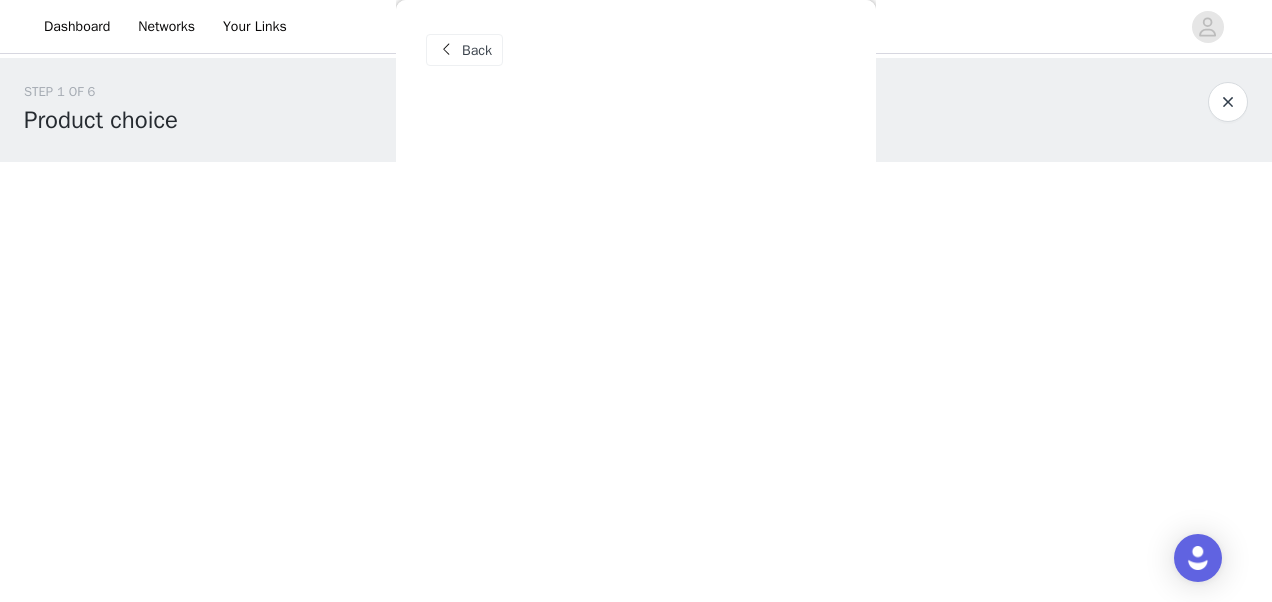 click on "Back       Curve Lightweight Everyday Cycling Shorts - Navy   £19.50       Lightweight Everyday High Waisted Leggings - Black   £21.00       Curve Ultimate Everyday Wrap Waist Leggings - Black   £33.75       Curve Cropped Lightweight Leggings - Black   £19.50       Maternity Lightweight Everyday Leggings - Steel Blue   £21.00       Curve Lightweight Everyday 6 Inch Cycling Shorts - Black   £19.50       Lightweight Everyday High Waisted Leggings - Pine   £21.00       Curve Lightweight Everyday High Waisted Leggings - Odyssey Grey   £21.00       ALL SZN Organic Oversized Sweatshirt Style 4 - Slate Green   £41.25       Curve Lightweight Everyday High Waisted Leggings - Navy   £21.00       Curve Lightweight Everyday High Waisted Leggings - Vintage Navy   £21.00       Cropped Lightweight Leggings - Light Grey   £19.50       Curve ALL SZN Organic Oversized Graphic Sweatshirt Collective 2 - Light Grey Marl   £41.25       Maternity Lightweight Everyday Cycling Shorts - Black   £19.50         £41.25" at bounding box center [636, 301] 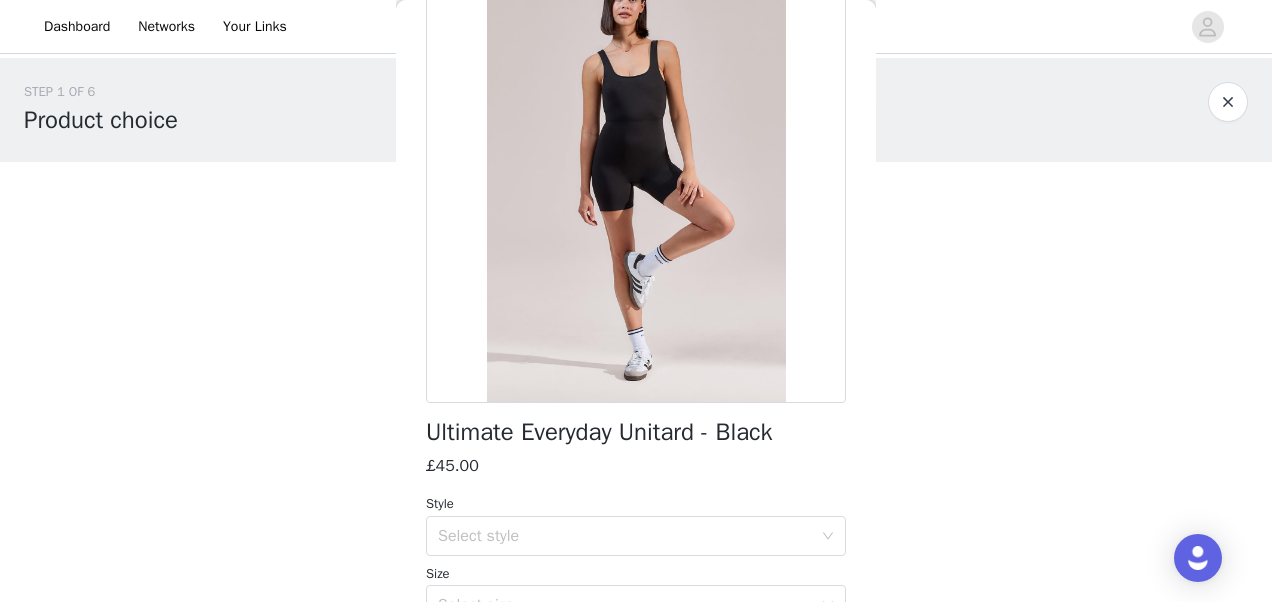 scroll, scrollTop: 333, scrollLeft: 0, axis: vertical 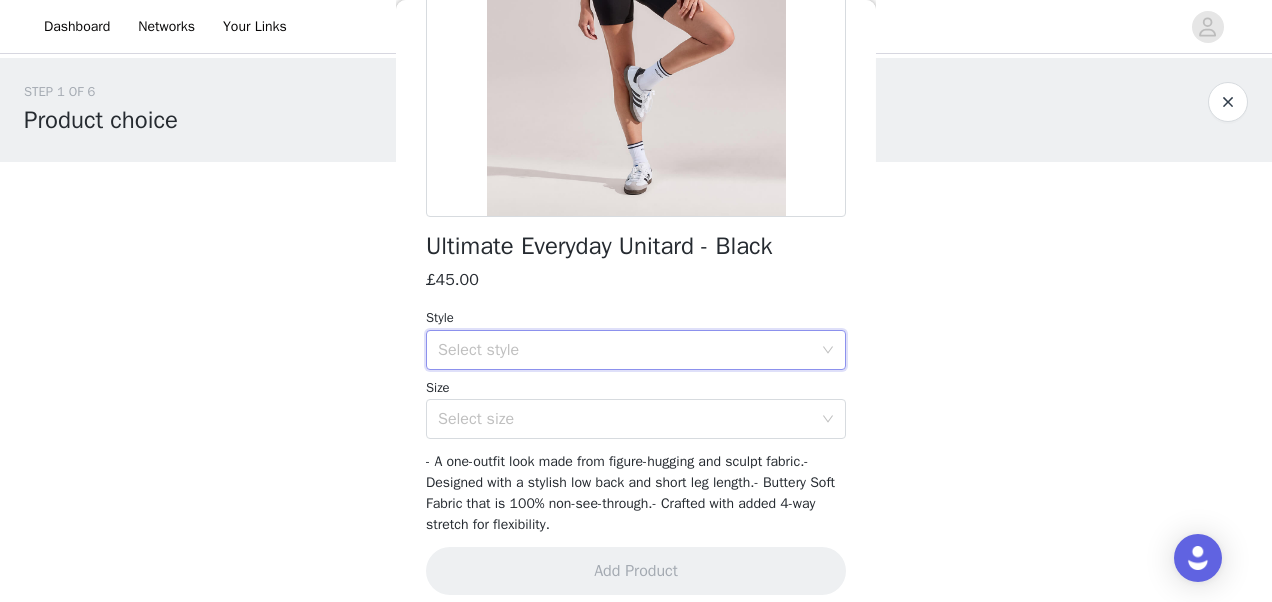 click on "Select style" at bounding box center [629, 350] 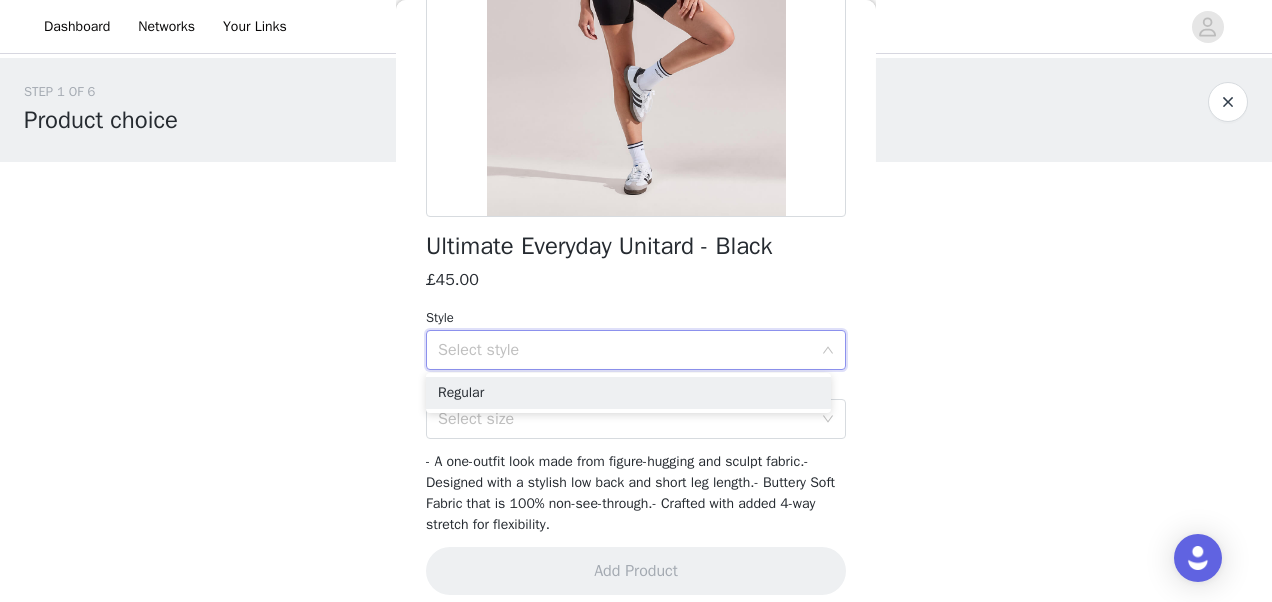 click on "£45.00" at bounding box center [636, 280] 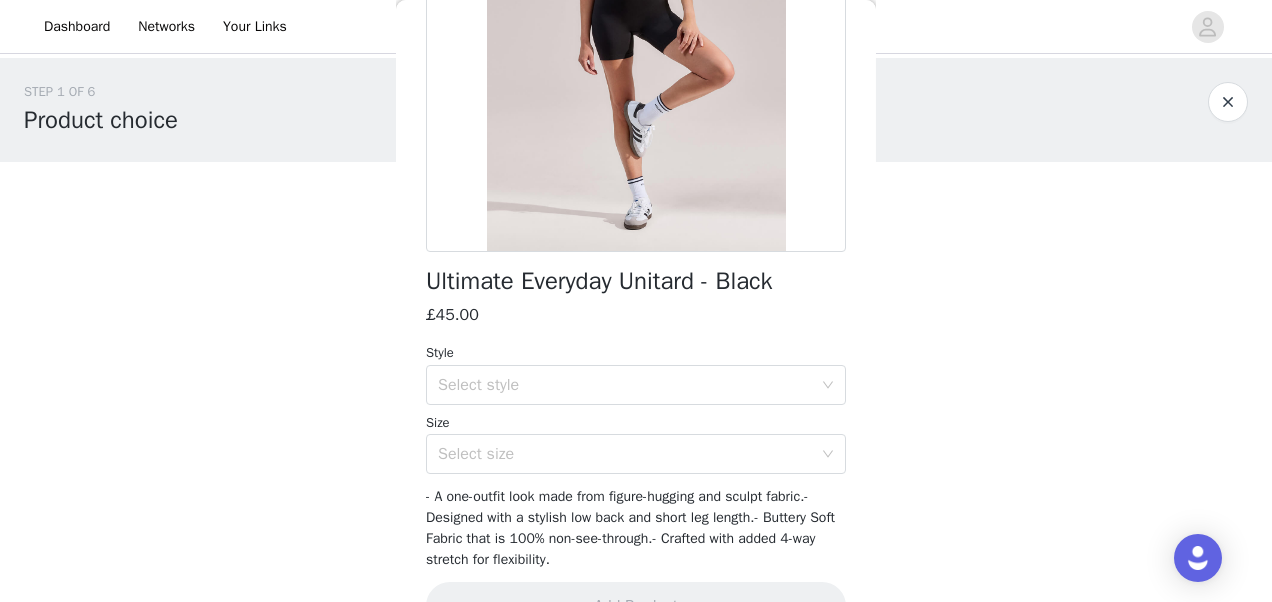 scroll, scrollTop: 347, scrollLeft: 0, axis: vertical 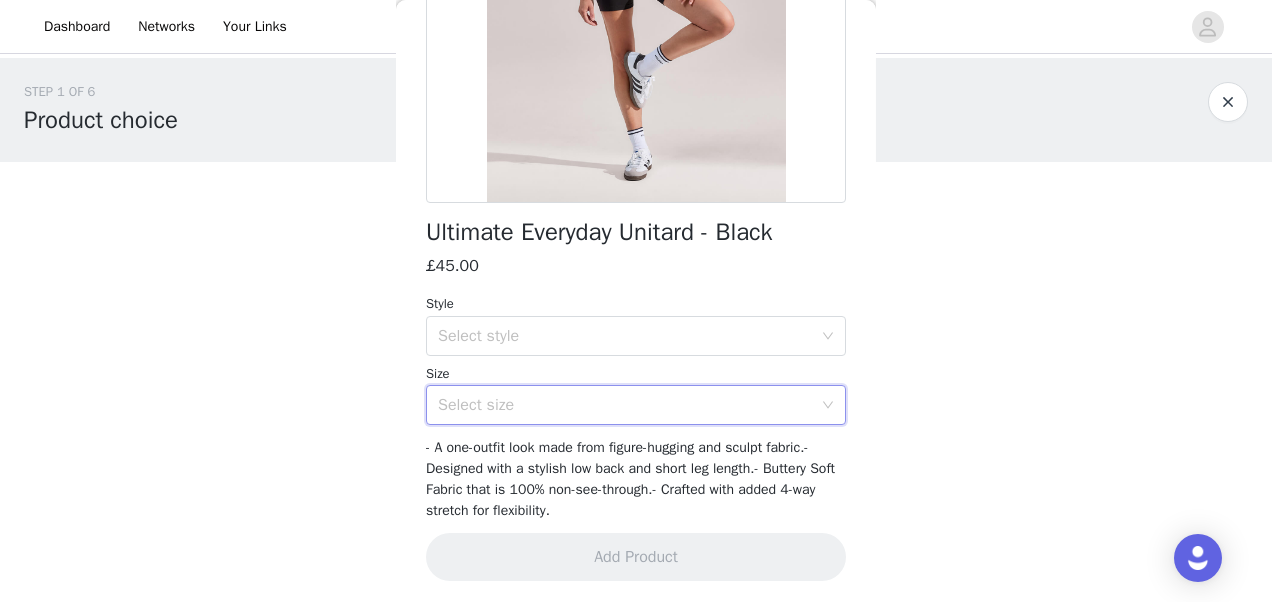click on "Select size" at bounding box center (629, 405) 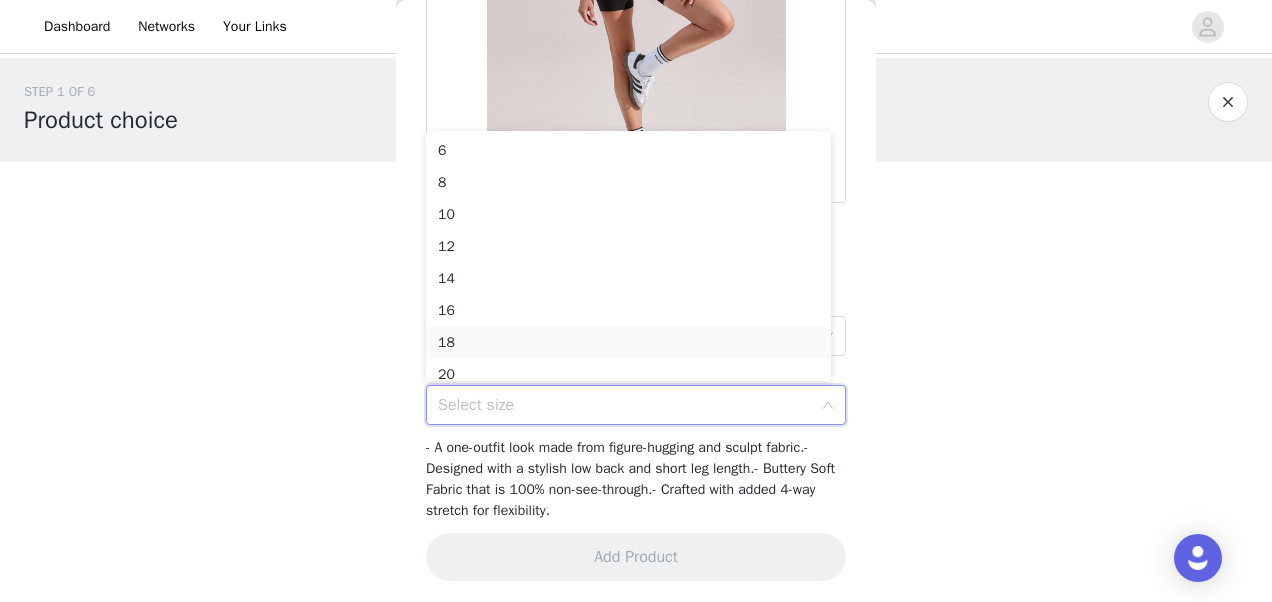 scroll, scrollTop: 10, scrollLeft: 0, axis: vertical 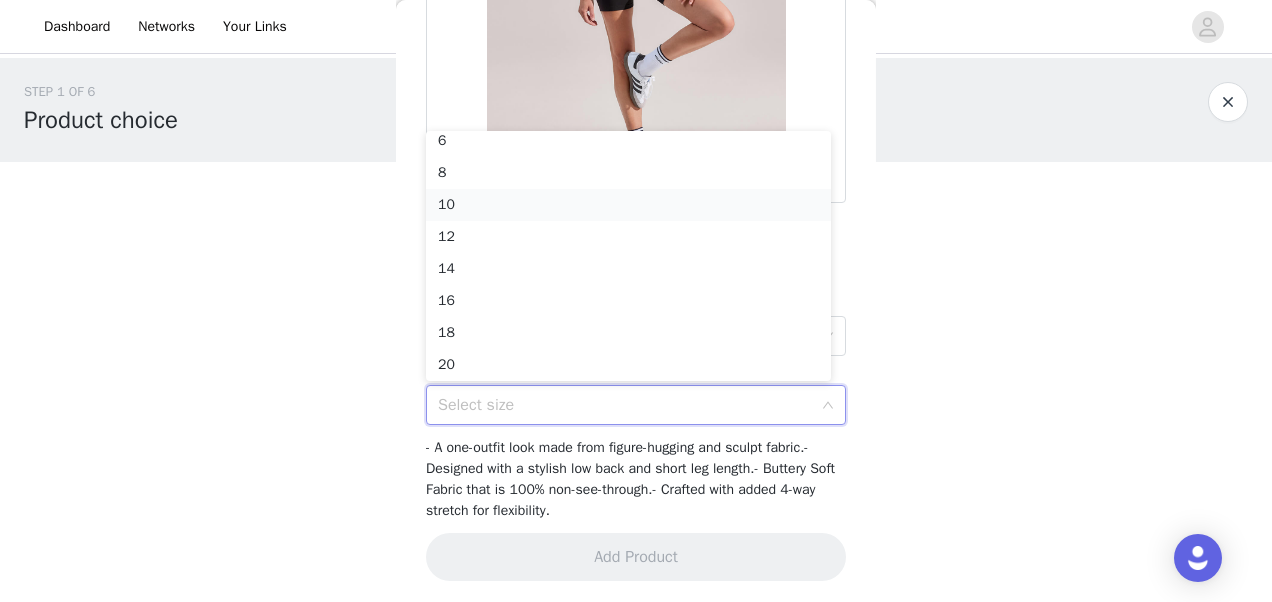 click on "10" at bounding box center (628, 205) 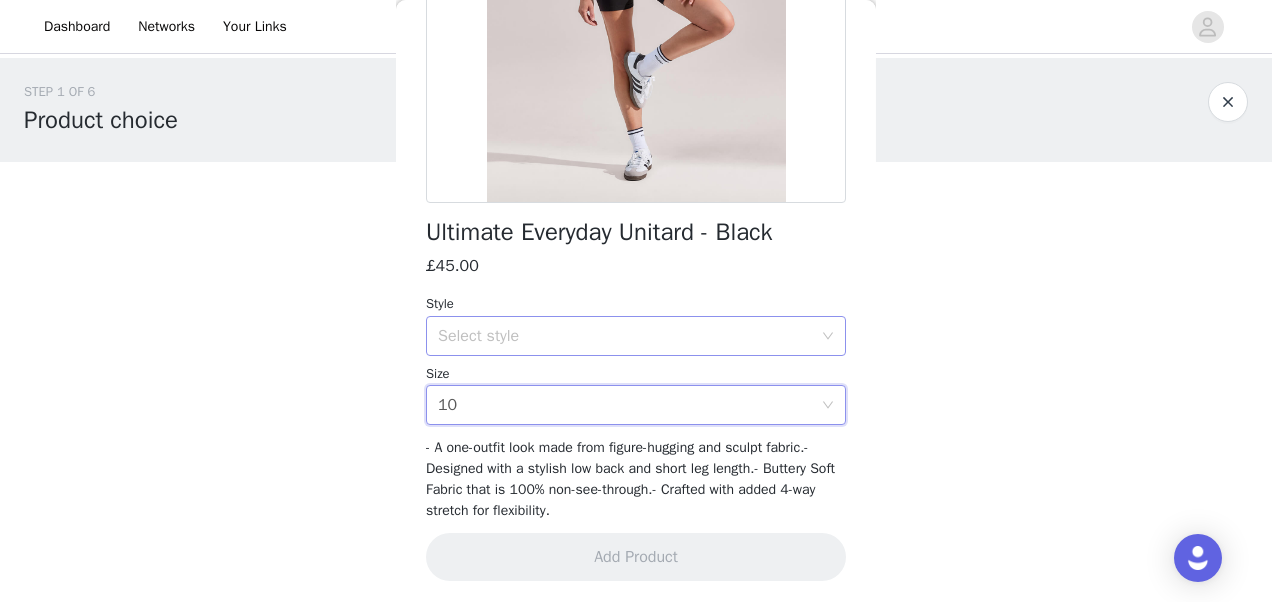 click on "Select style" at bounding box center [629, 336] 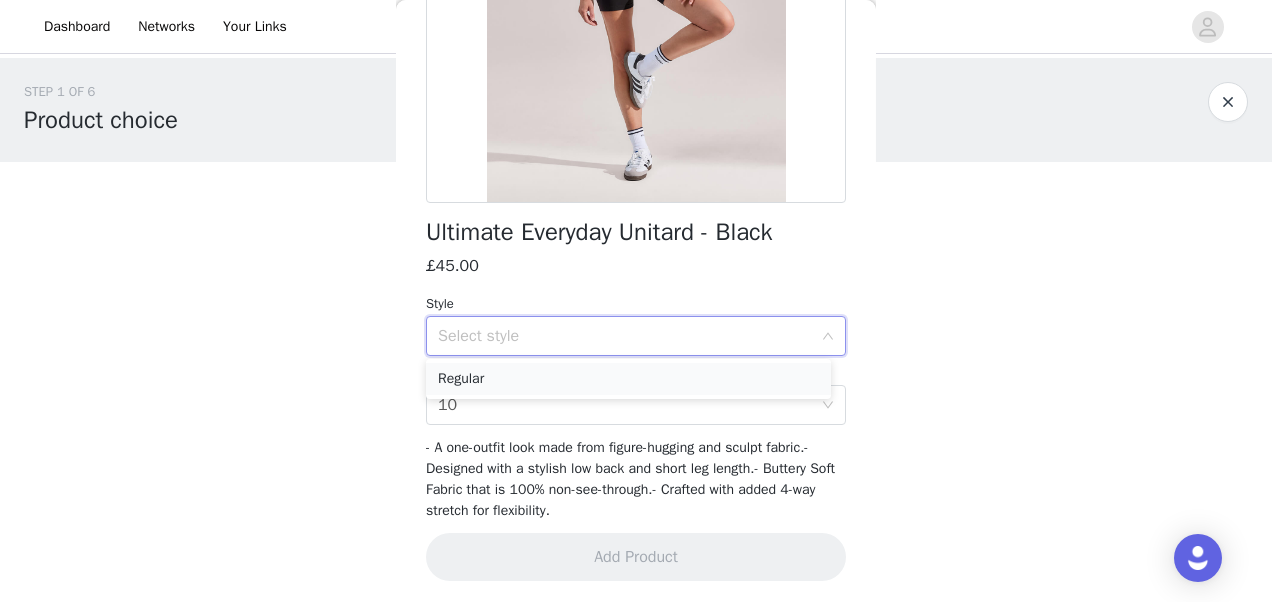 click on "Regular" at bounding box center [628, 379] 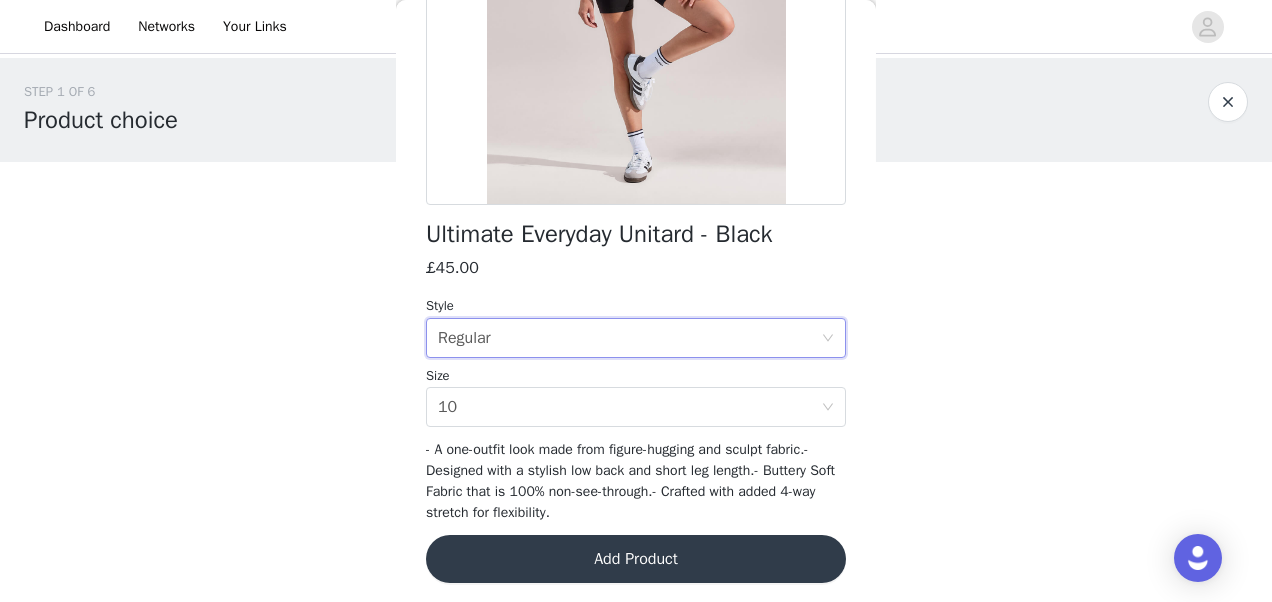 scroll, scrollTop: 0, scrollLeft: 0, axis: both 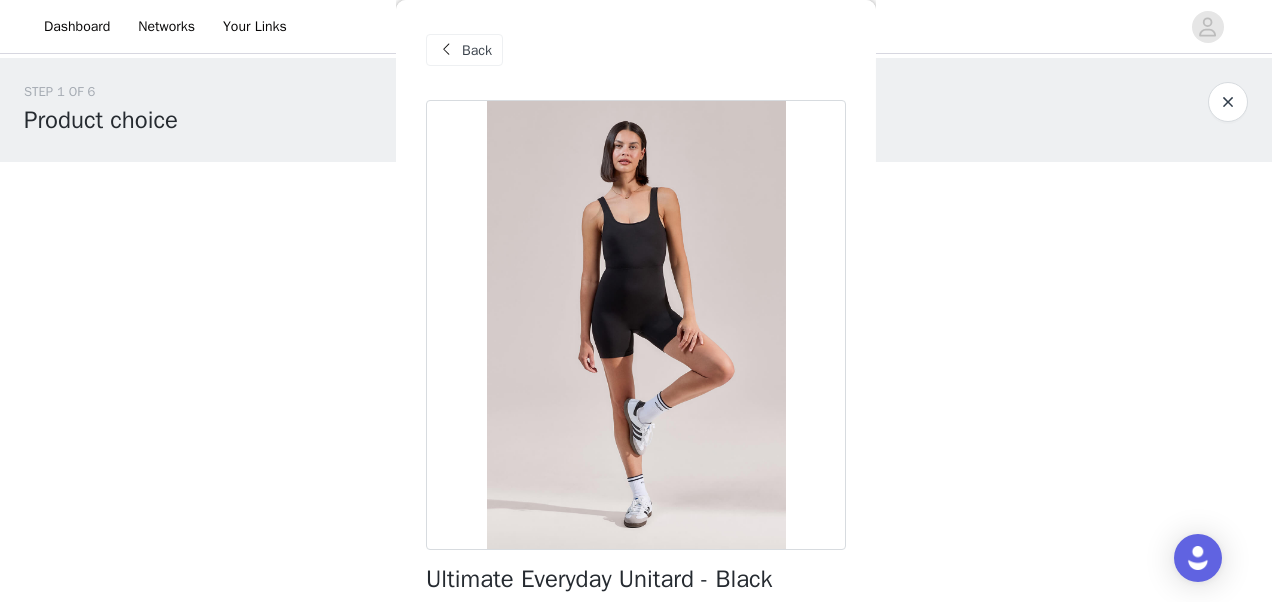 click on "Back" at bounding box center (477, 50) 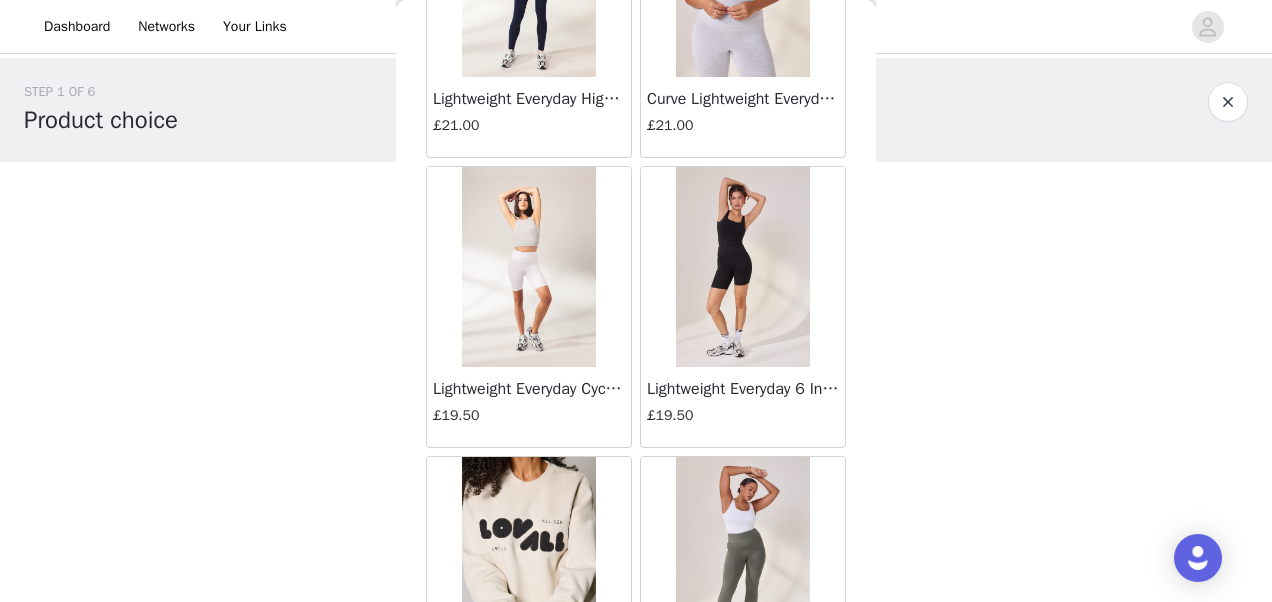 scroll, scrollTop: 5153, scrollLeft: 0, axis: vertical 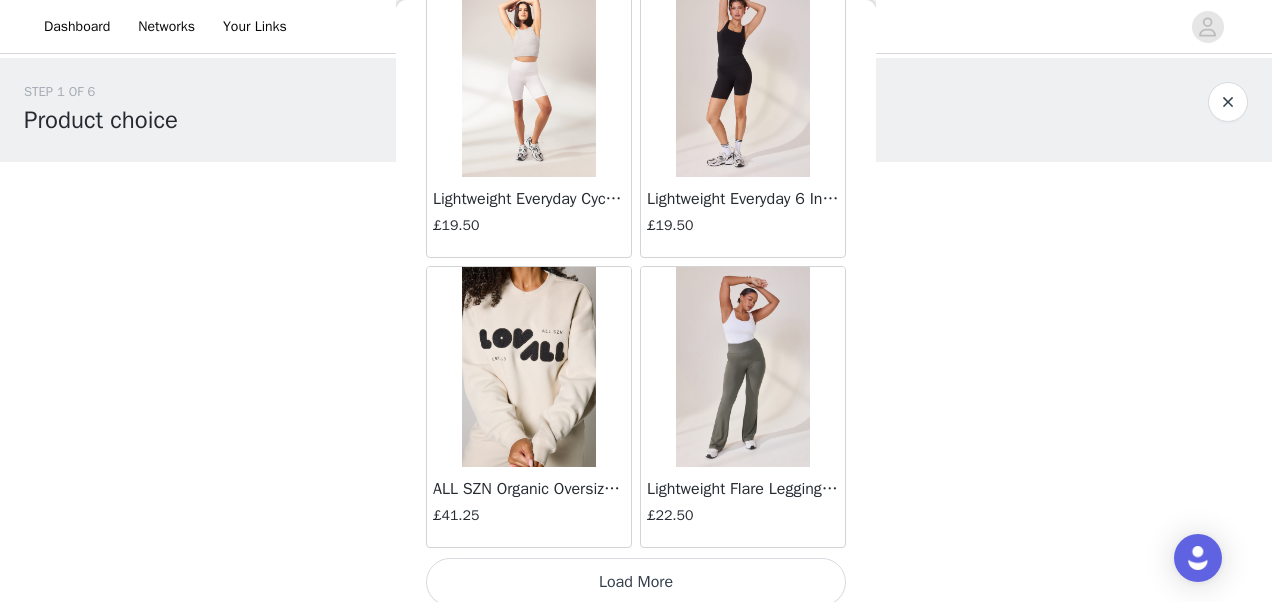 click on "Load More" at bounding box center (636, 582) 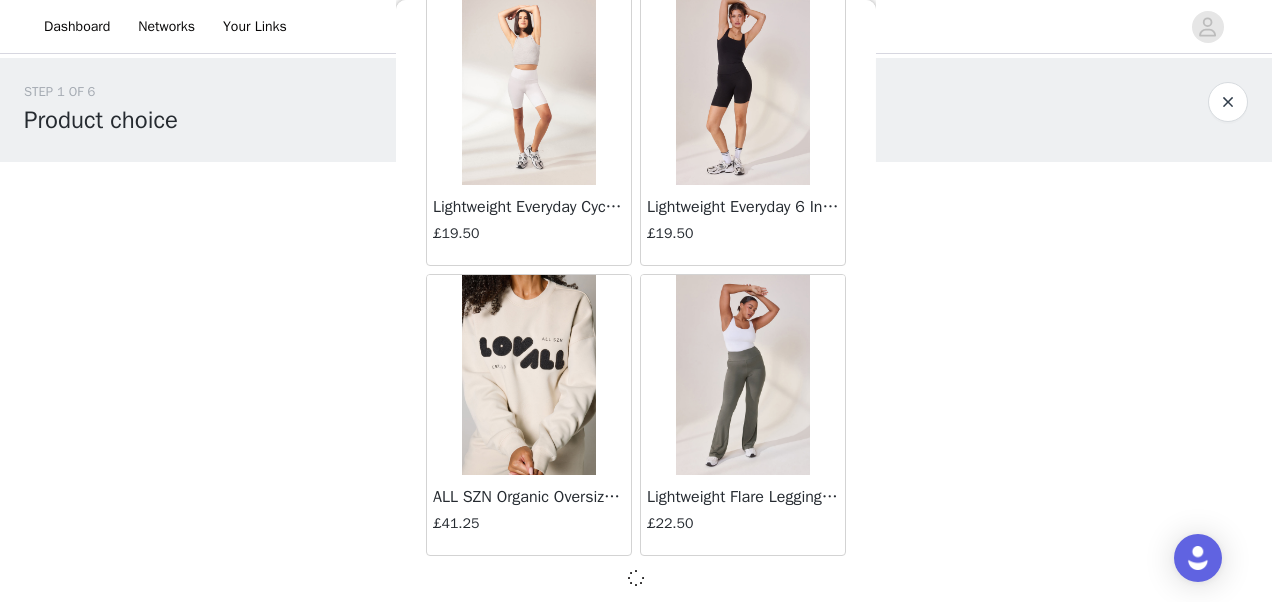scroll, scrollTop: 5334, scrollLeft: 0, axis: vertical 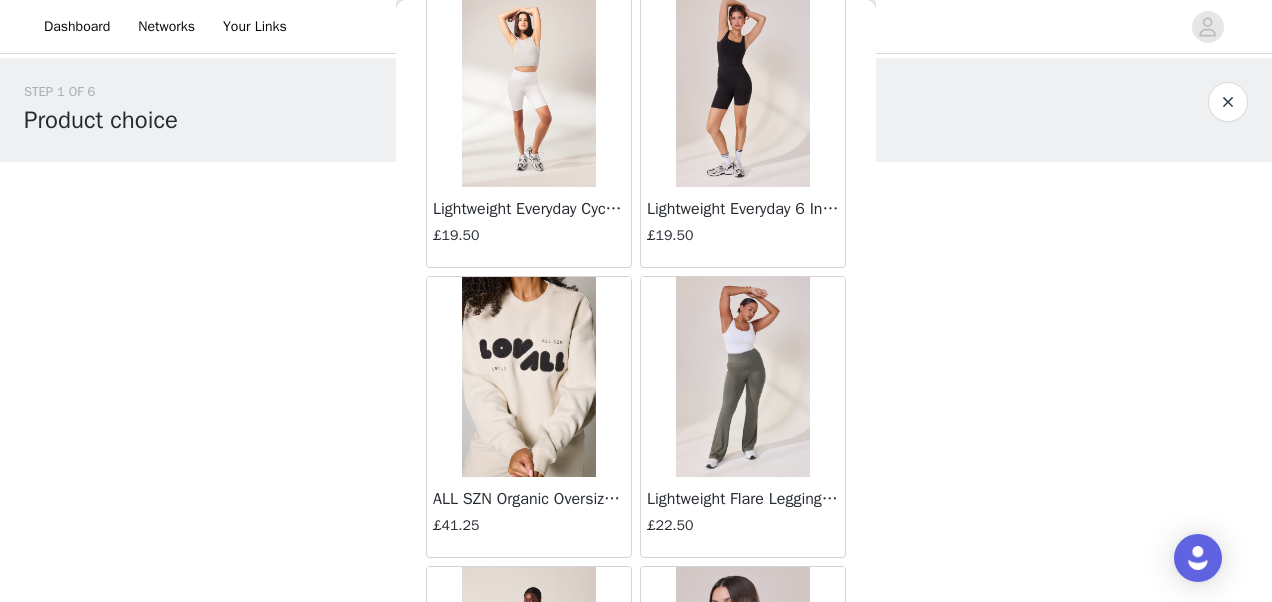 click at bounding box center [743, 377] 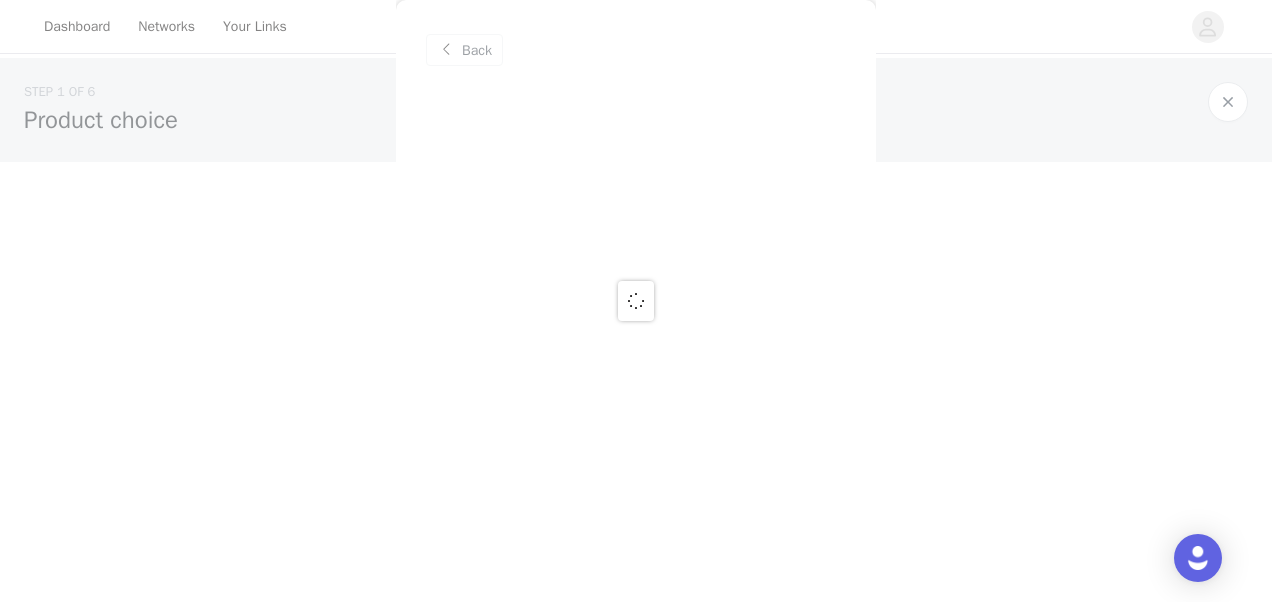 scroll, scrollTop: 0, scrollLeft: 0, axis: both 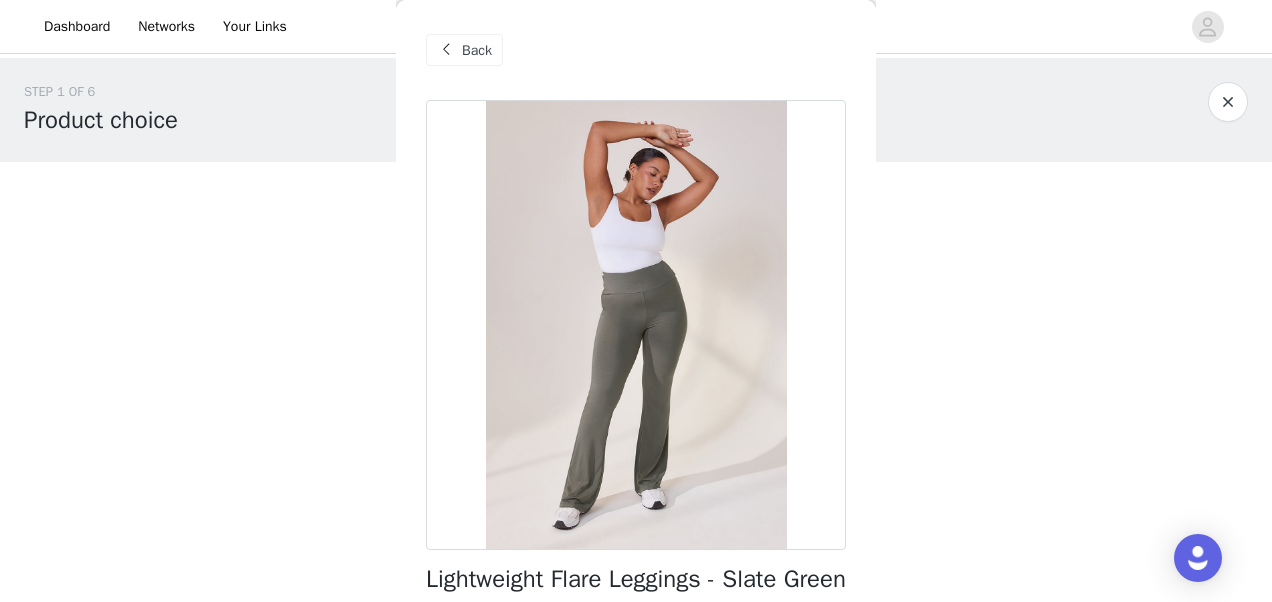click on "Back" at bounding box center (464, 50) 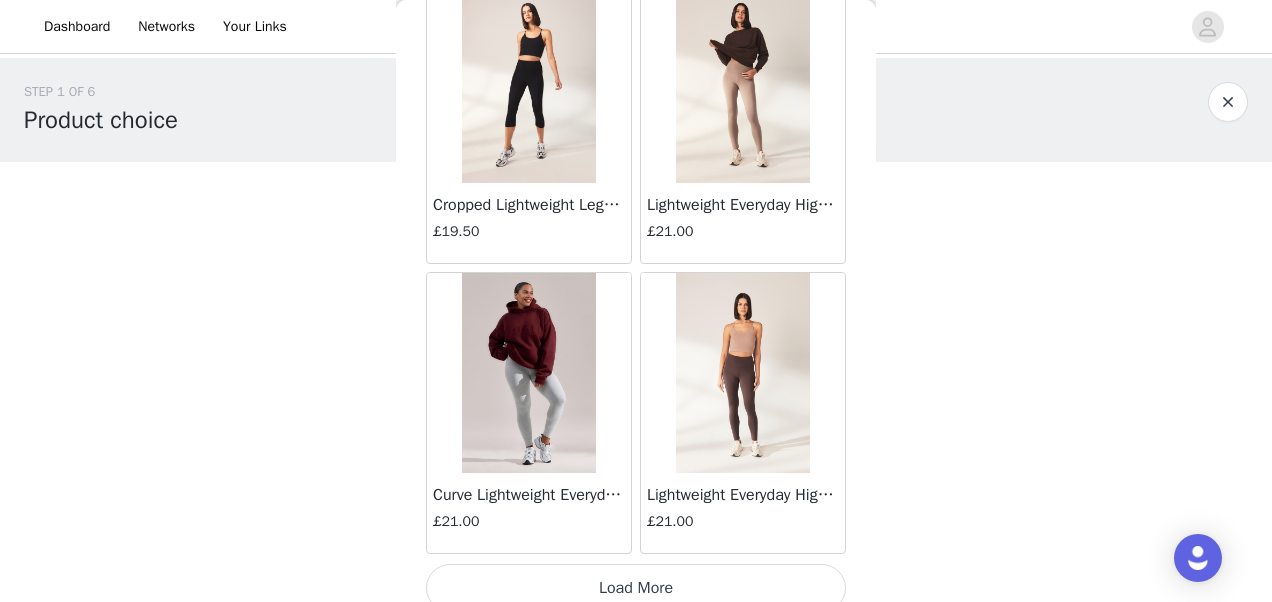 scroll, scrollTop: 8235, scrollLeft: 0, axis: vertical 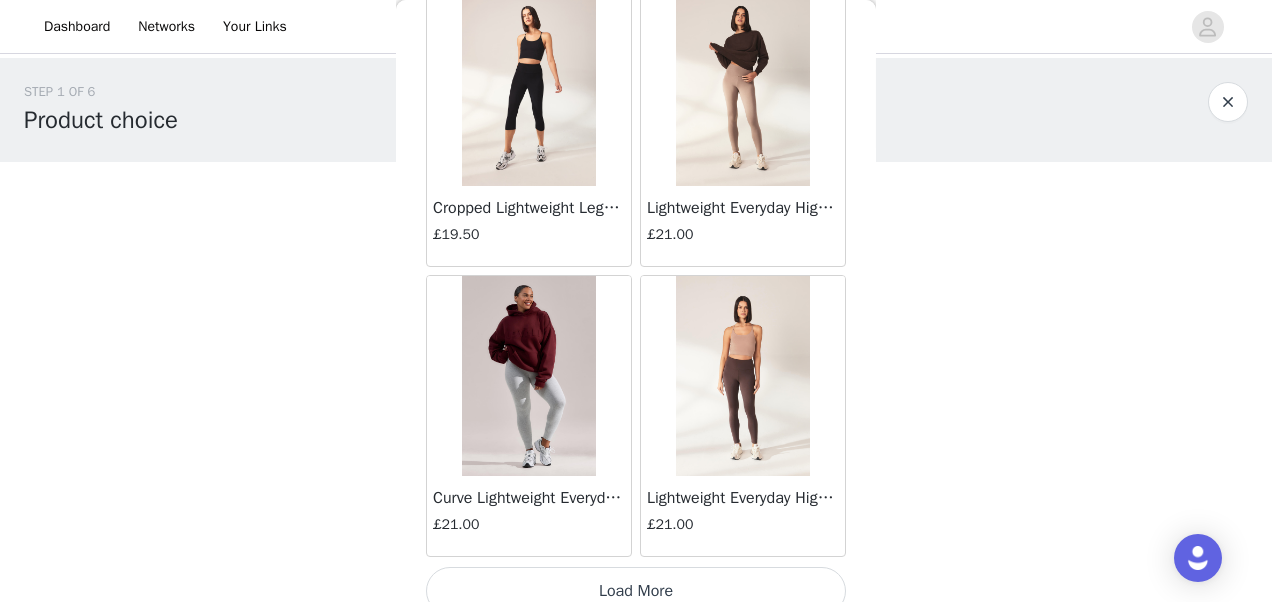 click on "Load More" at bounding box center [636, 591] 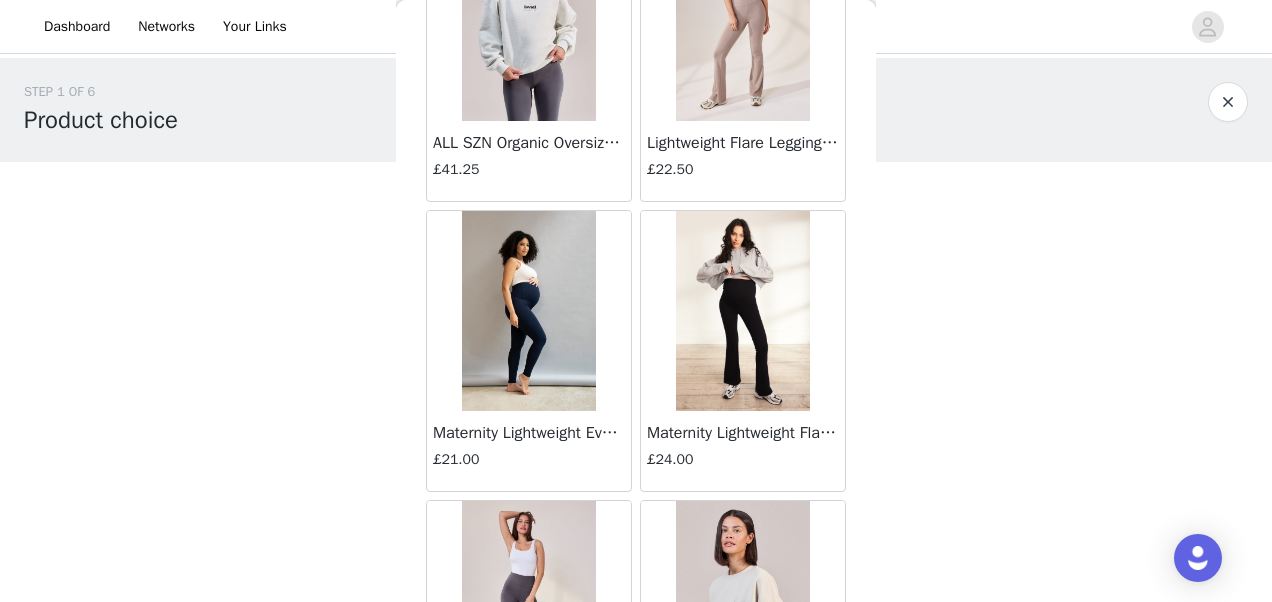 scroll, scrollTop: 6278, scrollLeft: 0, axis: vertical 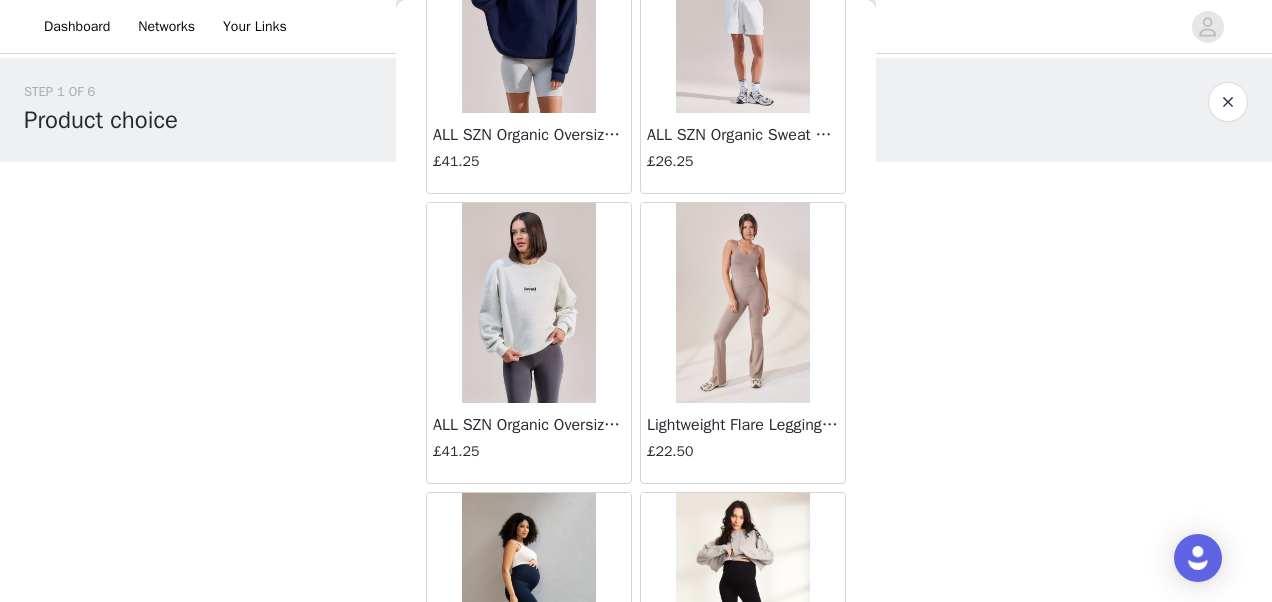 click at bounding box center [742, 303] 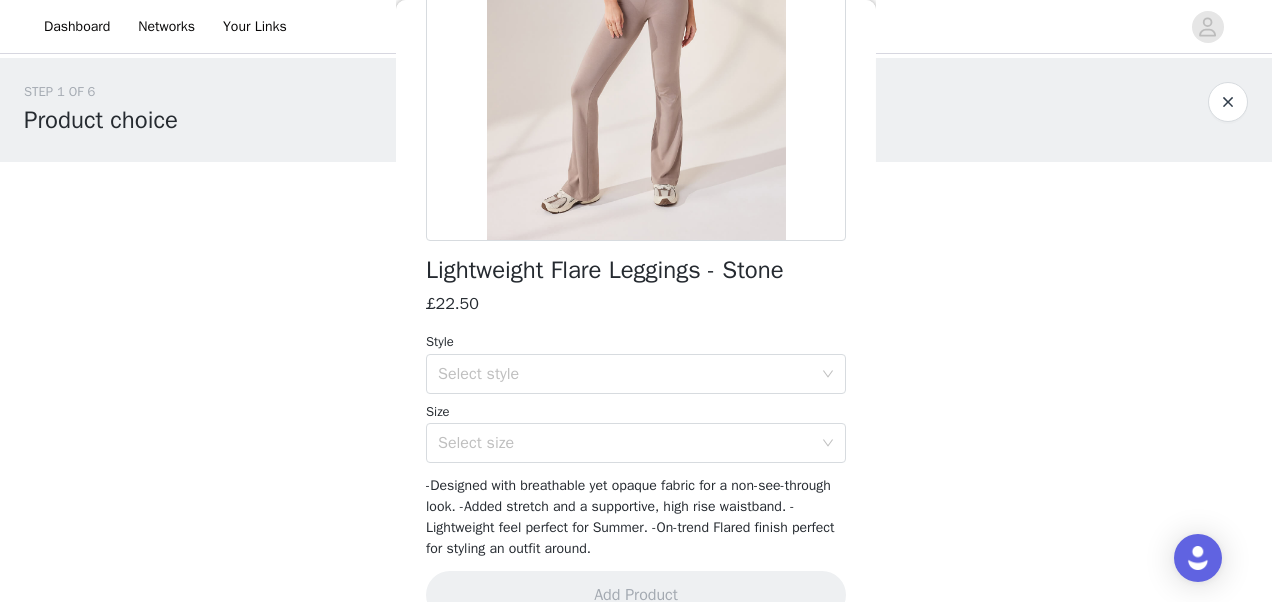 scroll, scrollTop: 0, scrollLeft: 0, axis: both 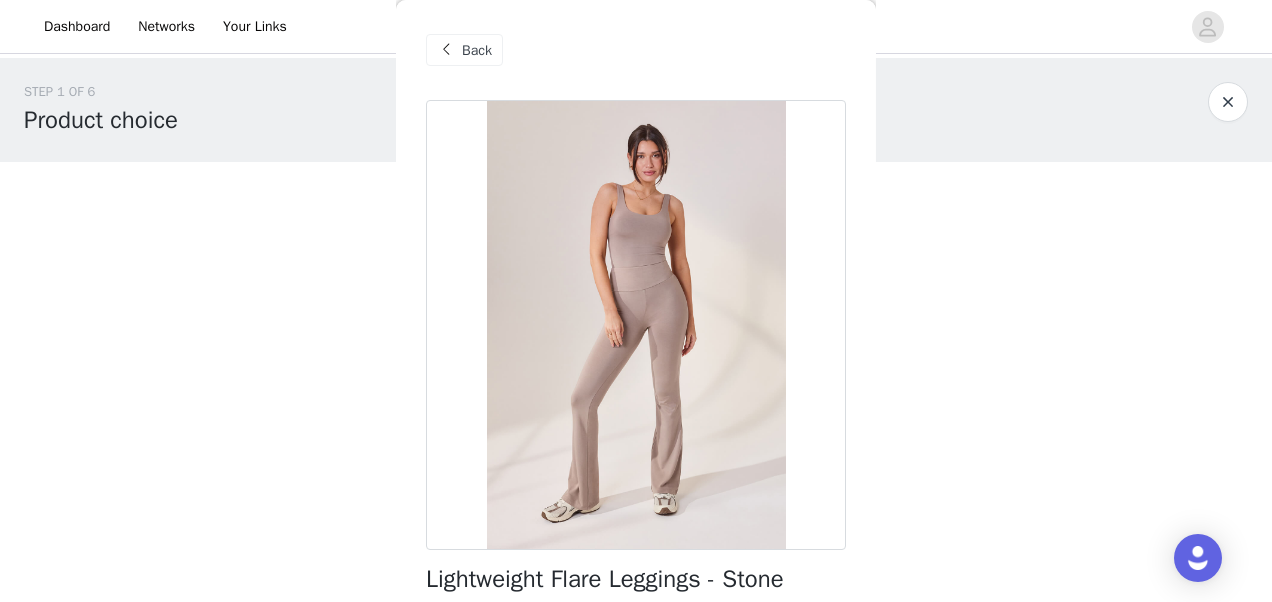 click on "Back" at bounding box center [477, 50] 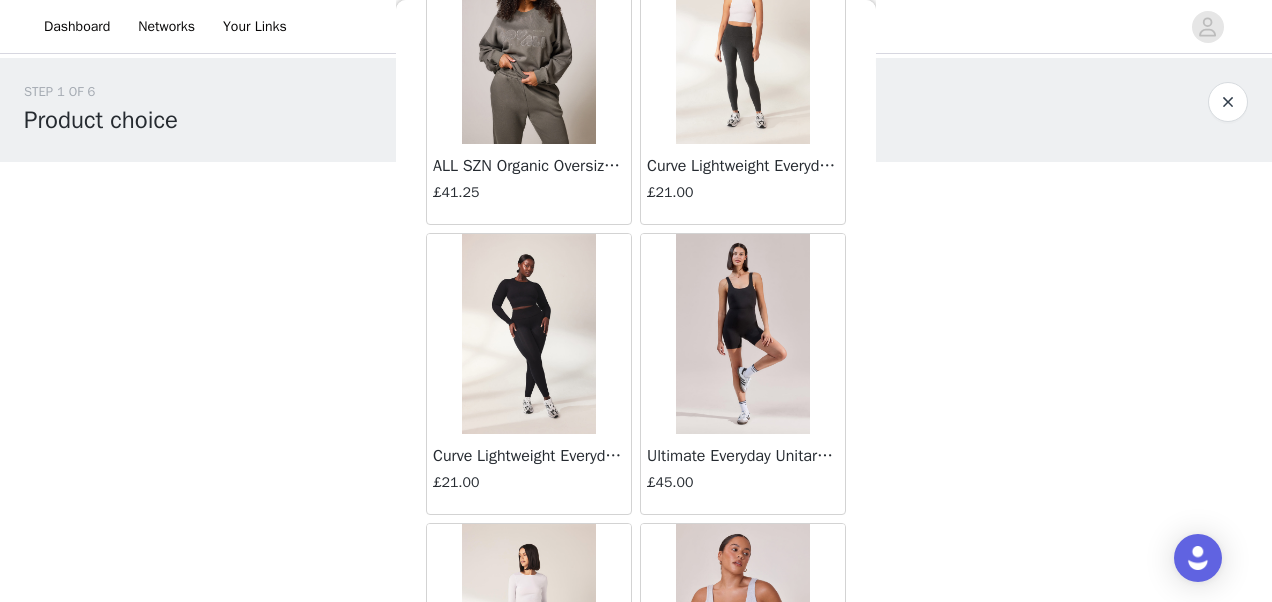scroll, scrollTop: 4443, scrollLeft: 0, axis: vertical 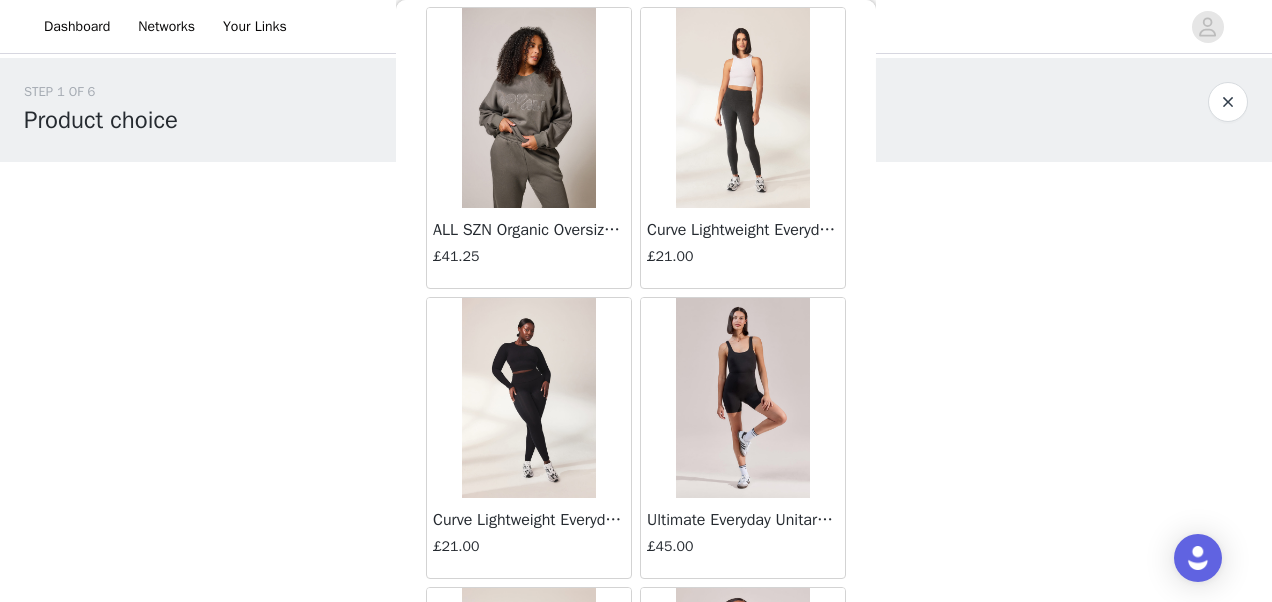 click at bounding box center [528, 108] 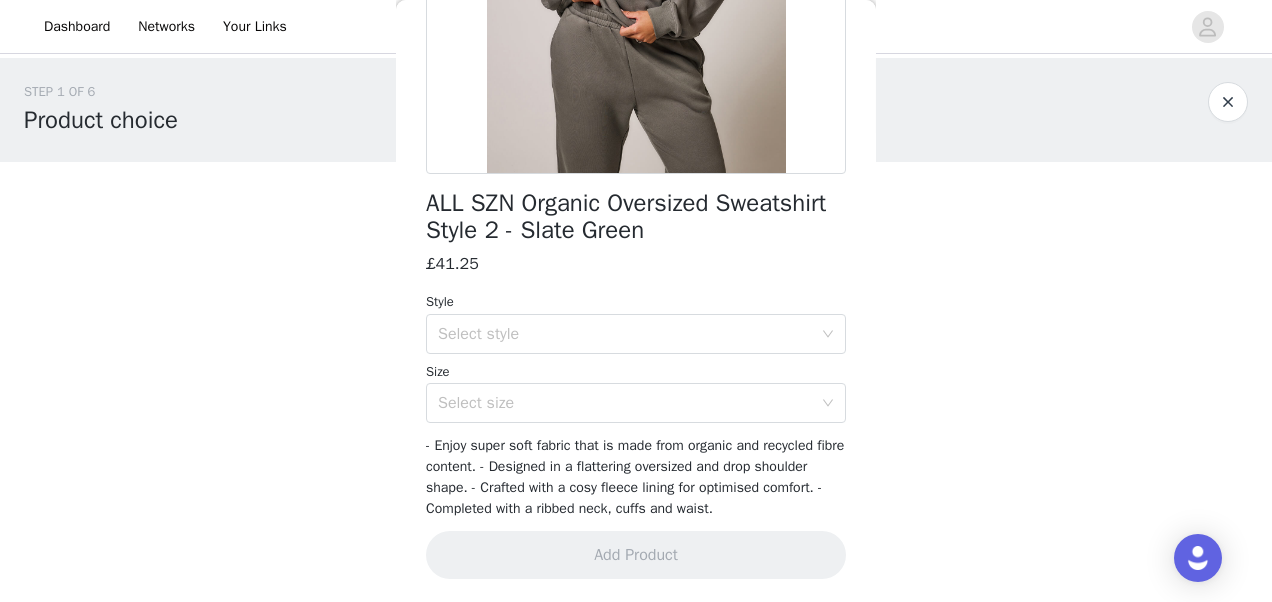 scroll, scrollTop: 0, scrollLeft: 0, axis: both 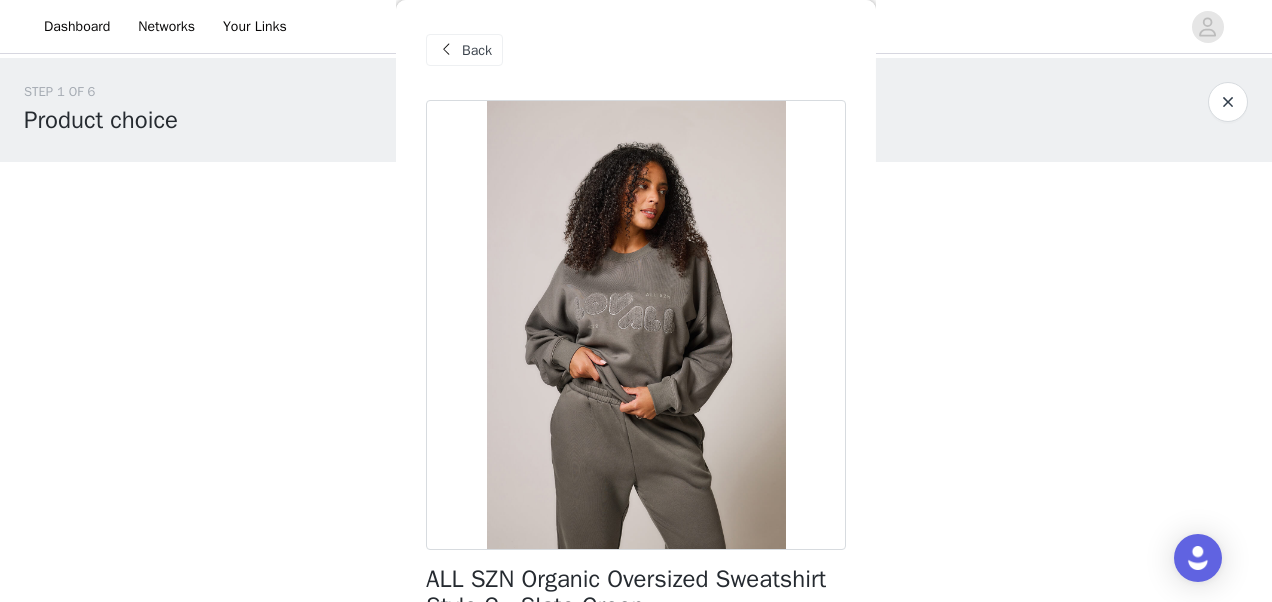 click on "Back" at bounding box center [477, 50] 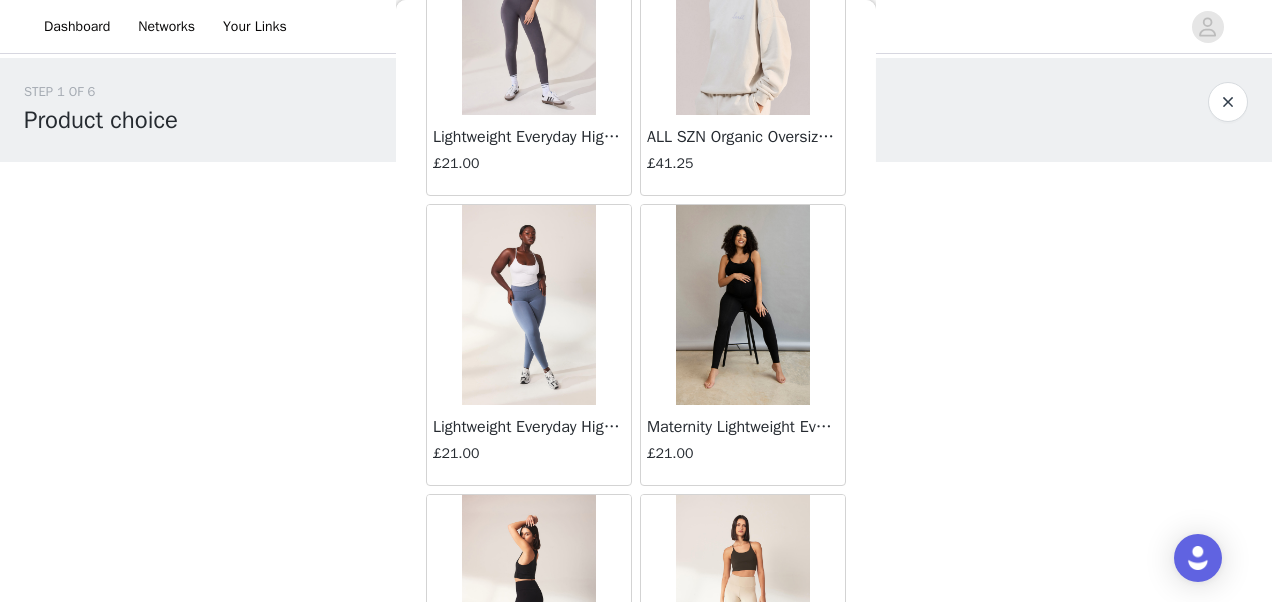 scroll, scrollTop: 6962, scrollLeft: 0, axis: vertical 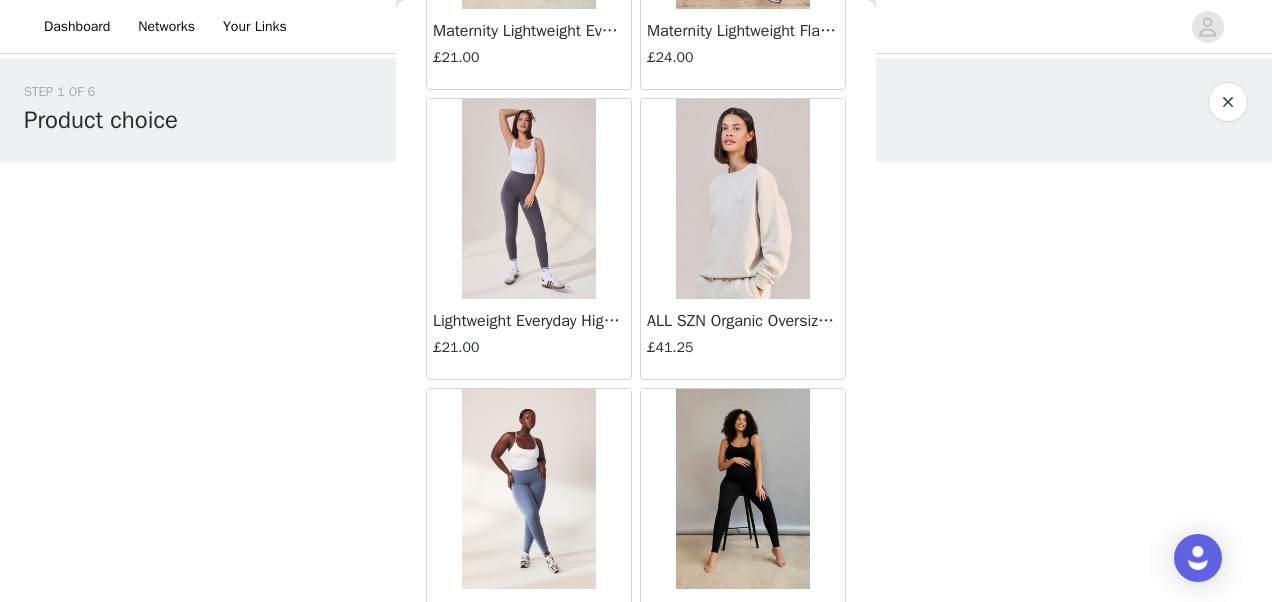 click at bounding box center [742, 199] 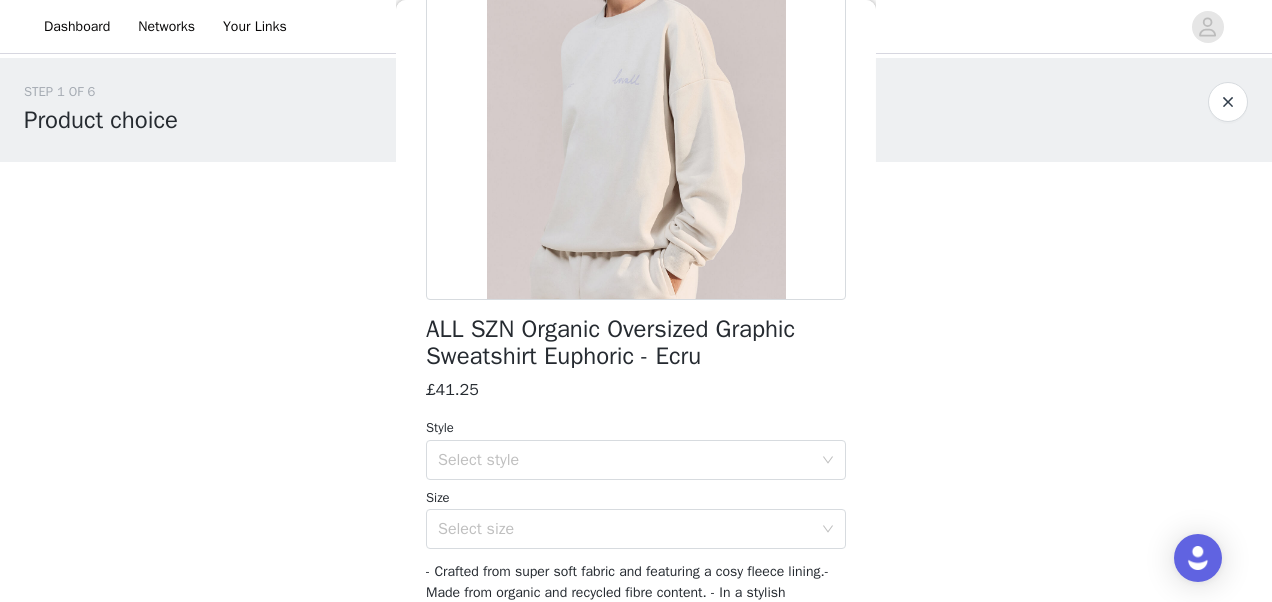 scroll, scrollTop: 377, scrollLeft: 0, axis: vertical 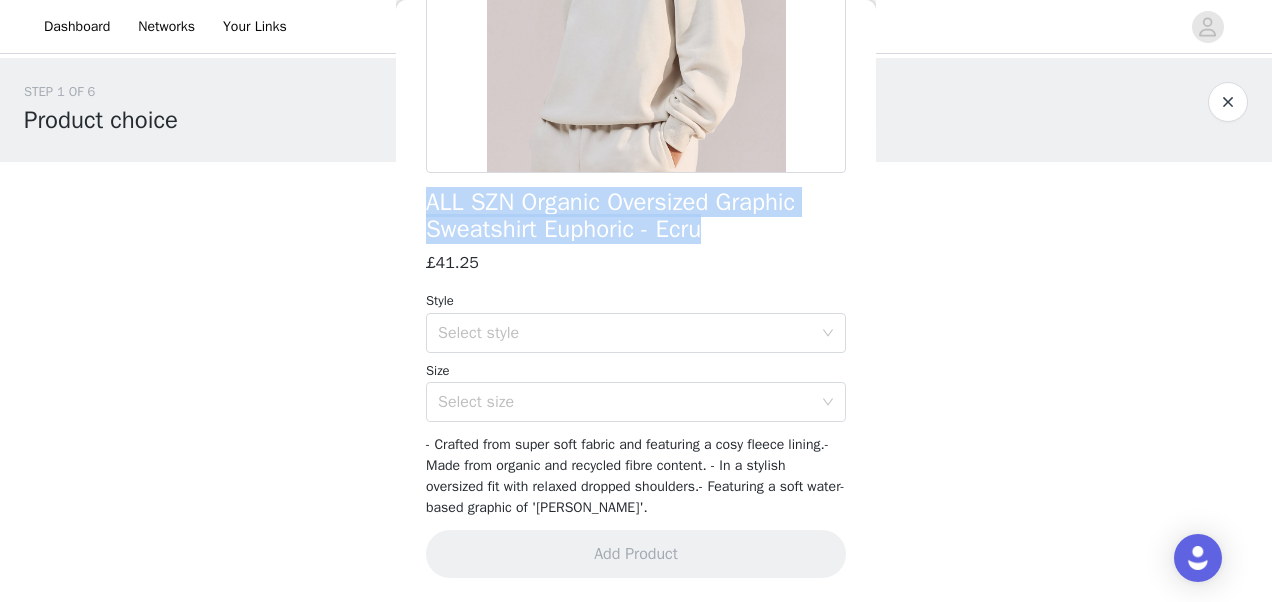 drag, startPoint x: 744, startPoint y: 231, endPoint x: 422, endPoint y: 188, distance: 324.85843 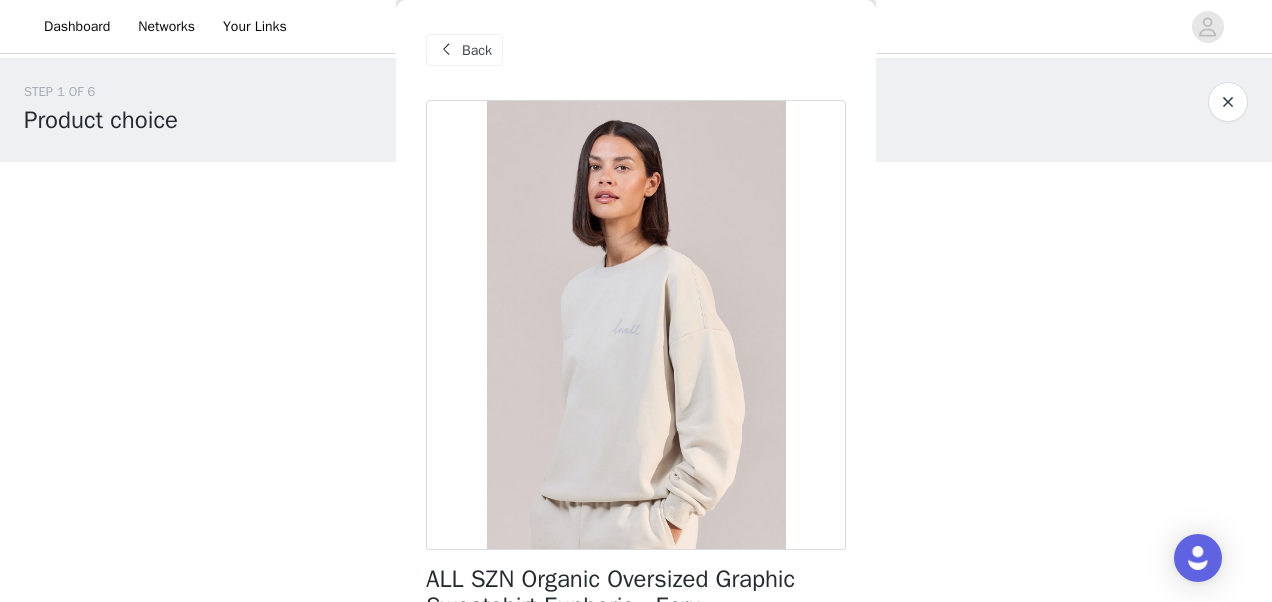 click on "Back" at bounding box center (477, 50) 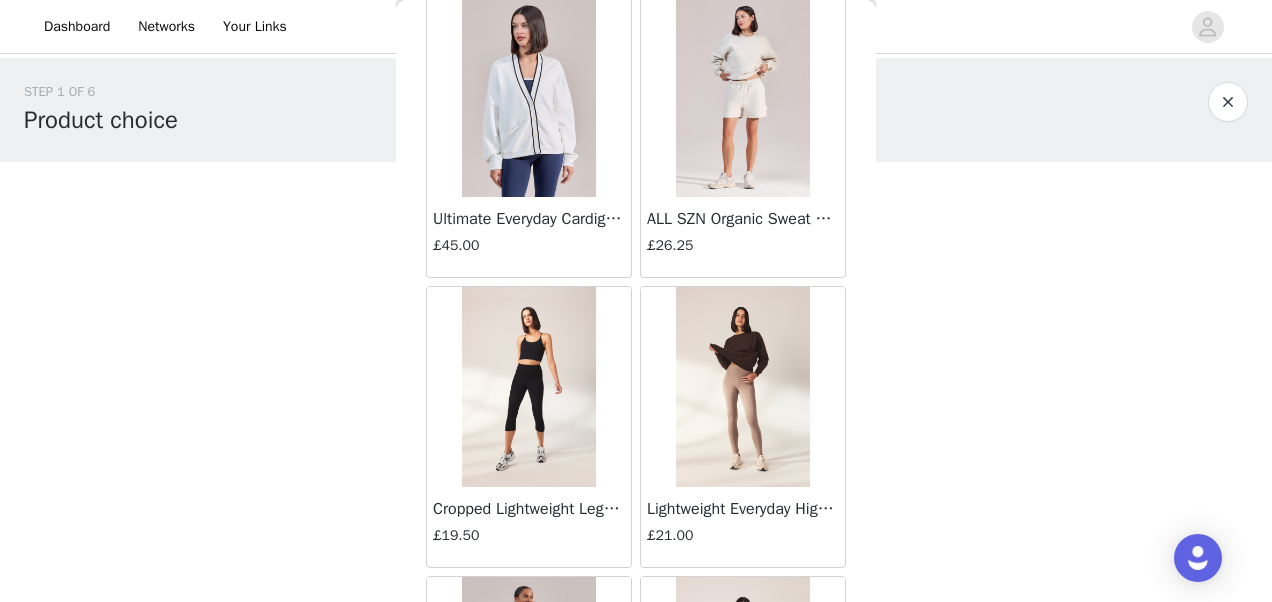 scroll, scrollTop: 7933, scrollLeft: 0, axis: vertical 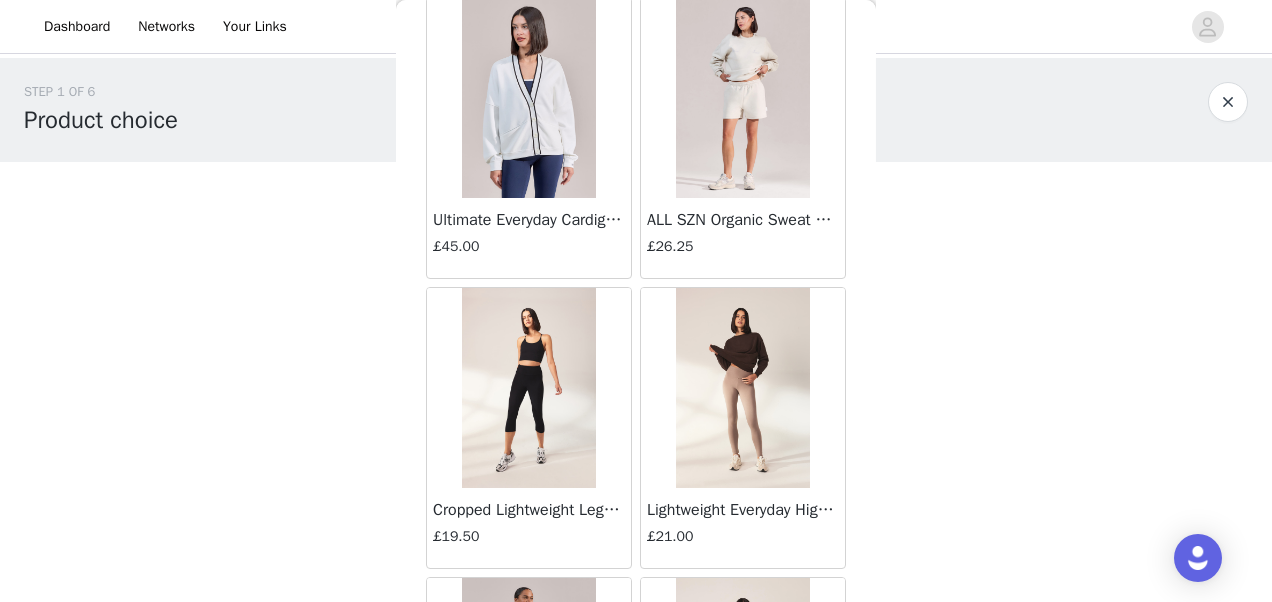click at bounding box center [528, 98] 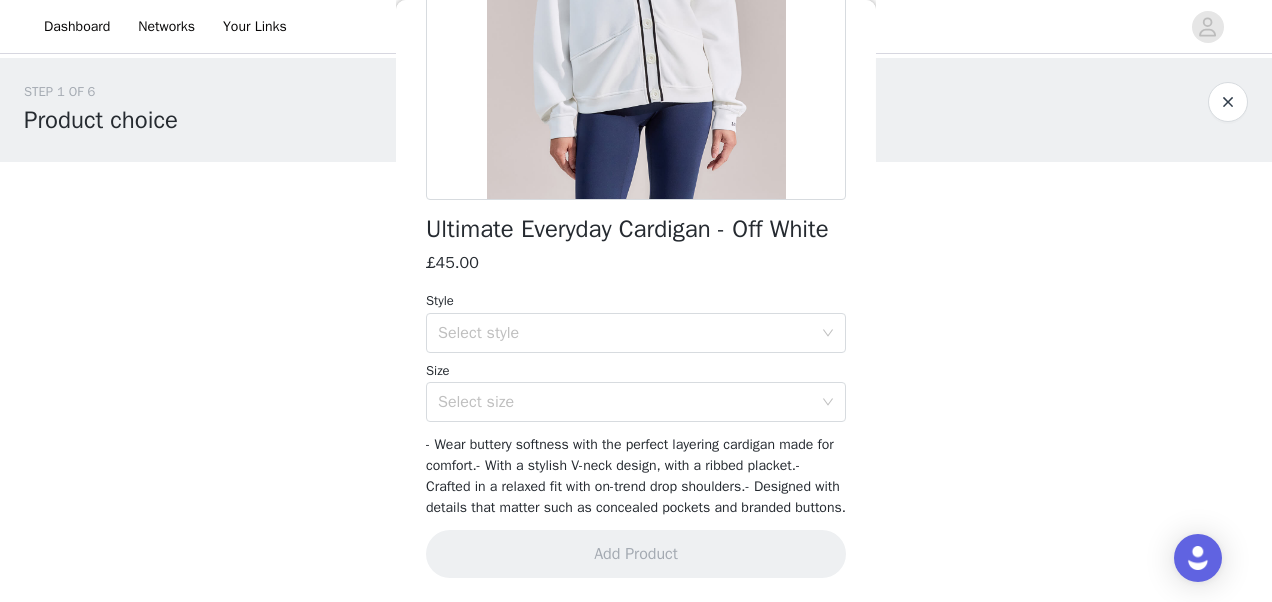 scroll, scrollTop: 396, scrollLeft: 0, axis: vertical 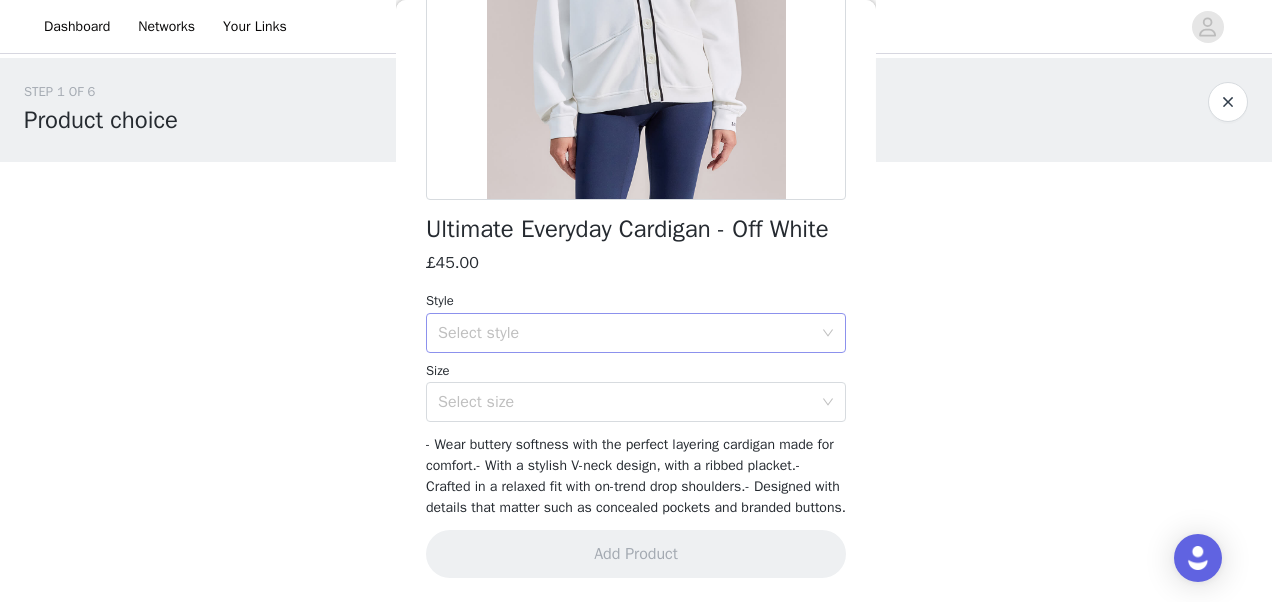 click on "Select style" at bounding box center [625, 333] 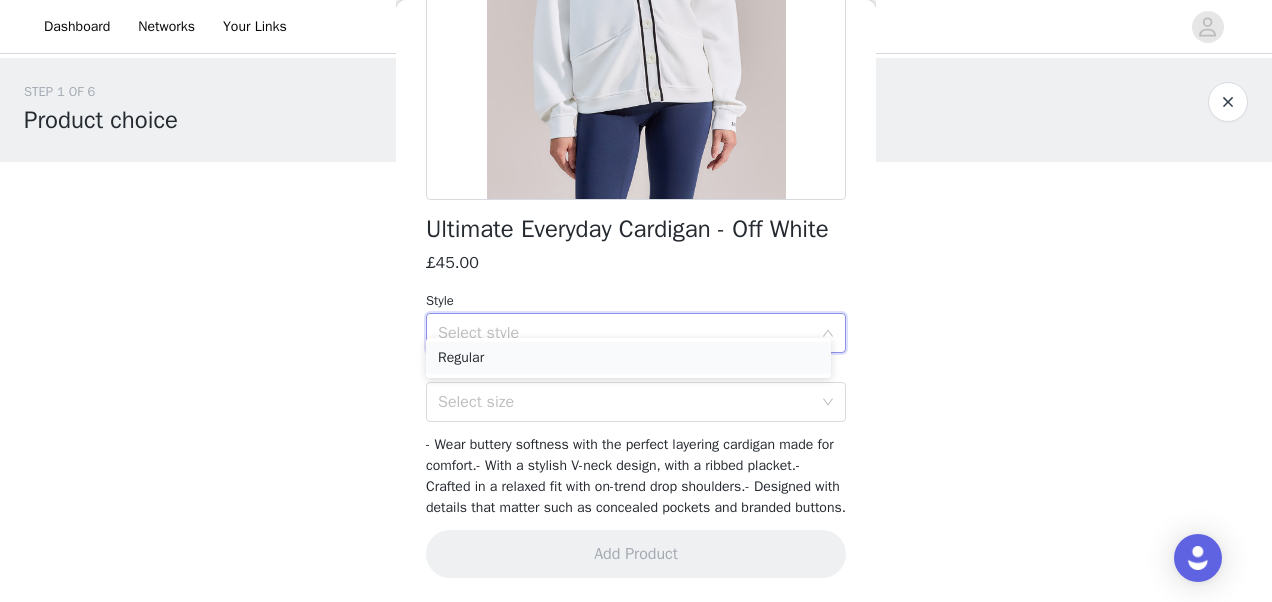 click on "Regular" at bounding box center [628, 358] 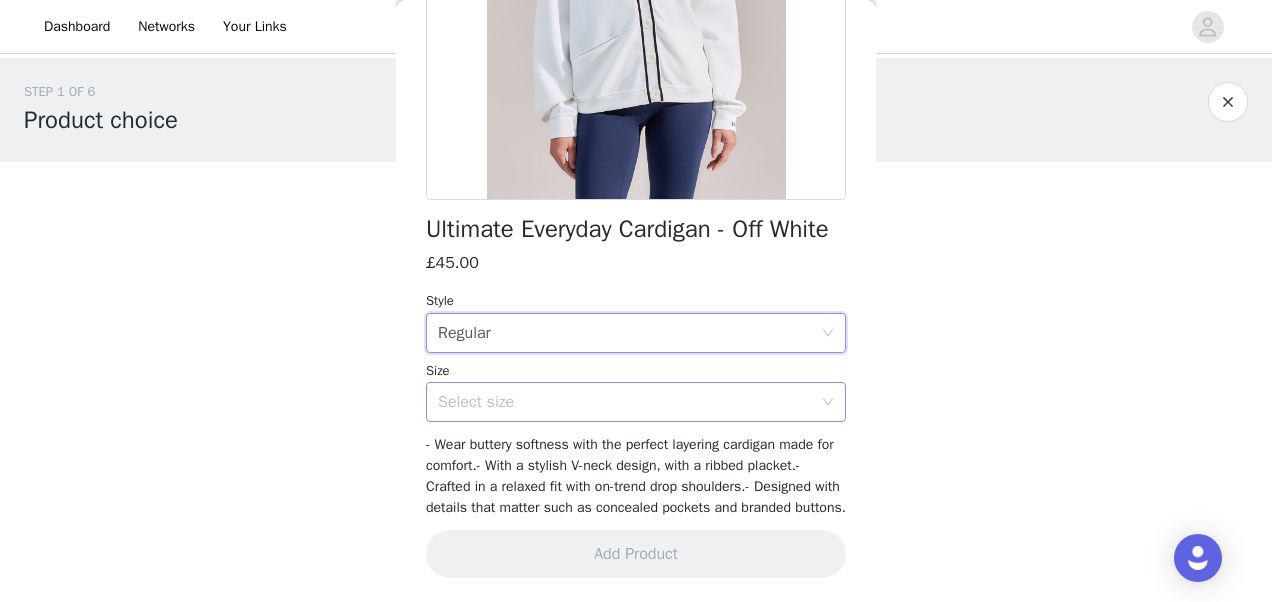 click on "Select size" at bounding box center (625, 402) 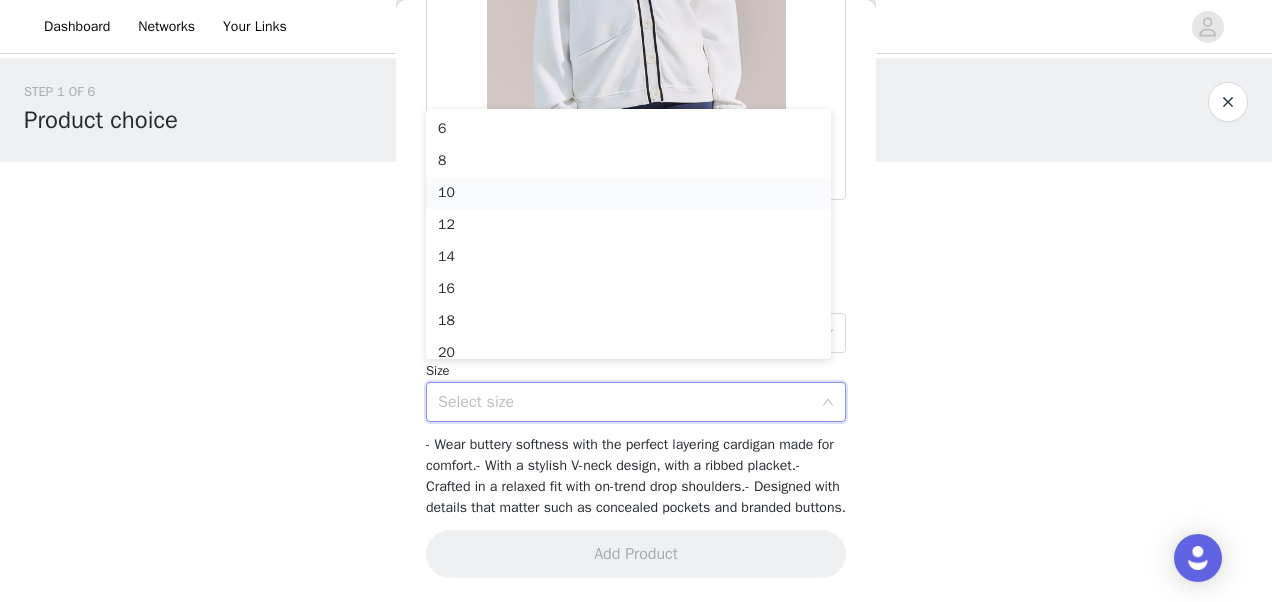 click on "10" at bounding box center [628, 193] 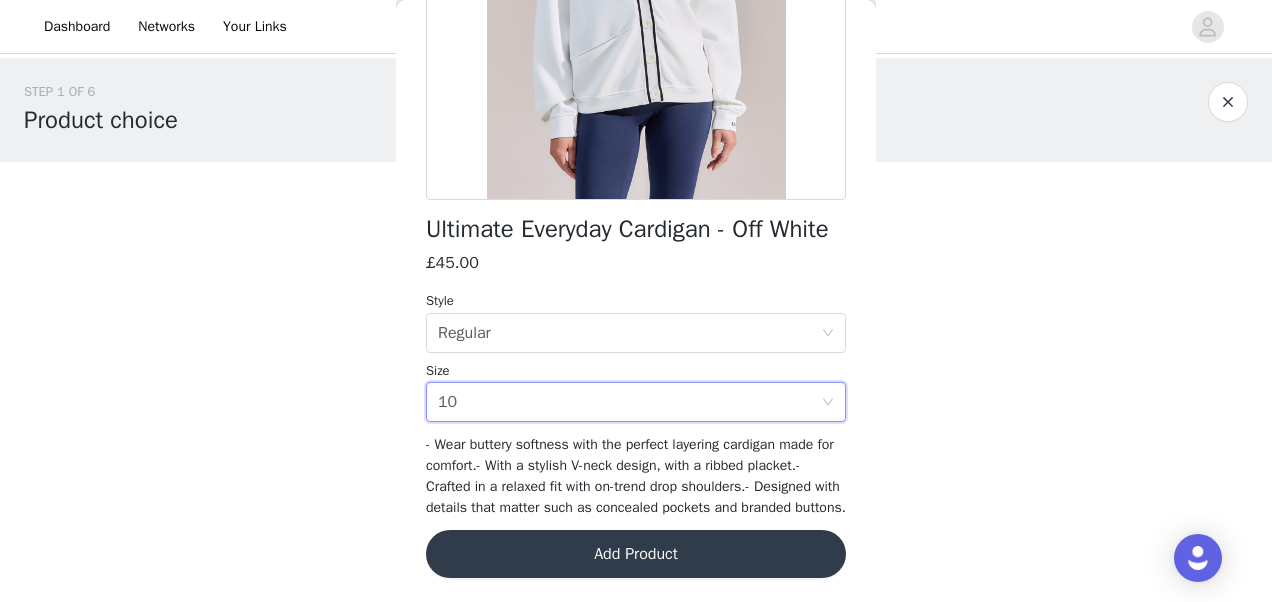 scroll, scrollTop: 396, scrollLeft: 0, axis: vertical 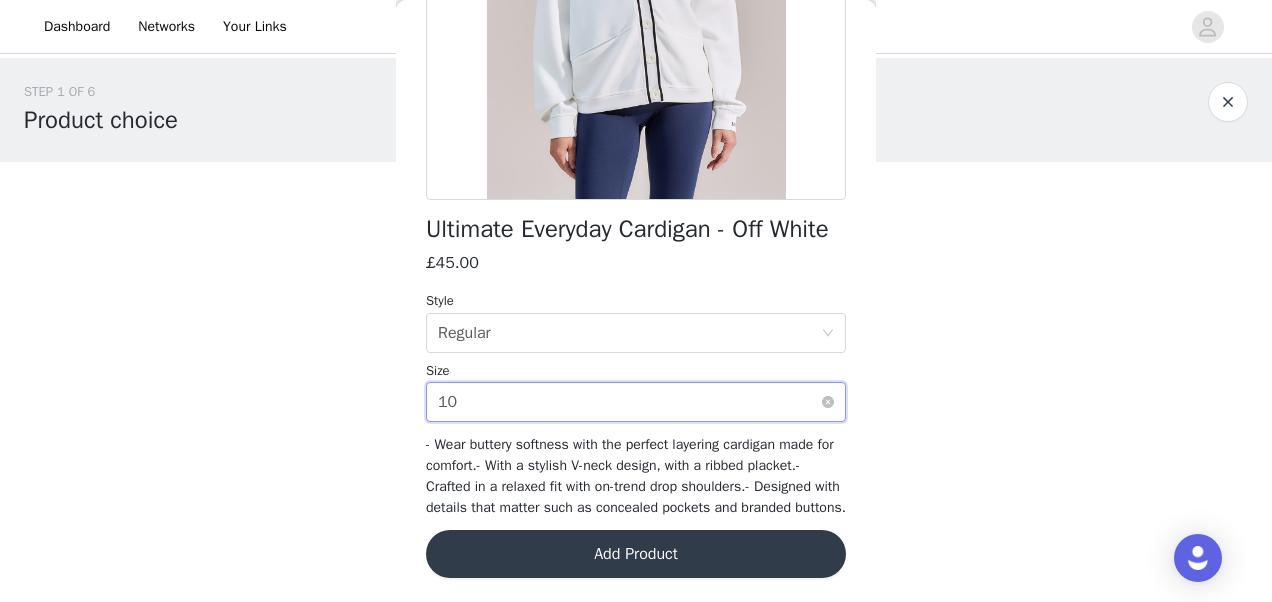 click on "Select size 10" at bounding box center [629, 402] 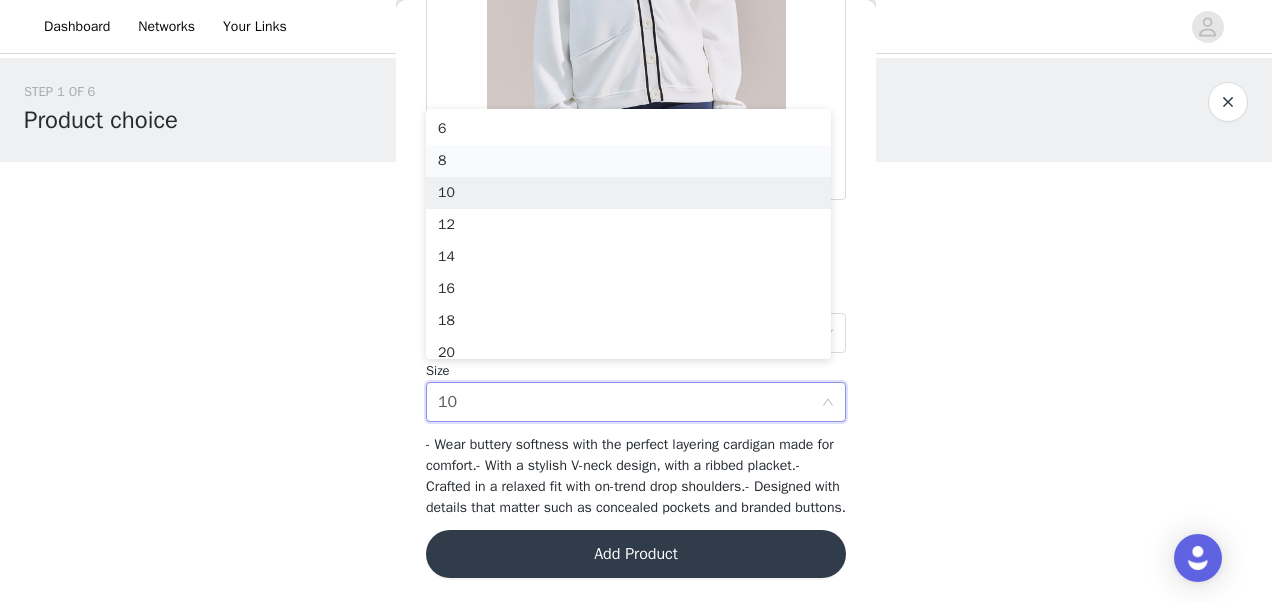 click on "8" at bounding box center (628, 161) 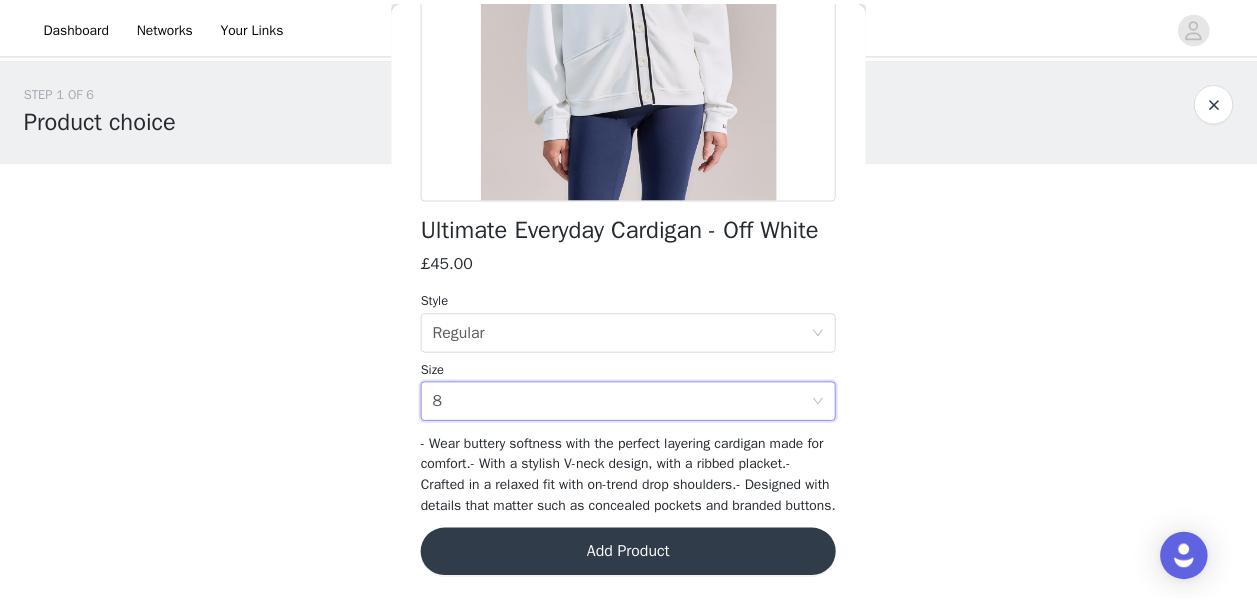 scroll, scrollTop: 394, scrollLeft: 0, axis: vertical 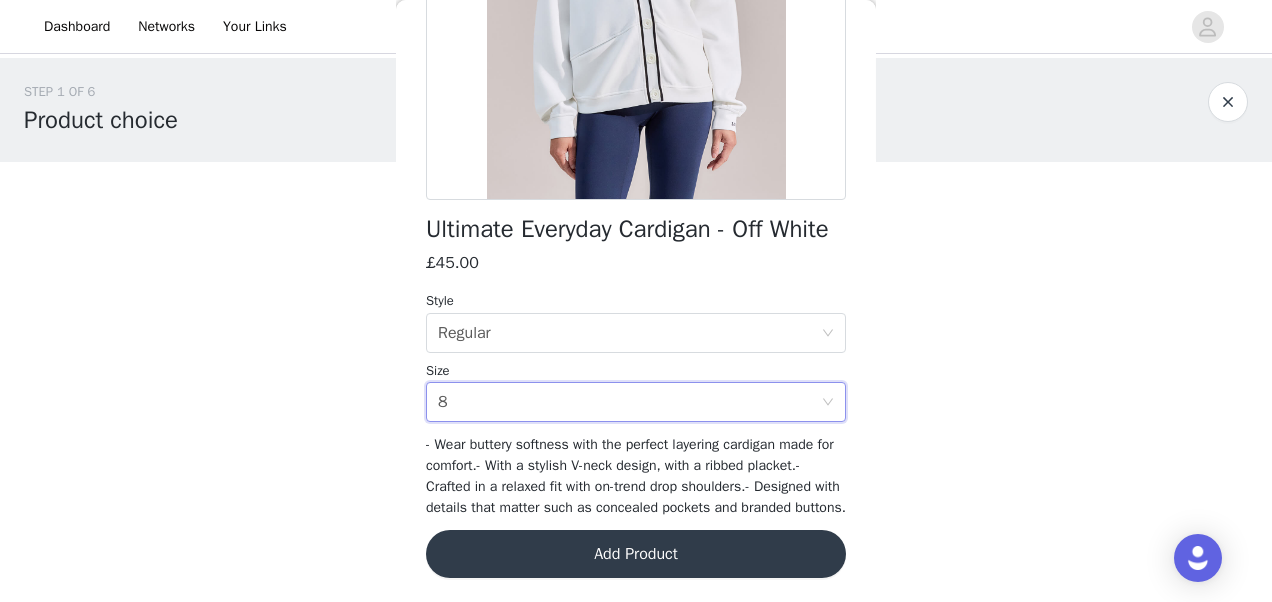 click on "Add Product" at bounding box center (636, 554) 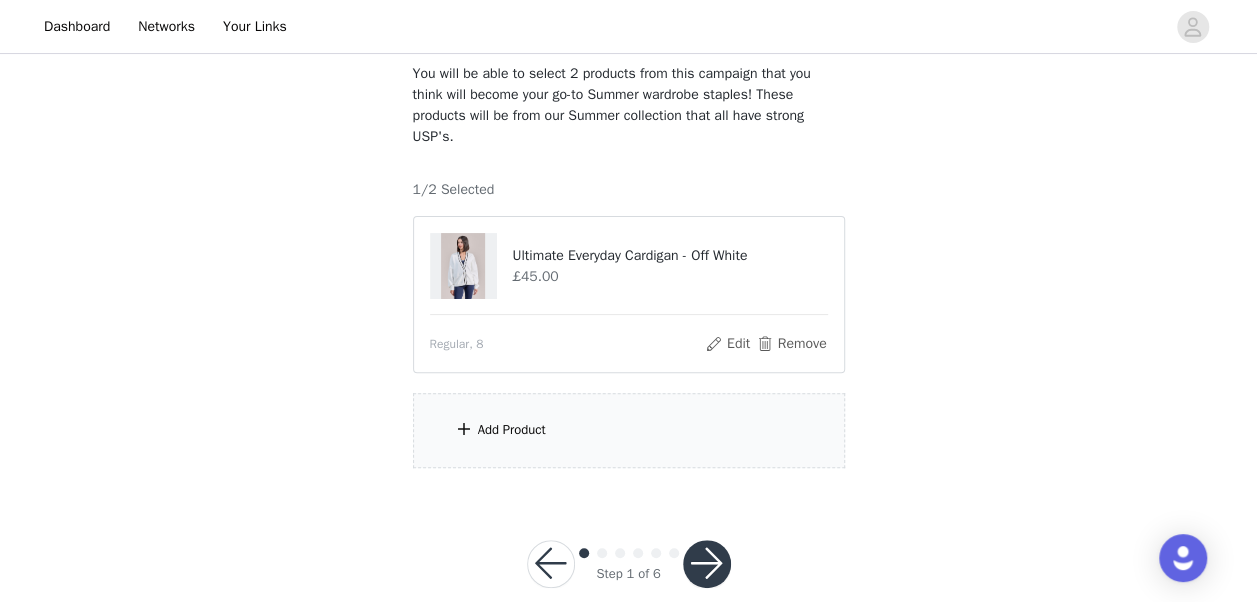 scroll, scrollTop: 133, scrollLeft: 0, axis: vertical 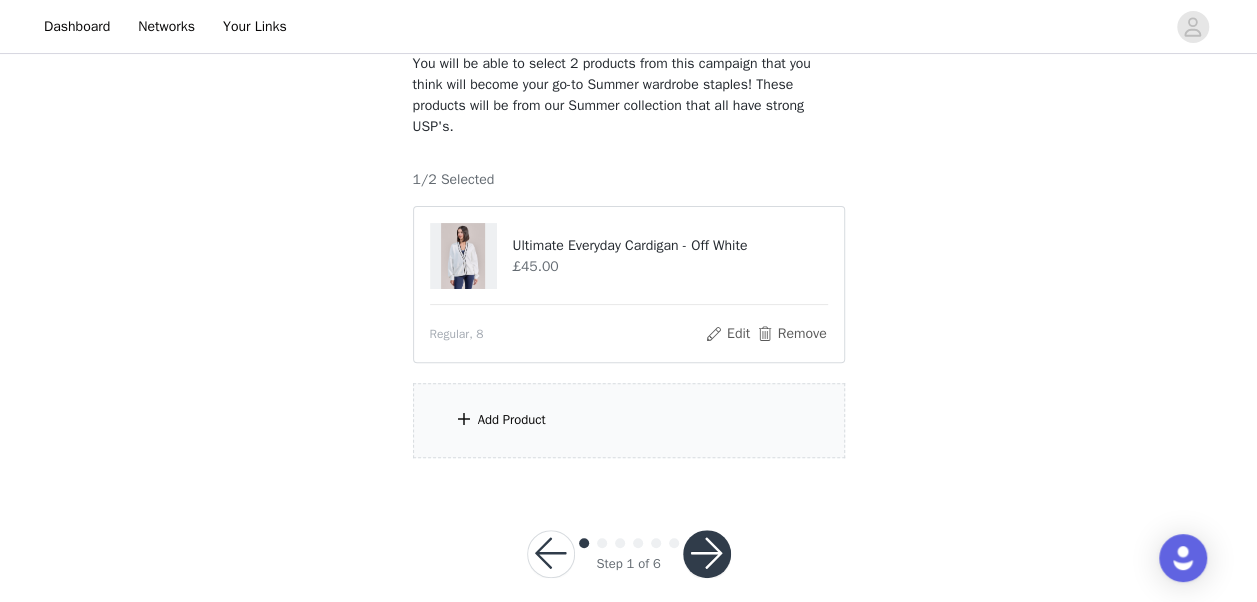 click on "Add Product" at bounding box center (629, 420) 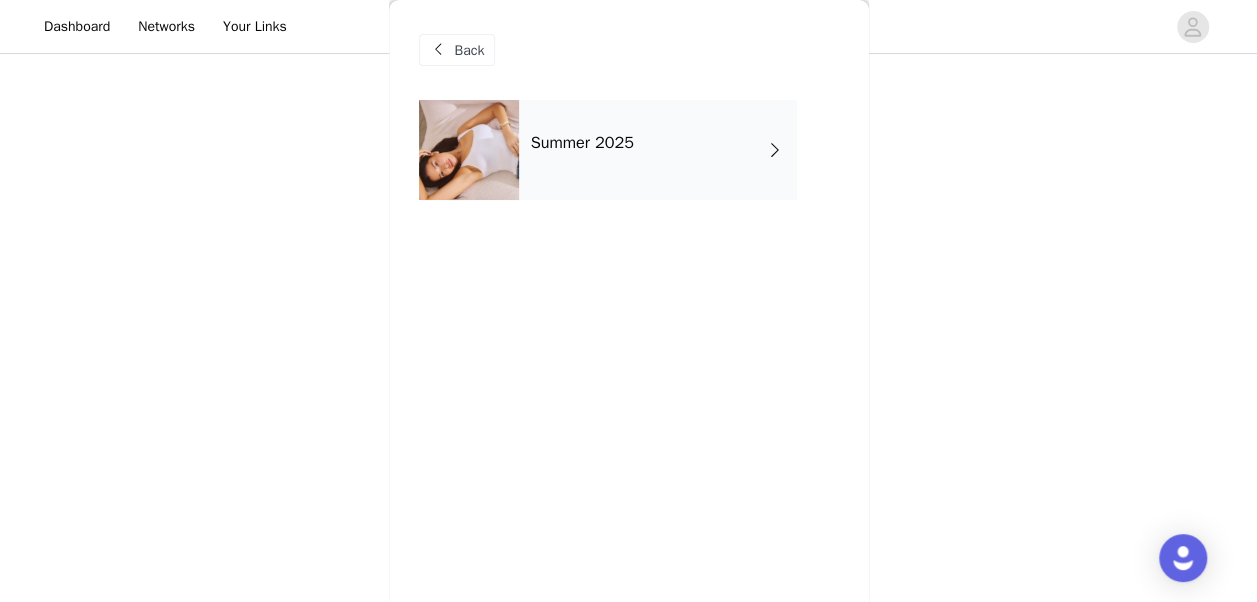 click on "Summer 2025" at bounding box center [658, 150] 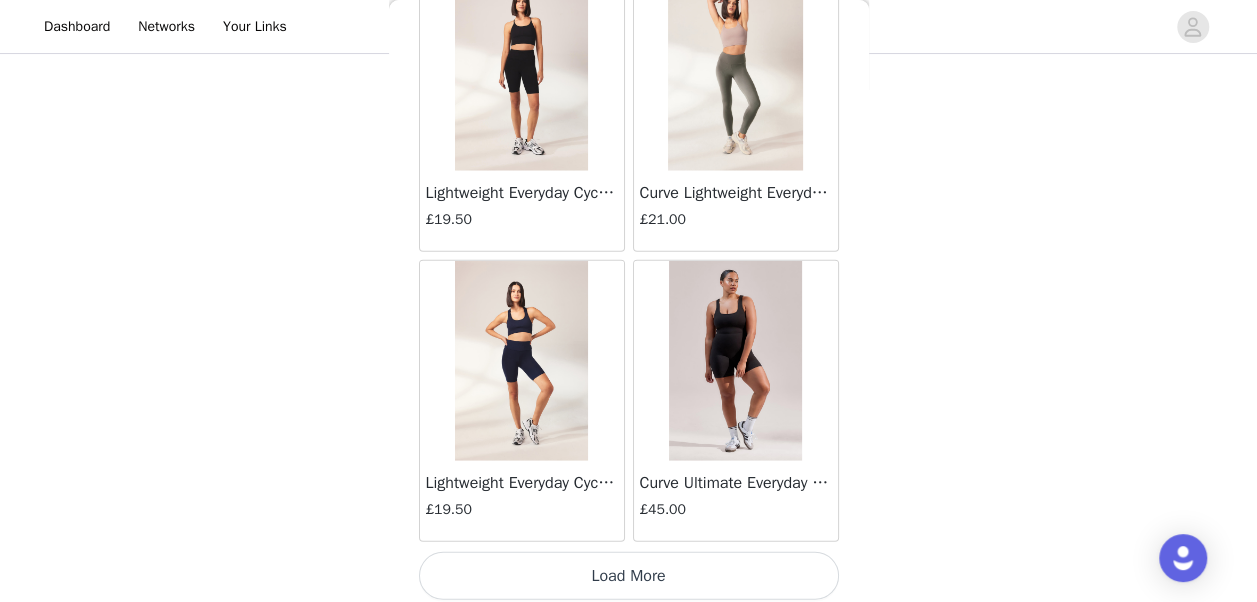 scroll, scrollTop: 2449, scrollLeft: 0, axis: vertical 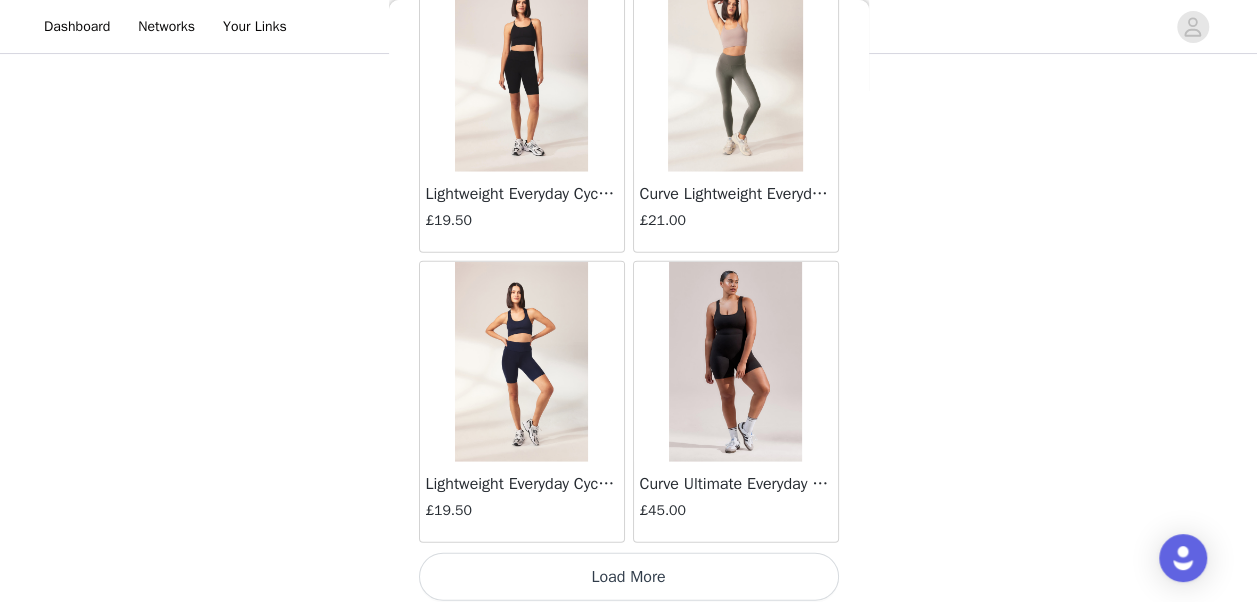 click on "Load More" at bounding box center (629, 577) 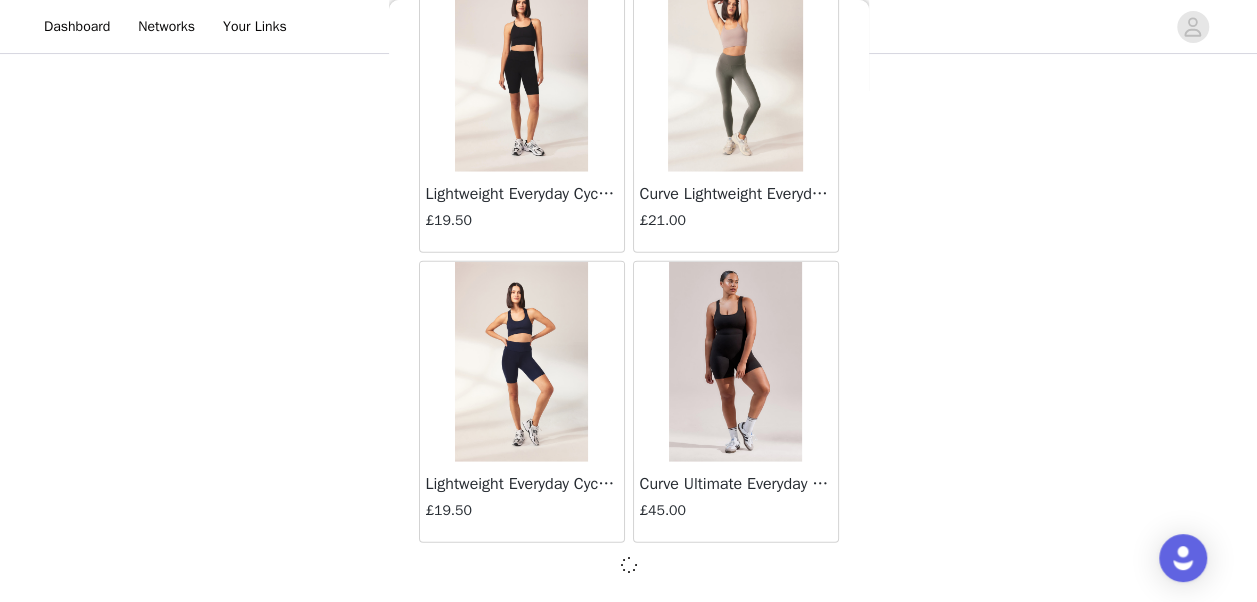 scroll, scrollTop: 2442, scrollLeft: 0, axis: vertical 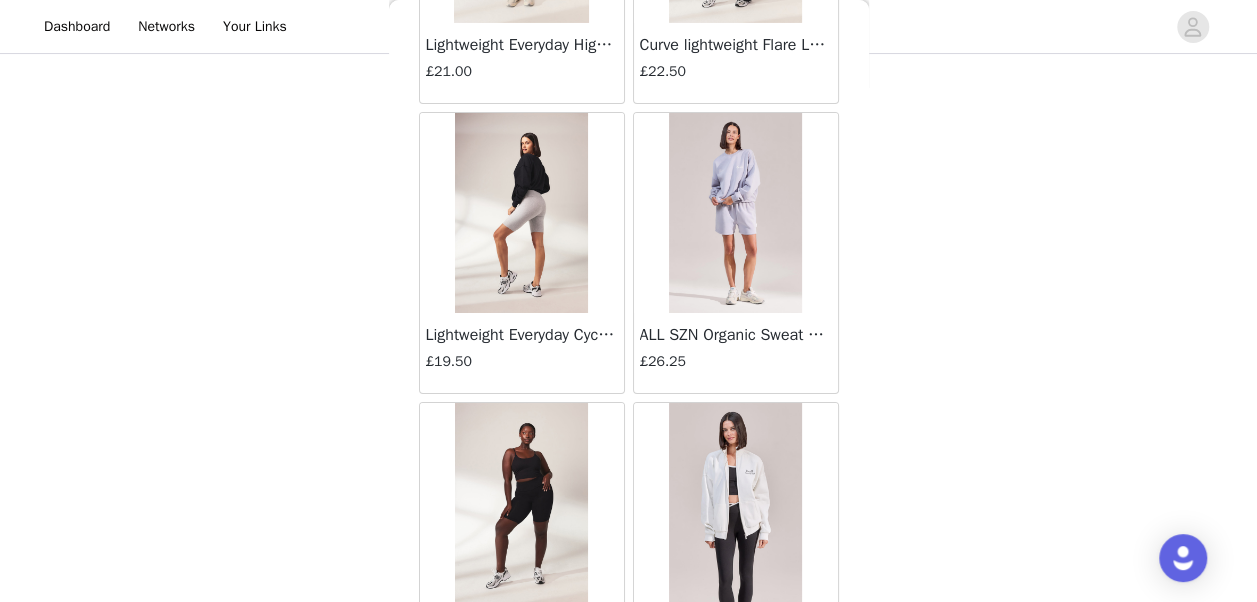click at bounding box center [735, 213] 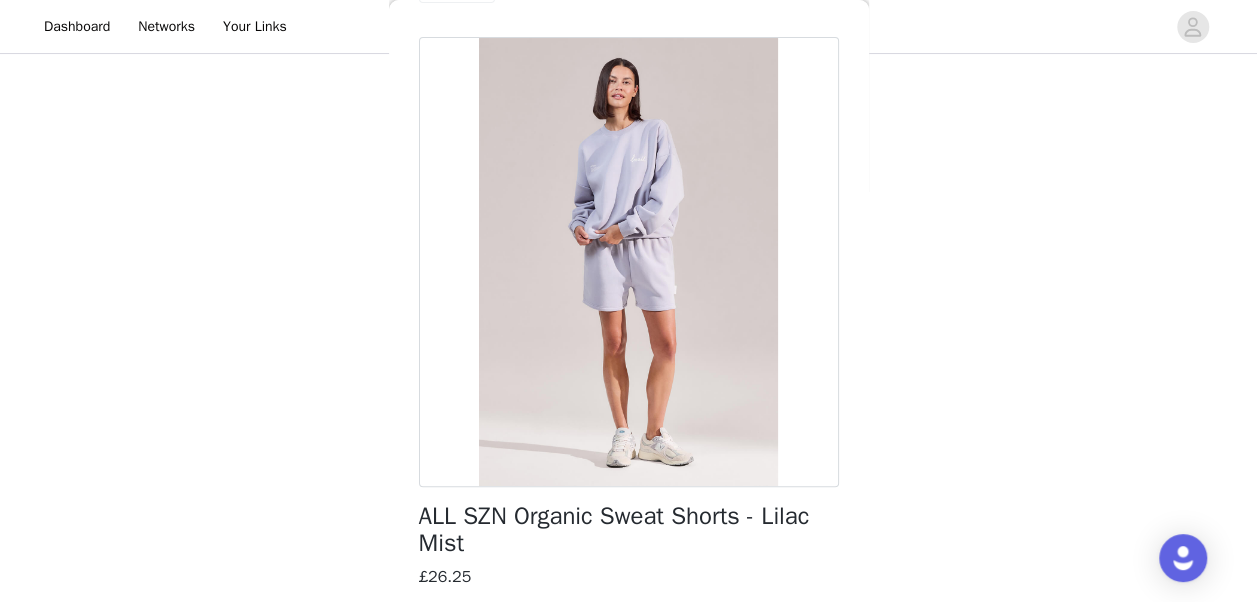 scroll, scrollTop: 64, scrollLeft: 0, axis: vertical 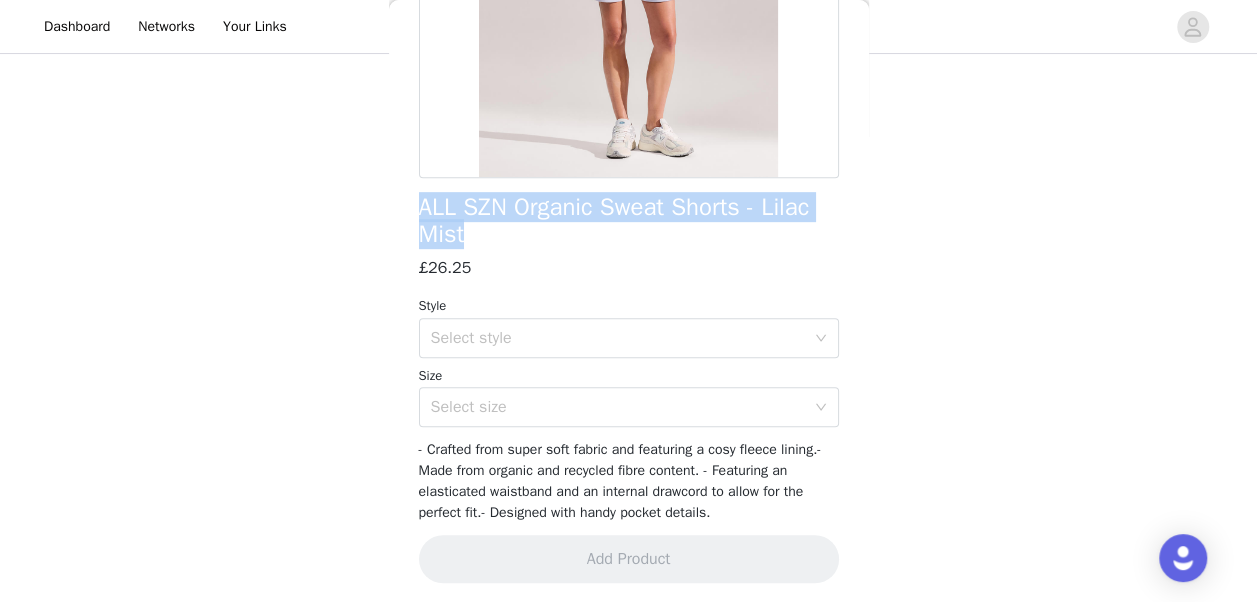 drag, startPoint x: 508, startPoint y: 237, endPoint x: 400, endPoint y: 176, distance: 124.036285 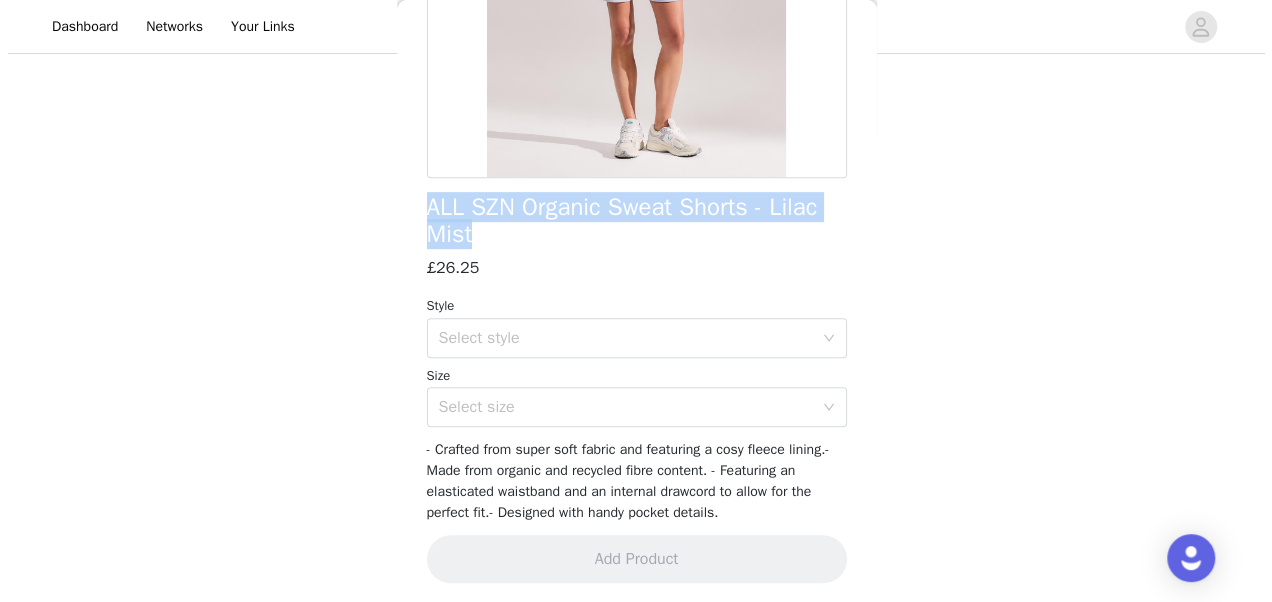 scroll, scrollTop: 0, scrollLeft: 0, axis: both 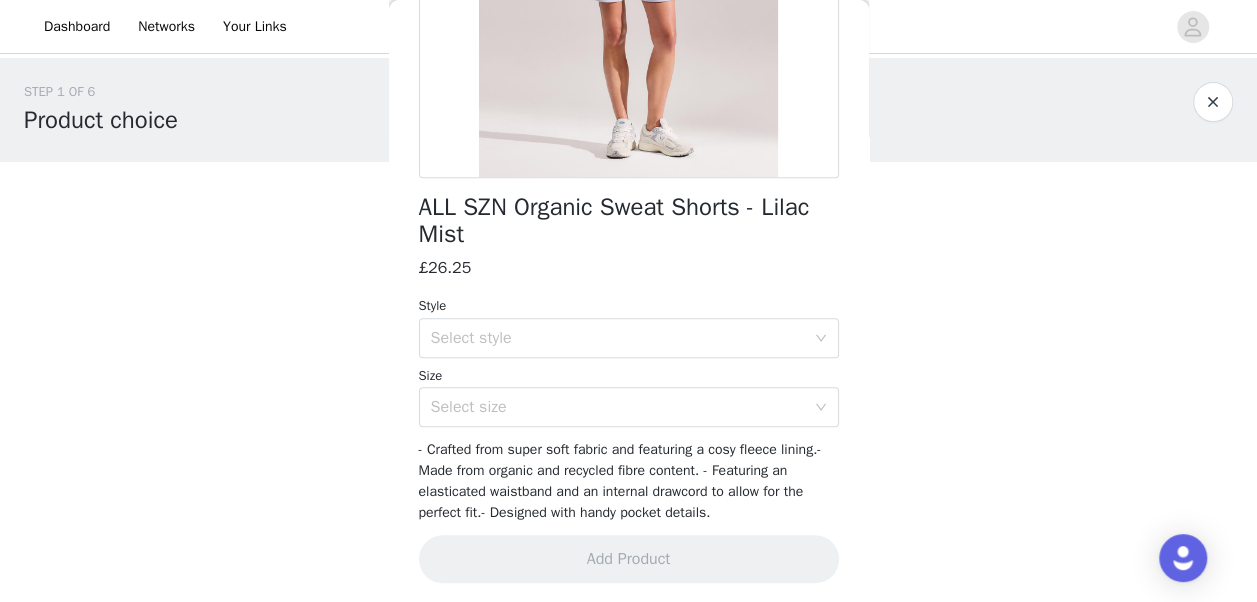 click on "STEP 1 OF 6
Product choice
You will be able to select 2 products from this campaign that you think will become your go-to Summer wardrobe staples! These products will be from our Summer collection that all have strong USP's.       1/2 Selected           Ultimate Everyday Cardigan - Off White     £45.00       Regular, 8       Edit   Remove     Add Product       Back     ALL SZN Organic Sweat Shorts - Lilac Mist       £26.25         Style   Select style Size   Select size   - Crafted from super soft fabric and featuring a cosy fleece lining.- Made from organic and recycled fibre content. - Featuring an elasticated waistband and an internal drawcord to allow for the perfect fit.- Designed with handy pocket details.   Add Product" at bounding box center [628, 336] 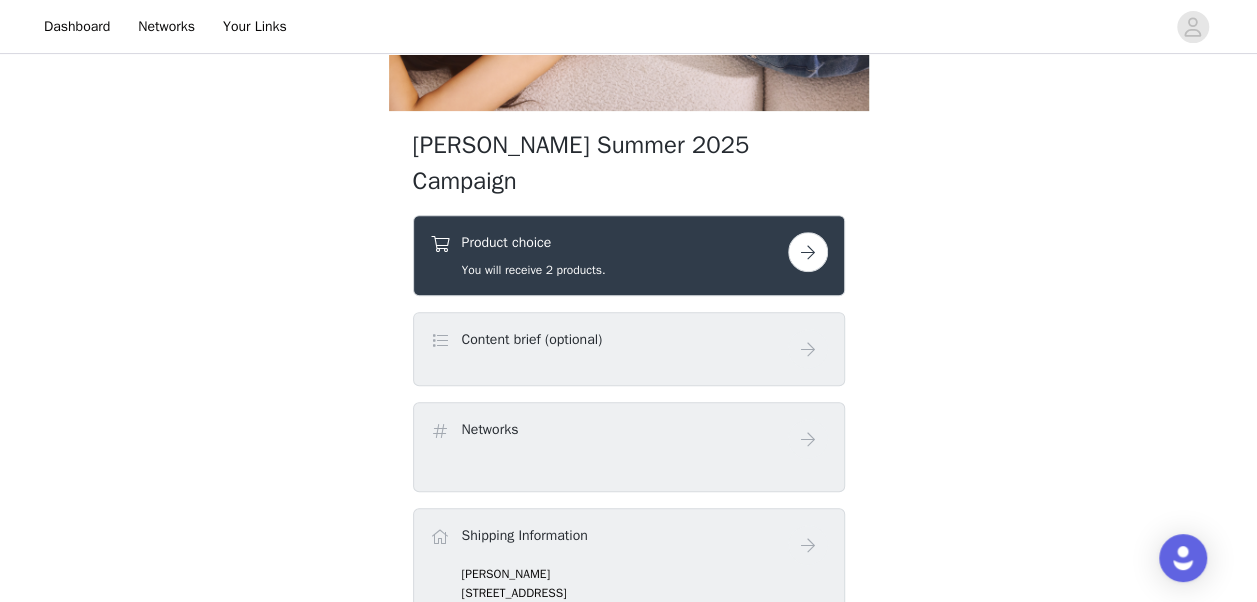 scroll, scrollTop: 268, scrollLeft: 0, axis: vertical 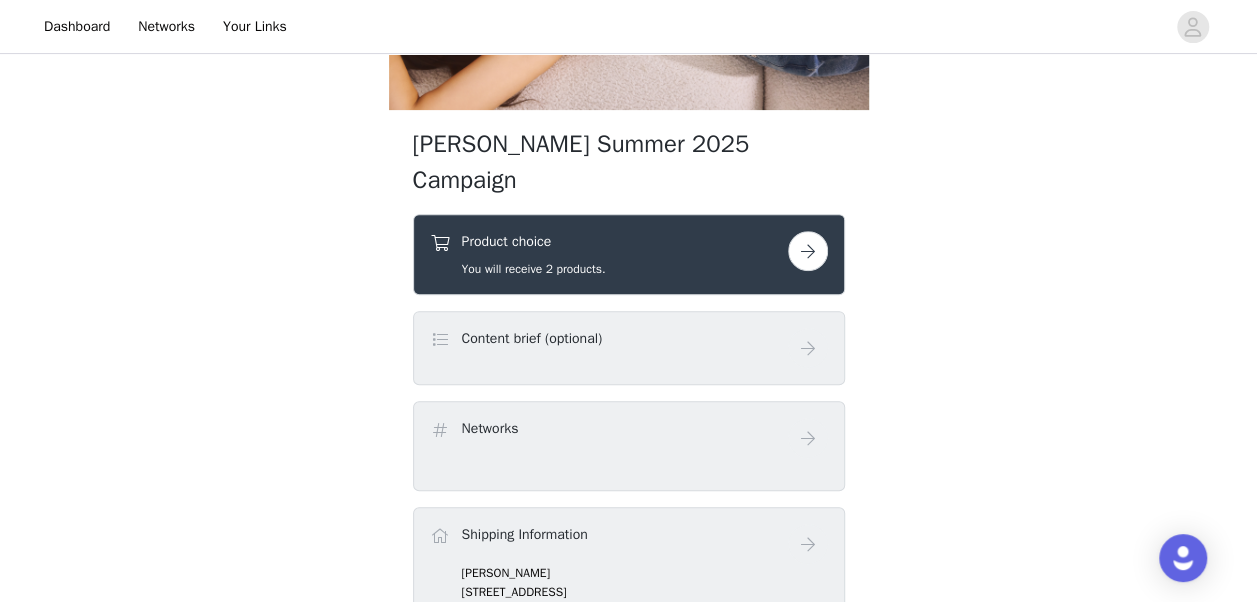 click at bounding box center (808, 251) 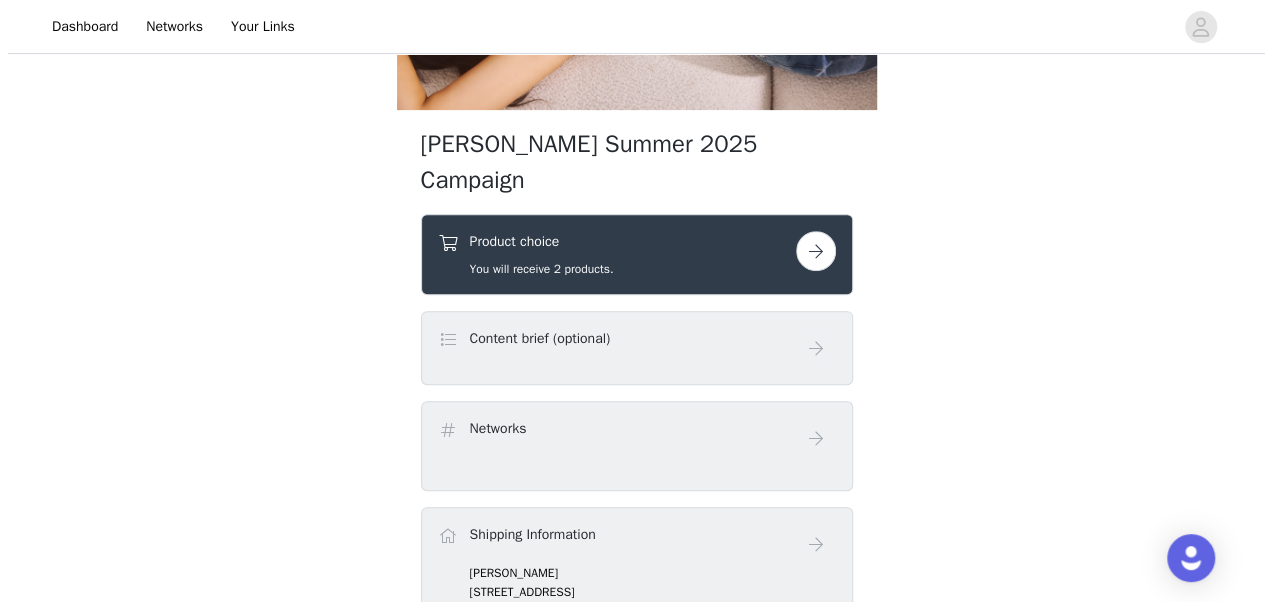 scroll, scrollTop: 0, scrollLeft: 0, axis: both 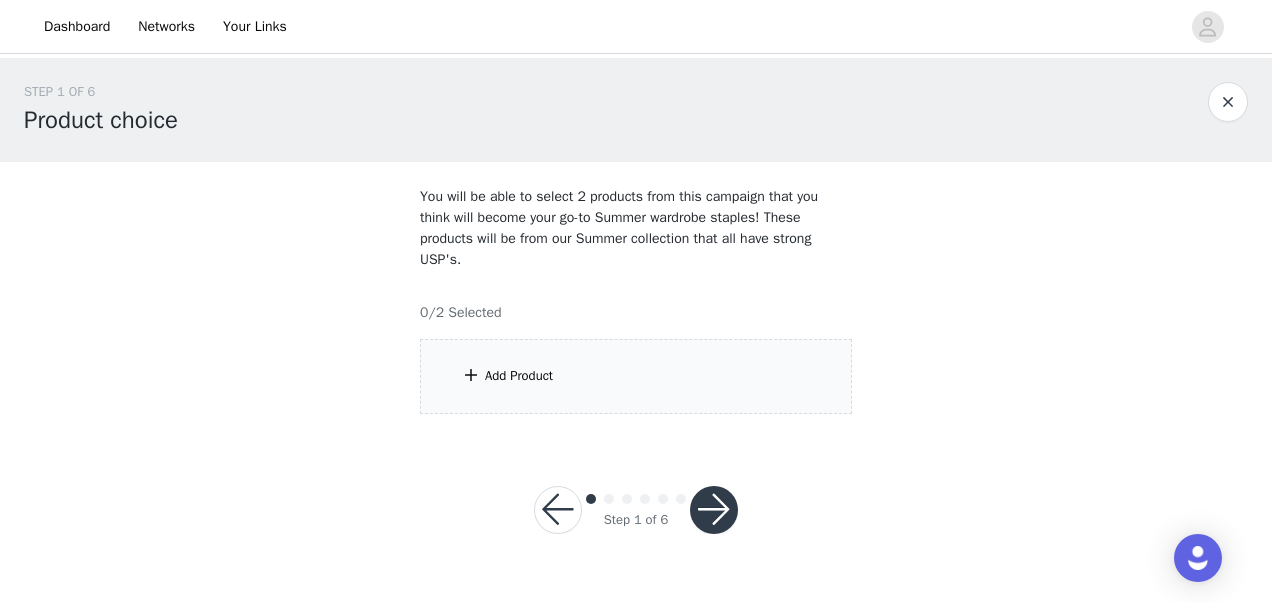 click on "Add Product" at bounding box center (636, 376) 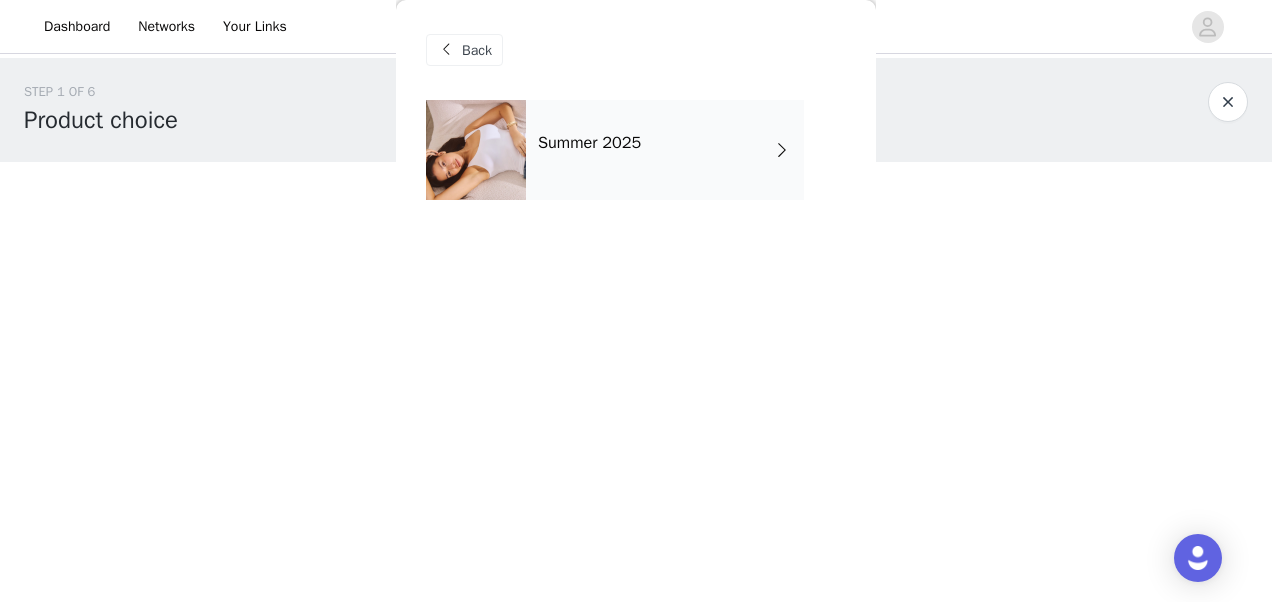 click on "Summer 2025" at bounding box center (665, 150) 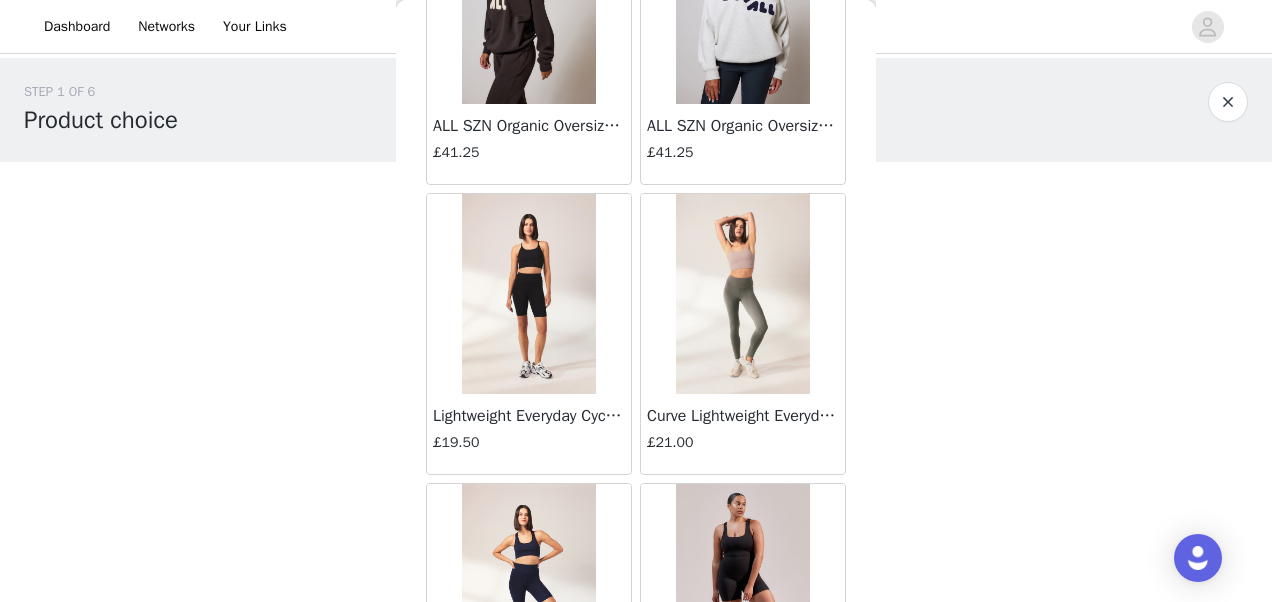 scroll, scrollTop: 2451, scrollLeft: 0, axis: vertical 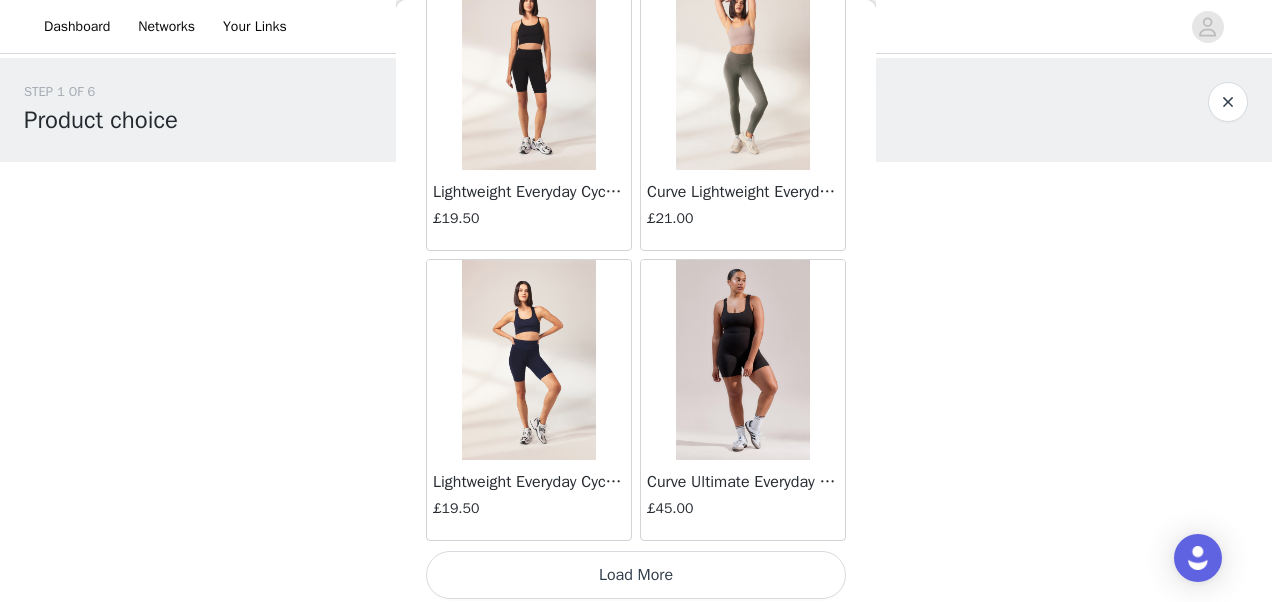 click on "Load More" at bounding box center [636, 575] 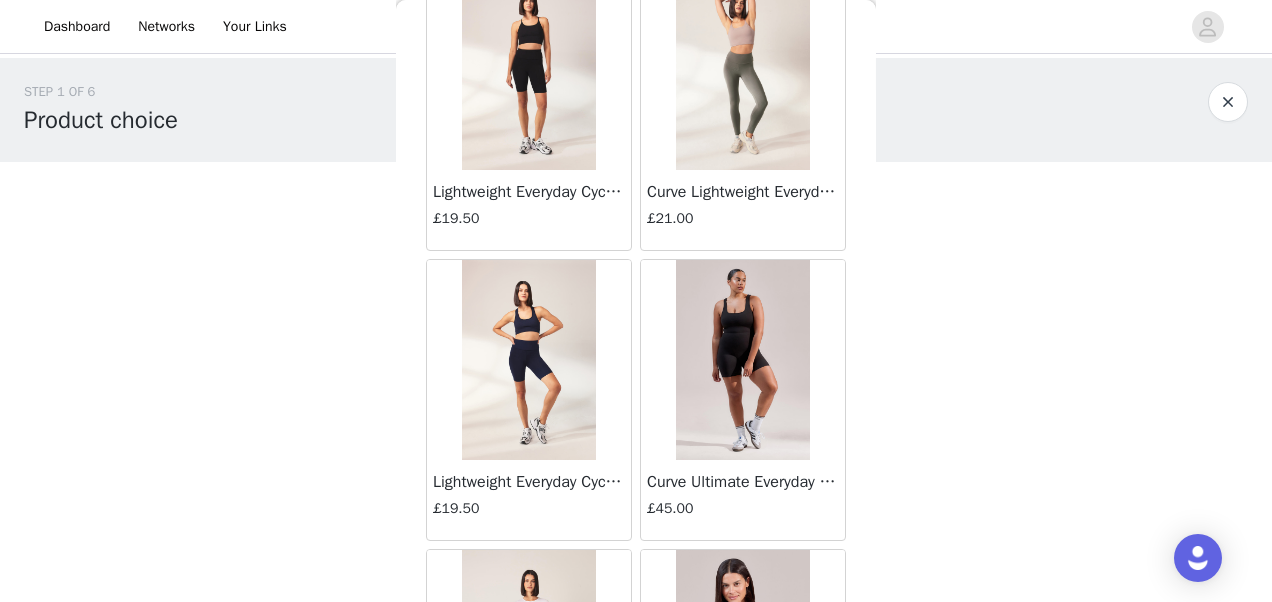 scroll, scrollTop: 2563, scrollLeft: 0, axis: vertical 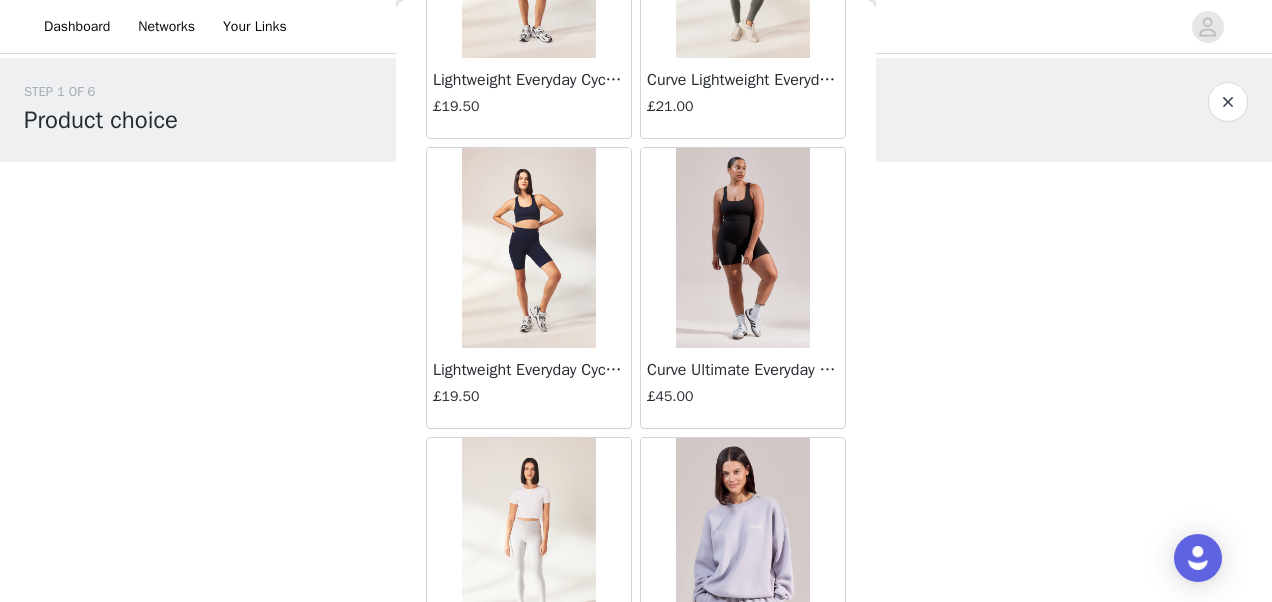 click on "£45.00" at bounding box center [743, 398] 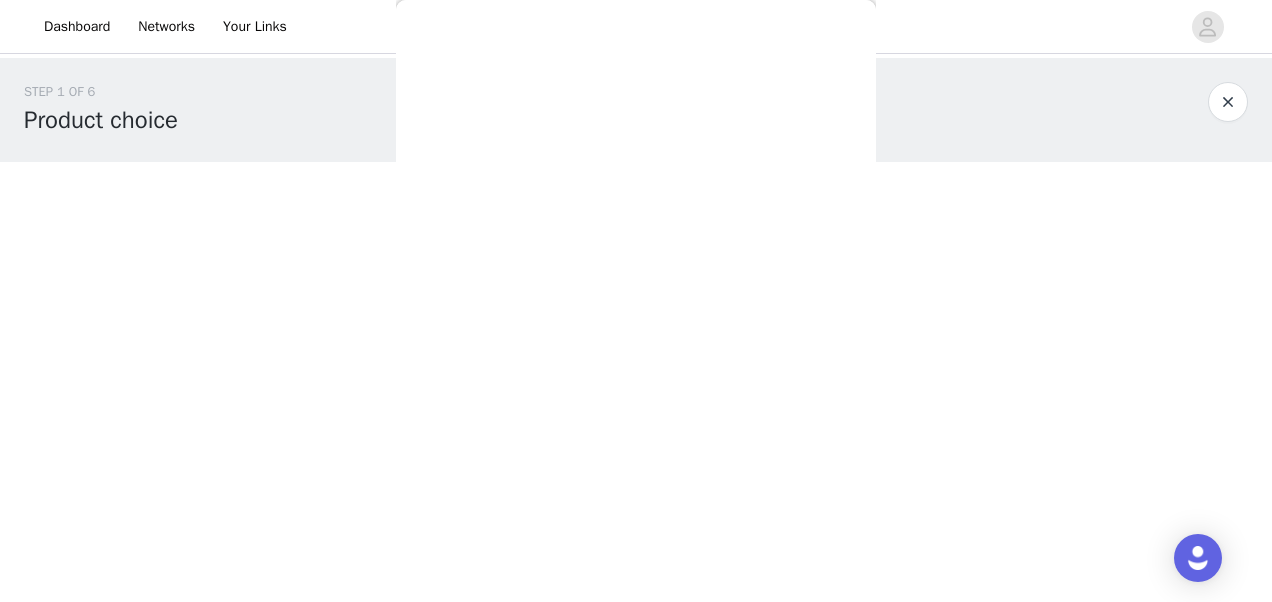scroll, scrollTop: 0, scrollLeft: 0, axis: both 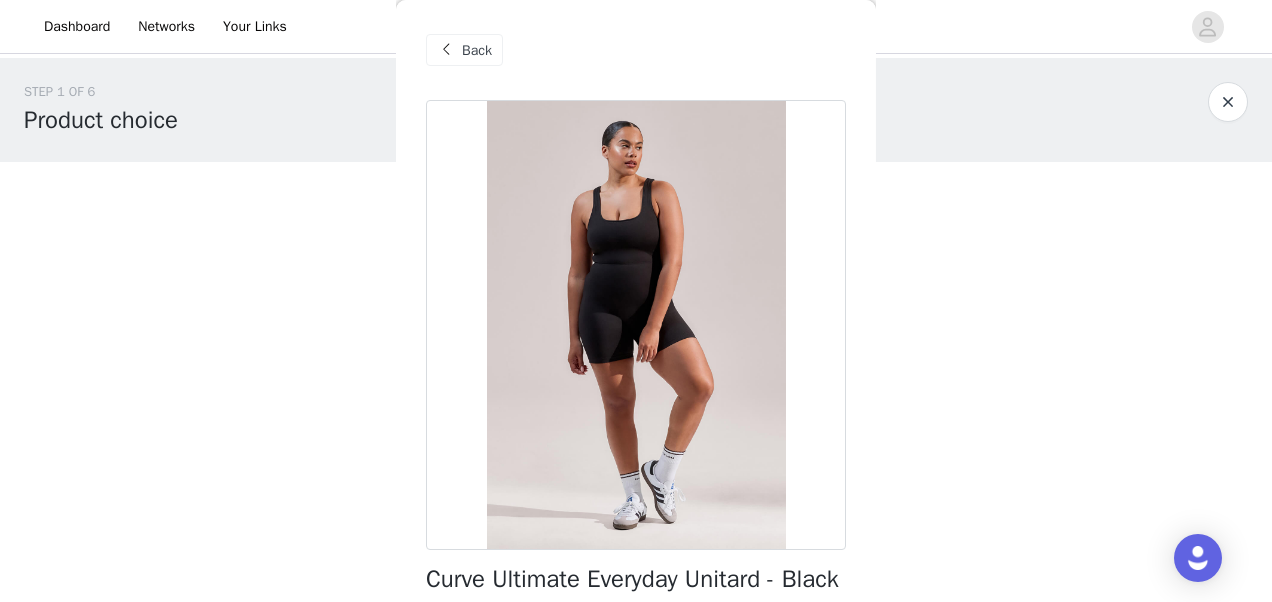 click on "Back" at bounding box center [464, 50] 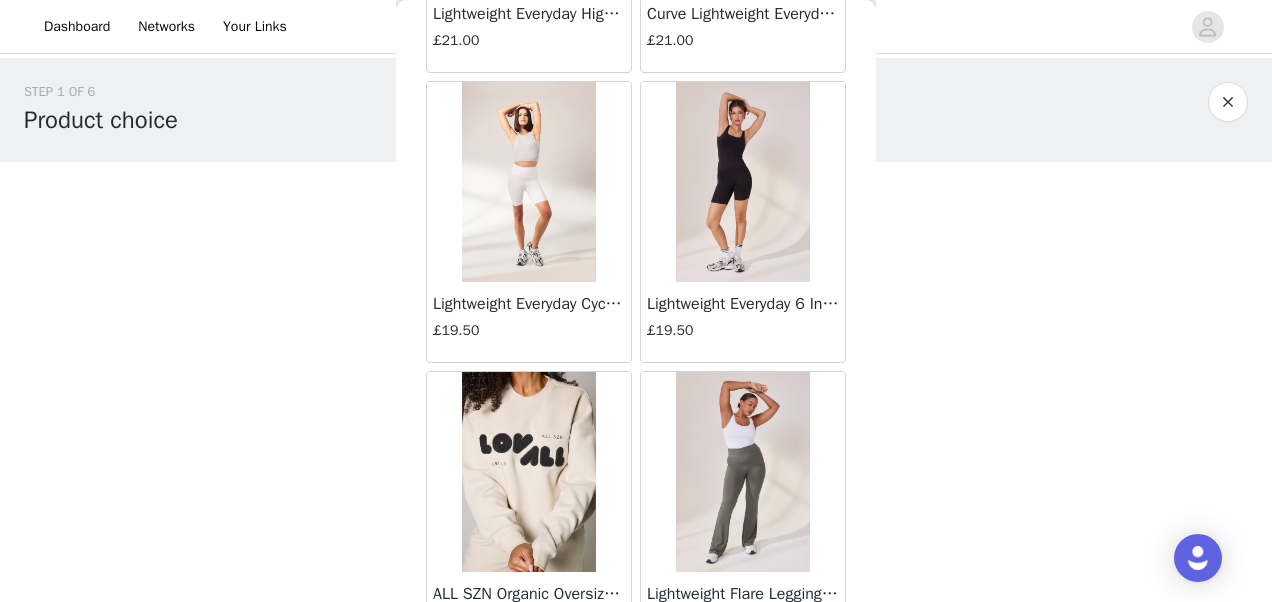 scroll, scrollTop: 5344, scrollLeft: 0, axis: vertical 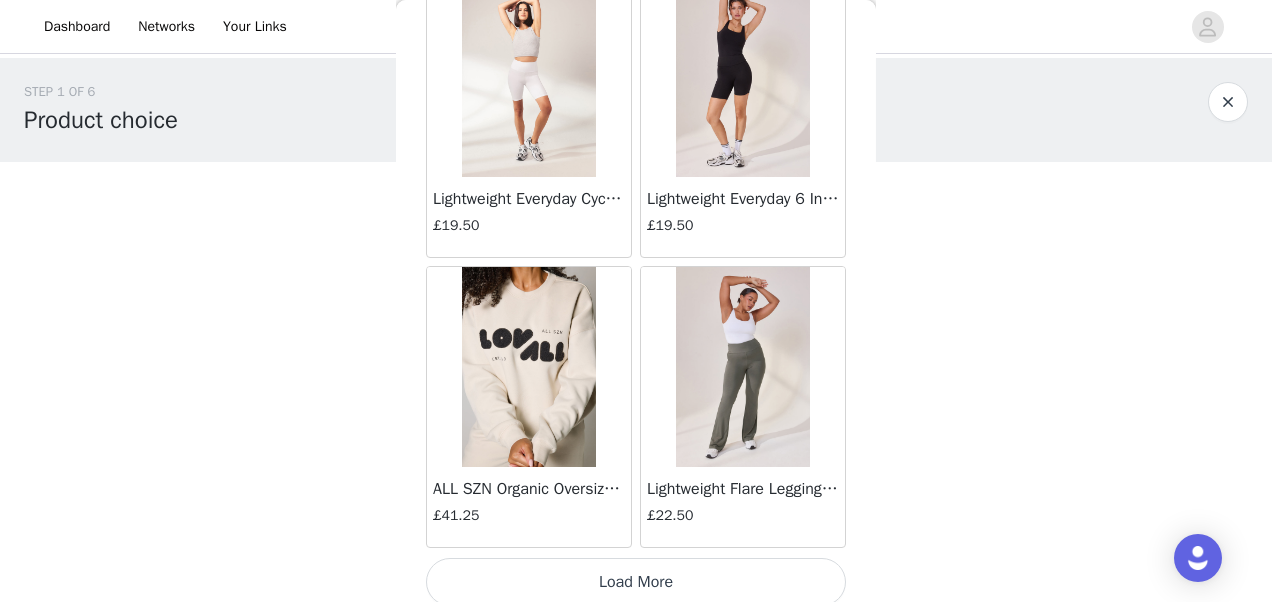 click on "Load More" at bounding box center (636, 582) 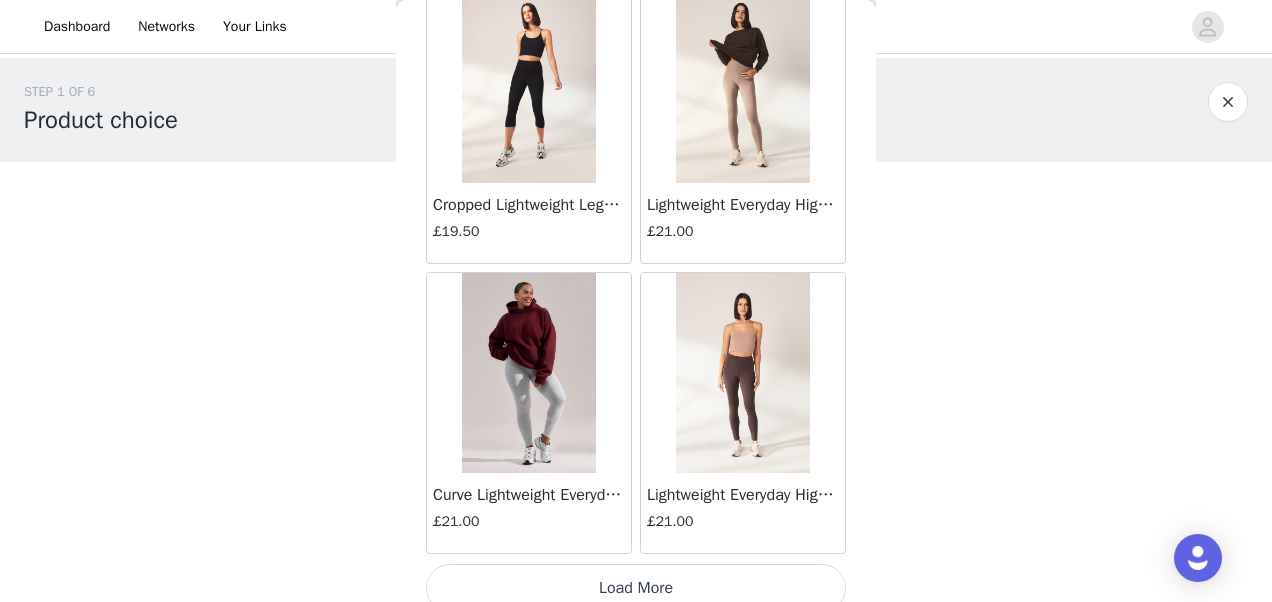scroll, scrollTop: 8238, scrollLeft: 0, axis: vertical 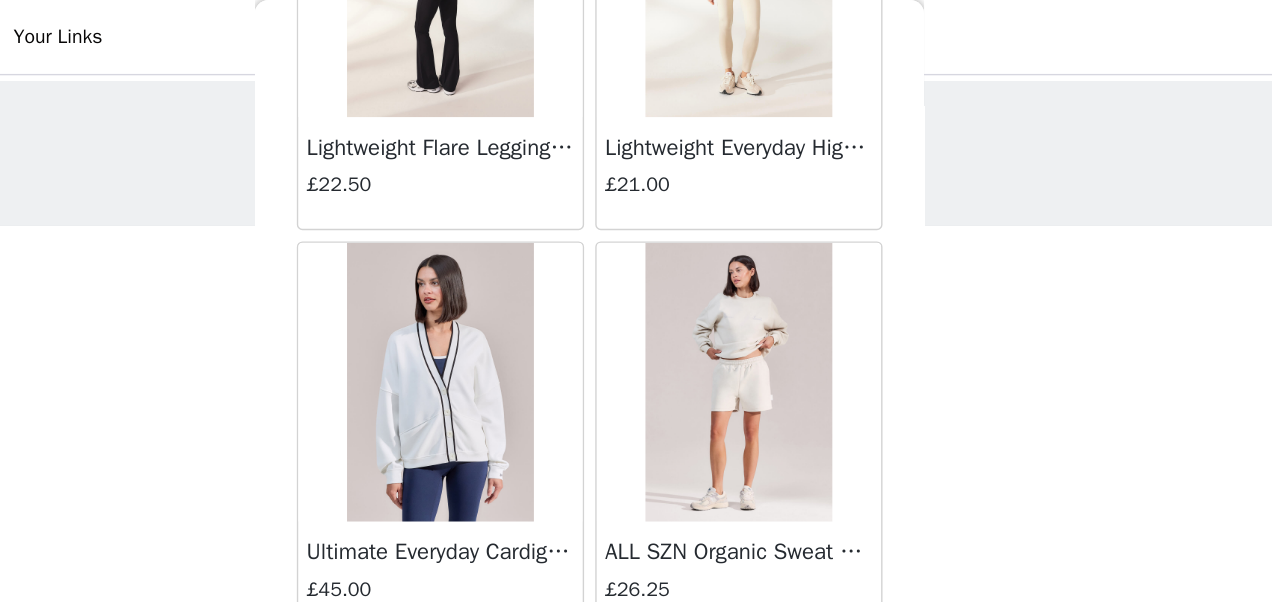 click at bounding box center [742, 274] 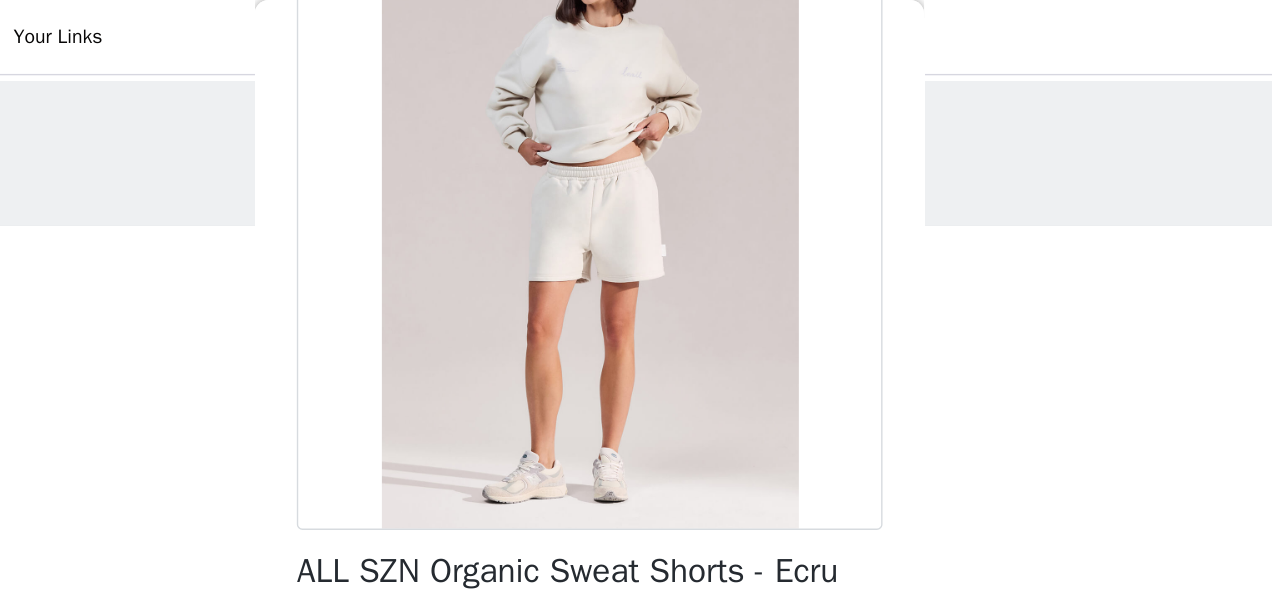scroll, scrollTop: 350, scrollLeft: 0, axis: vertical 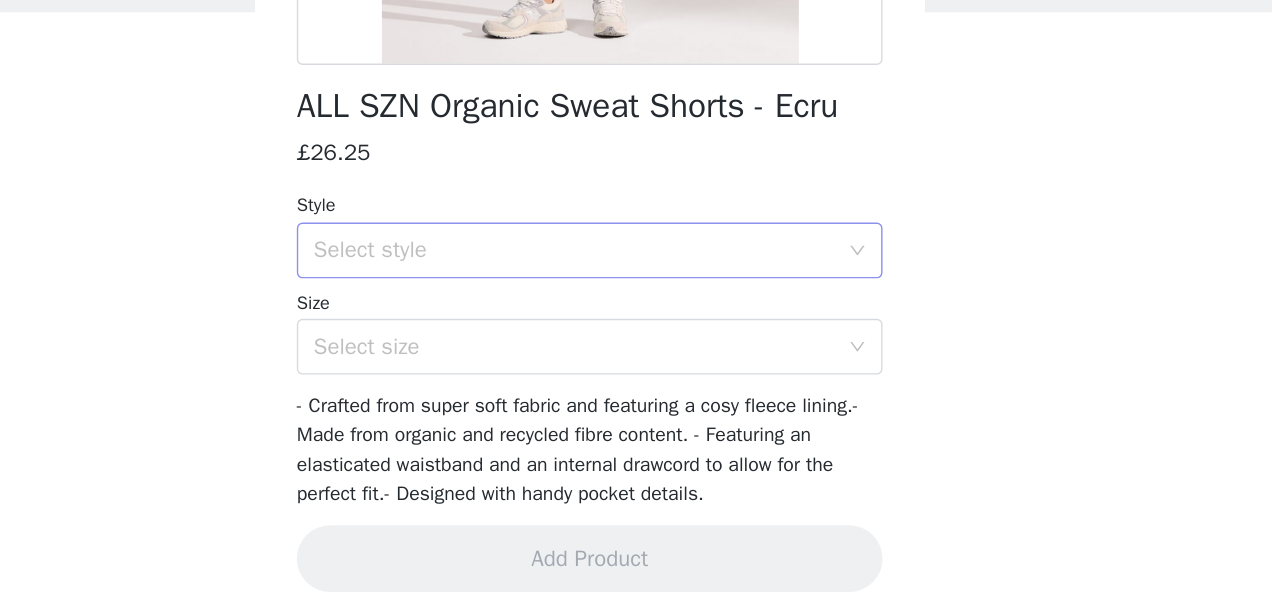 click on "Select style" at bounding box center [625, 333] 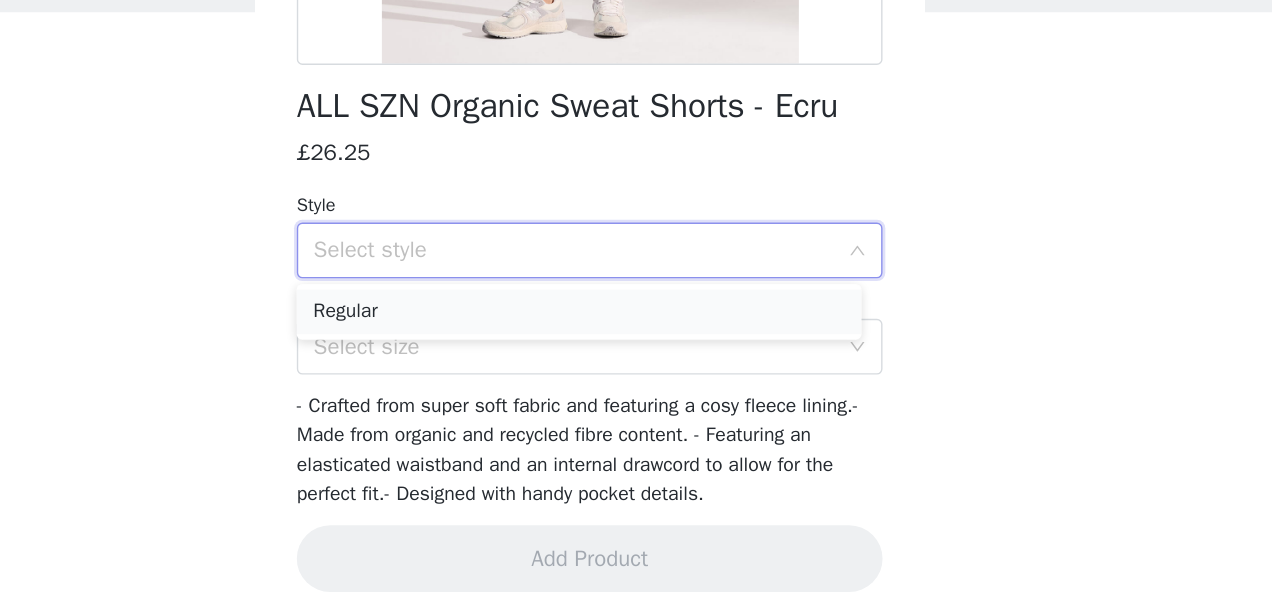 click on "Regular" at bounding box center (628, 377) 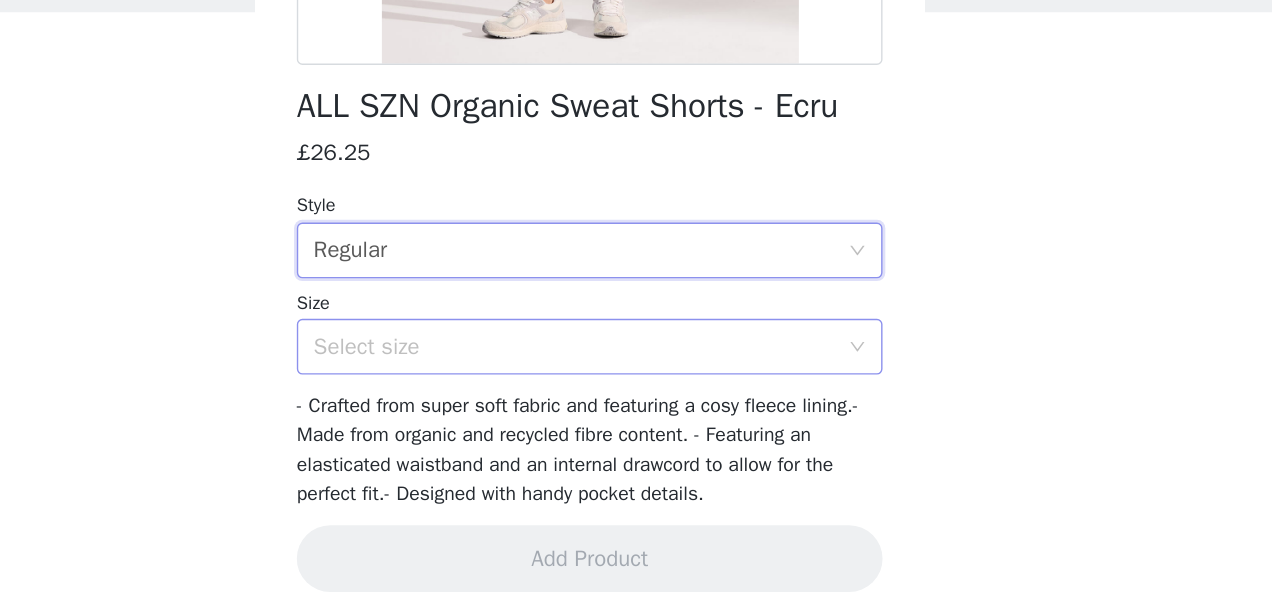 click on "Select size" at bounding box center (625, 402) 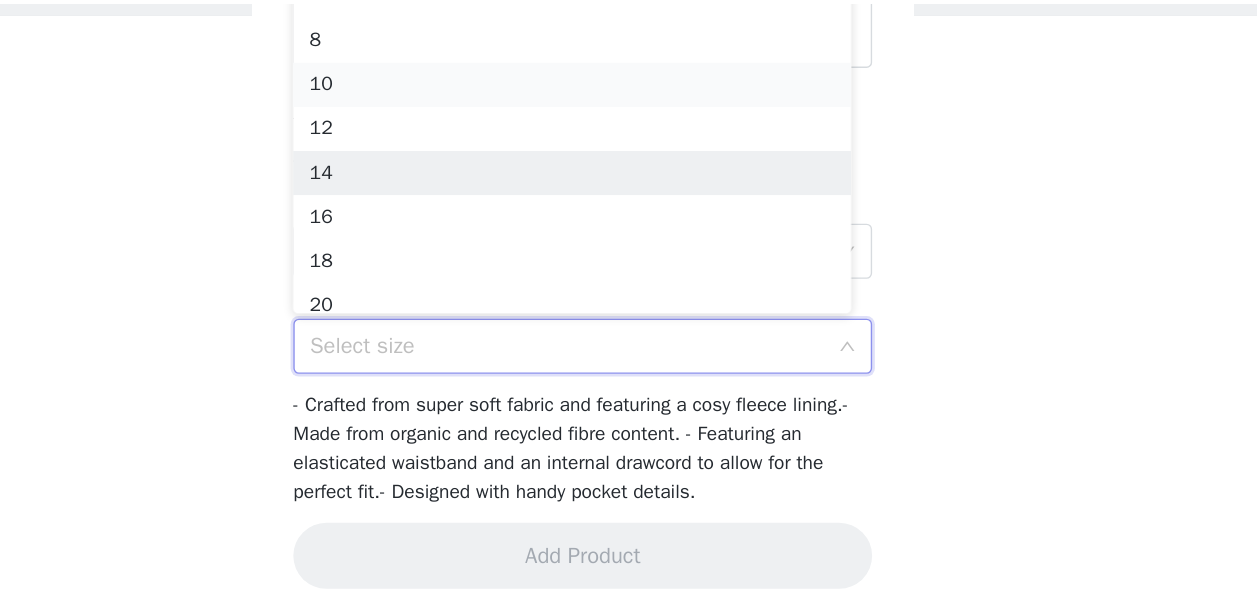 scroll, scrollTop: 10, scrollLeft: 0, axis: vertical 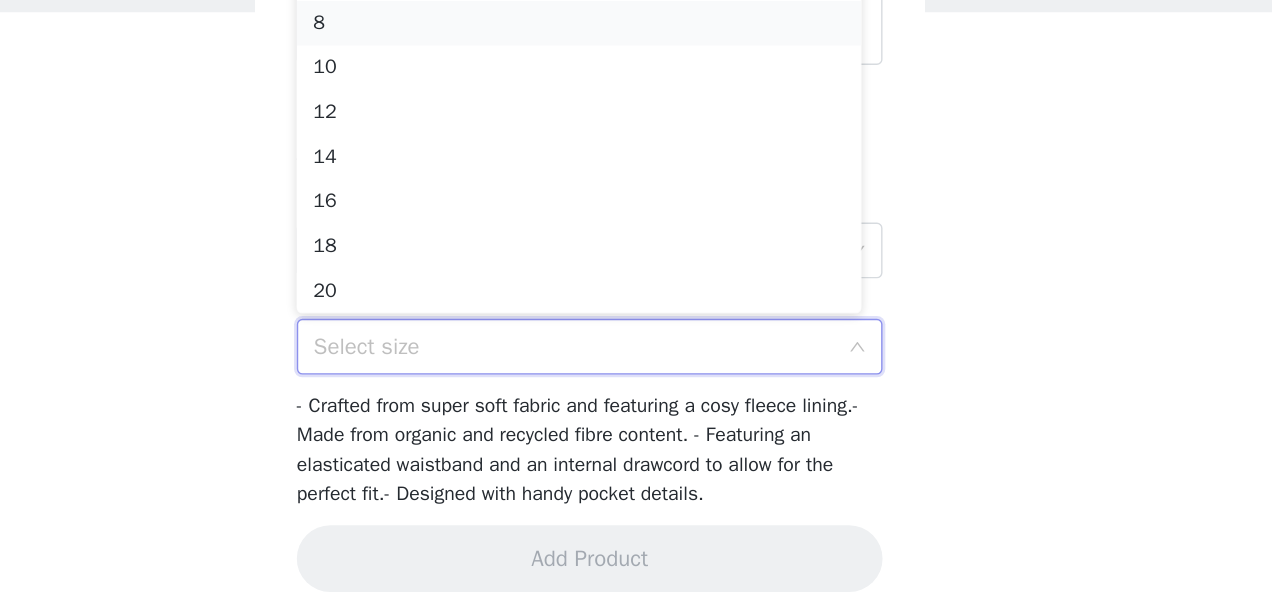 click on "8" at bounding box center [628, 170] 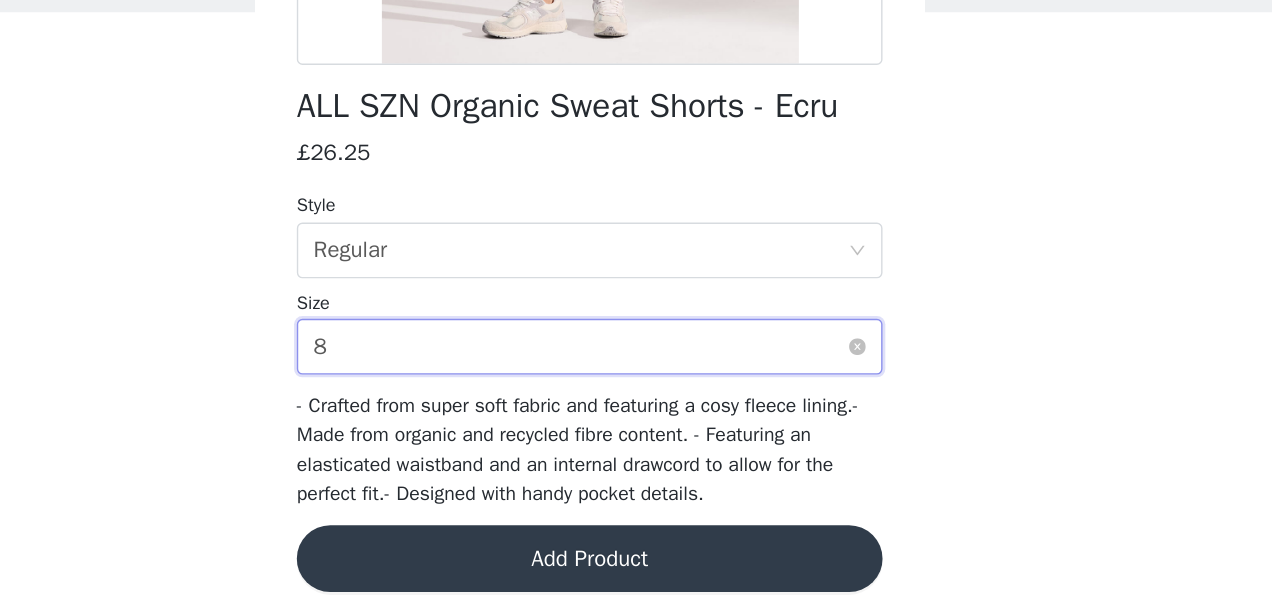 click on "Select size 8" at bounding box center [629, 402] 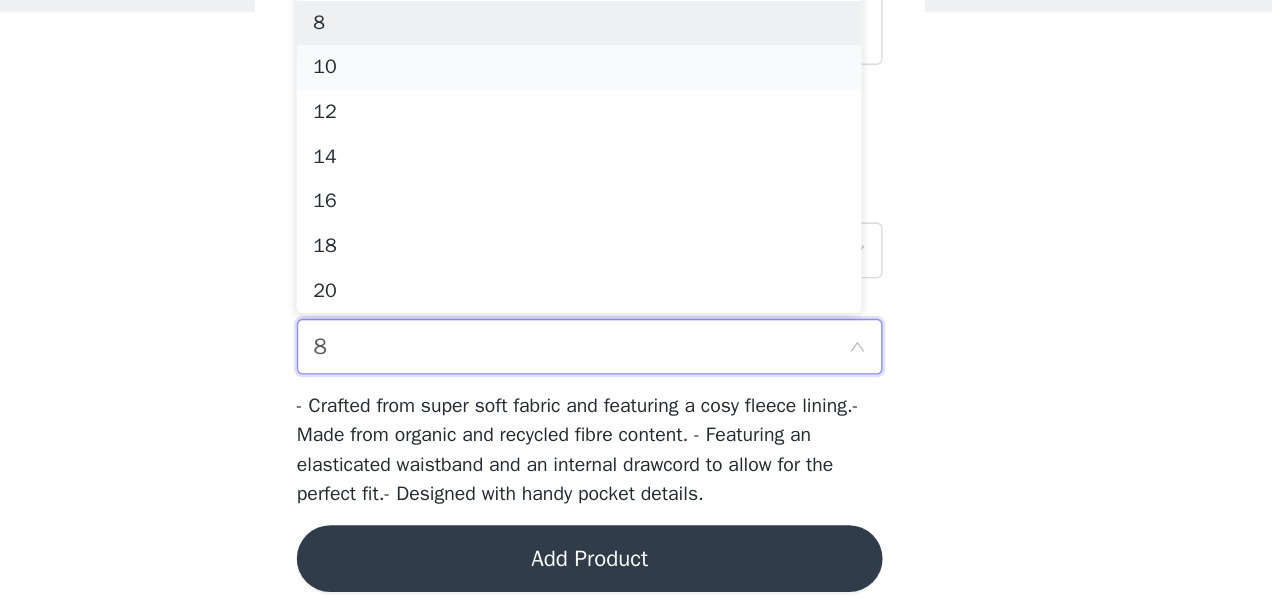 click on "10" at bounding box center (628, 202) 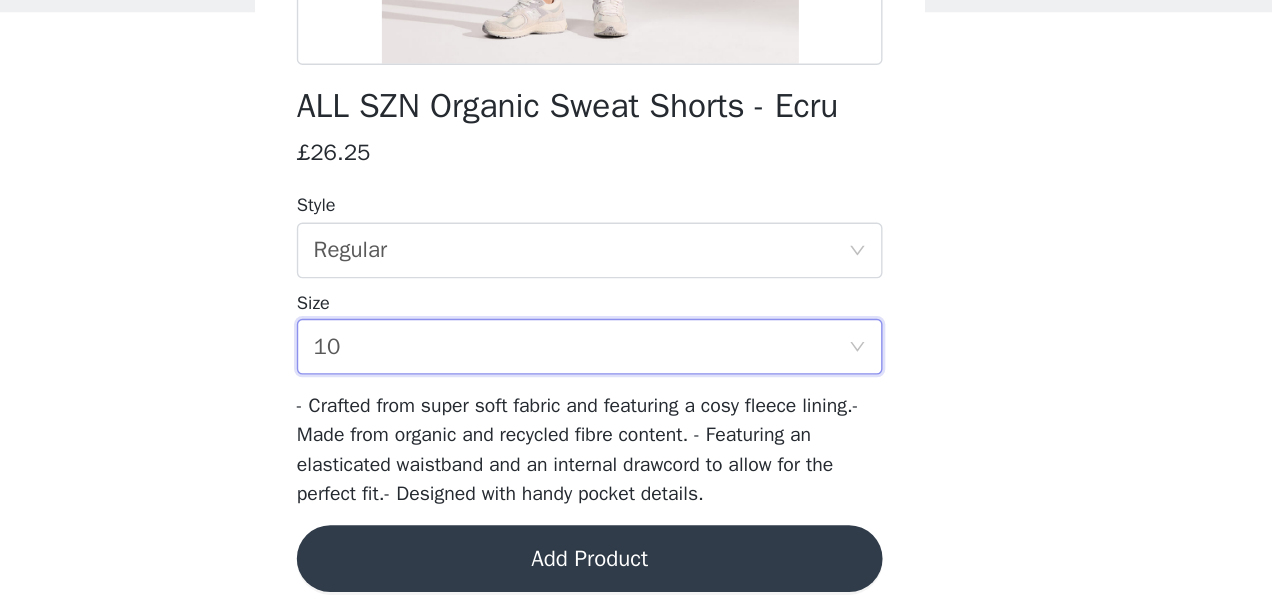 click on "Add Product" at bounding box center (636, 554) 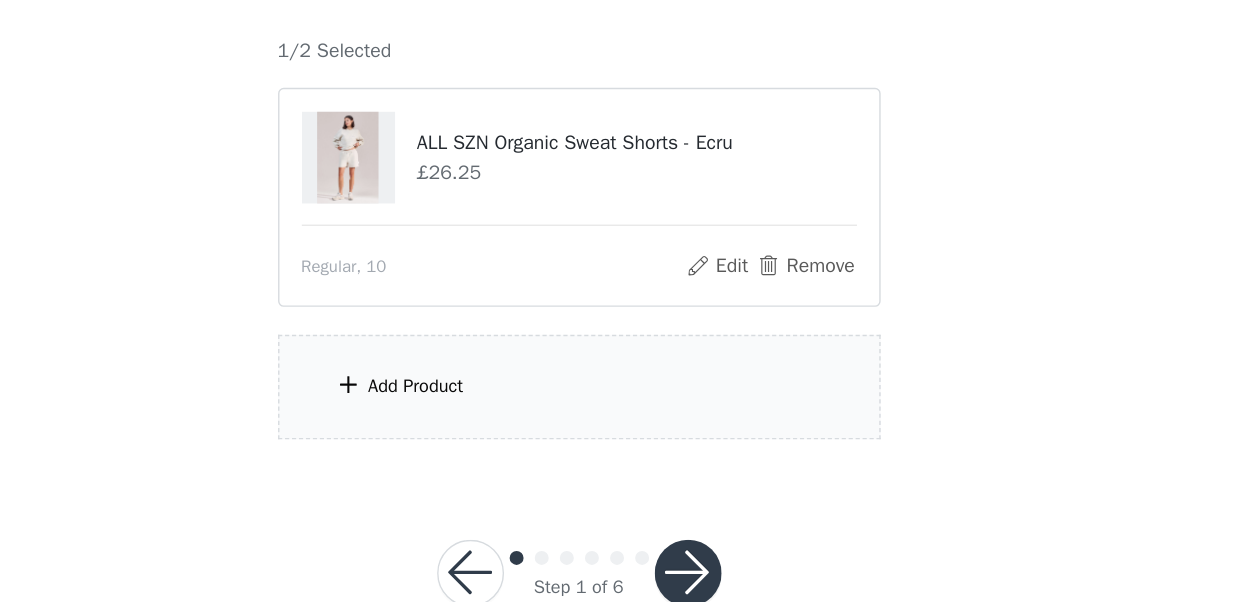 scroll, scrollTop: 126, scrollLeft: 0, axis: vertical 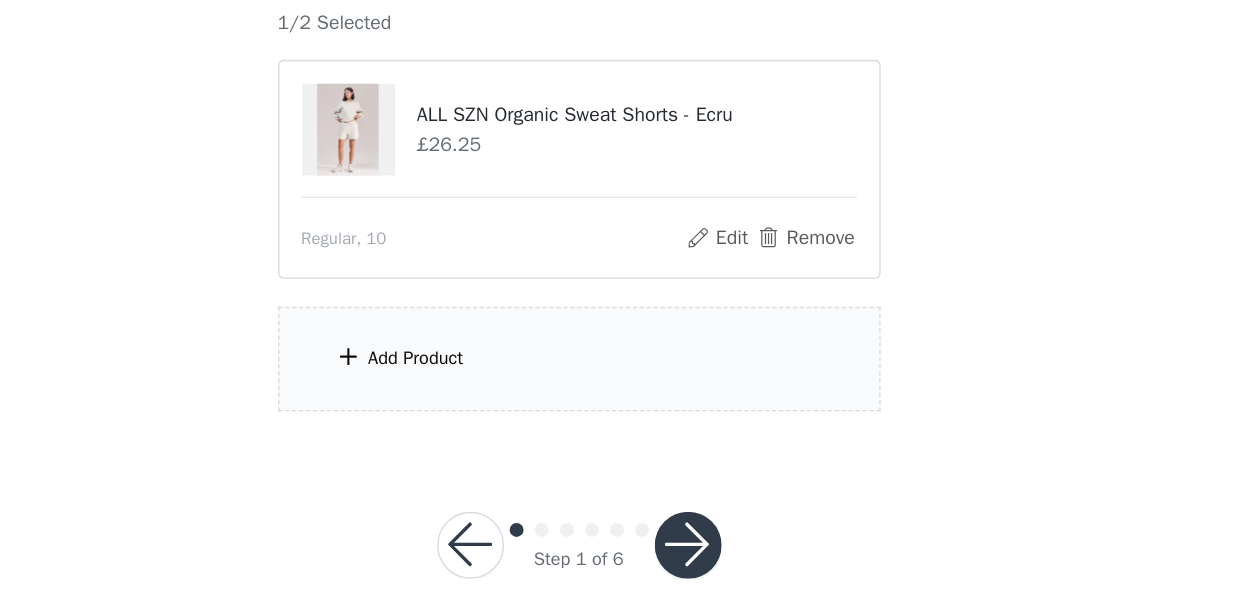 click on "Add Product" at bounding box center (629, 427) 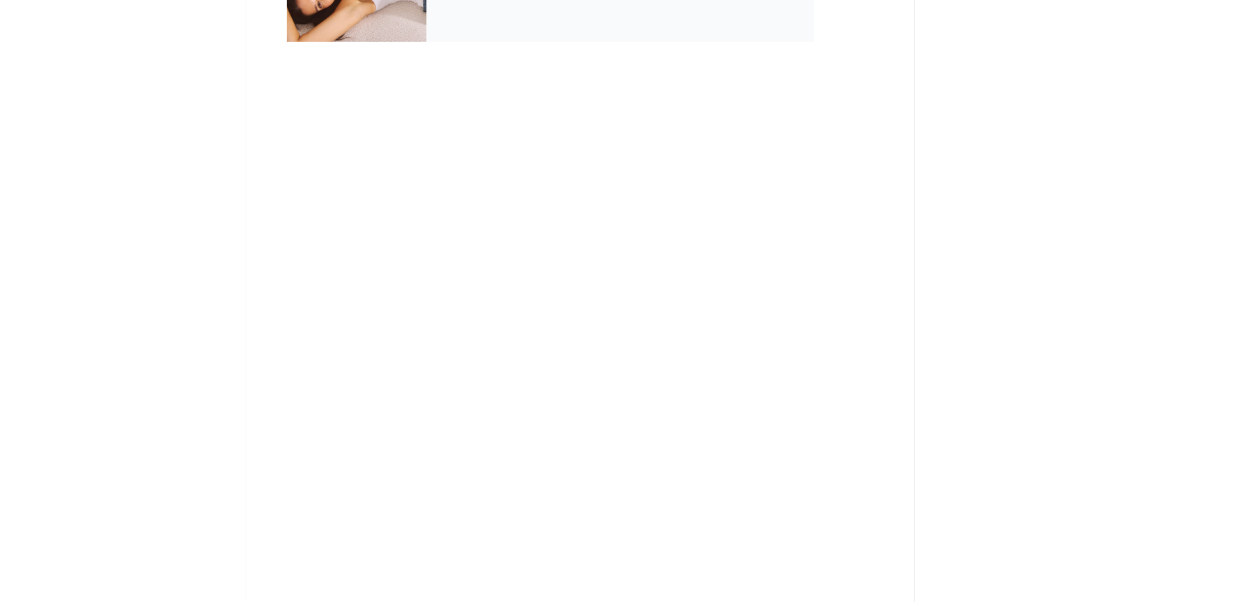 scroll, scrollTop: 126, scrollLeft: 0, axis: vertical 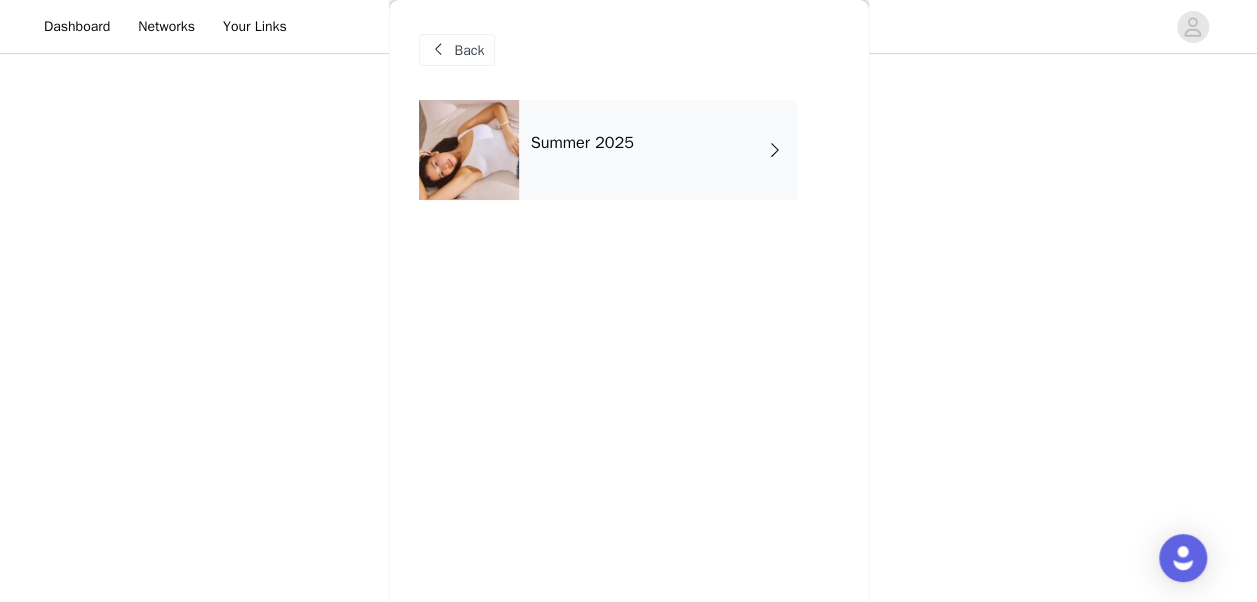 click on "Summer 2025" at bounding box center [582, 143] 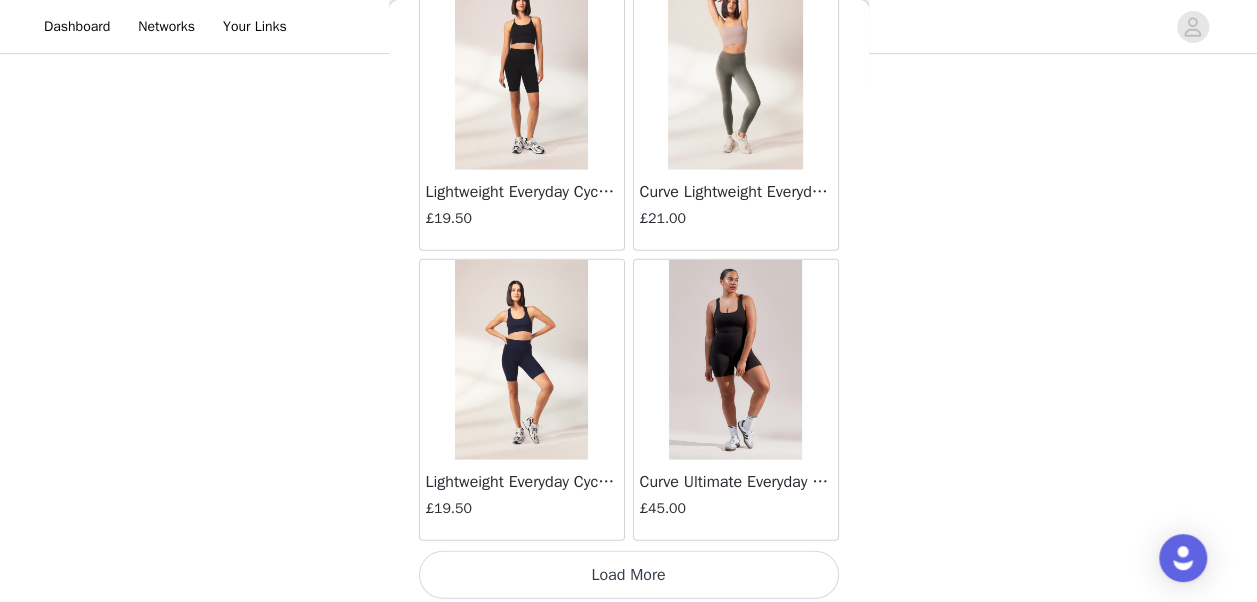 scroll, scrollTop: 2450, scrollLeft: 0, axis: vertical 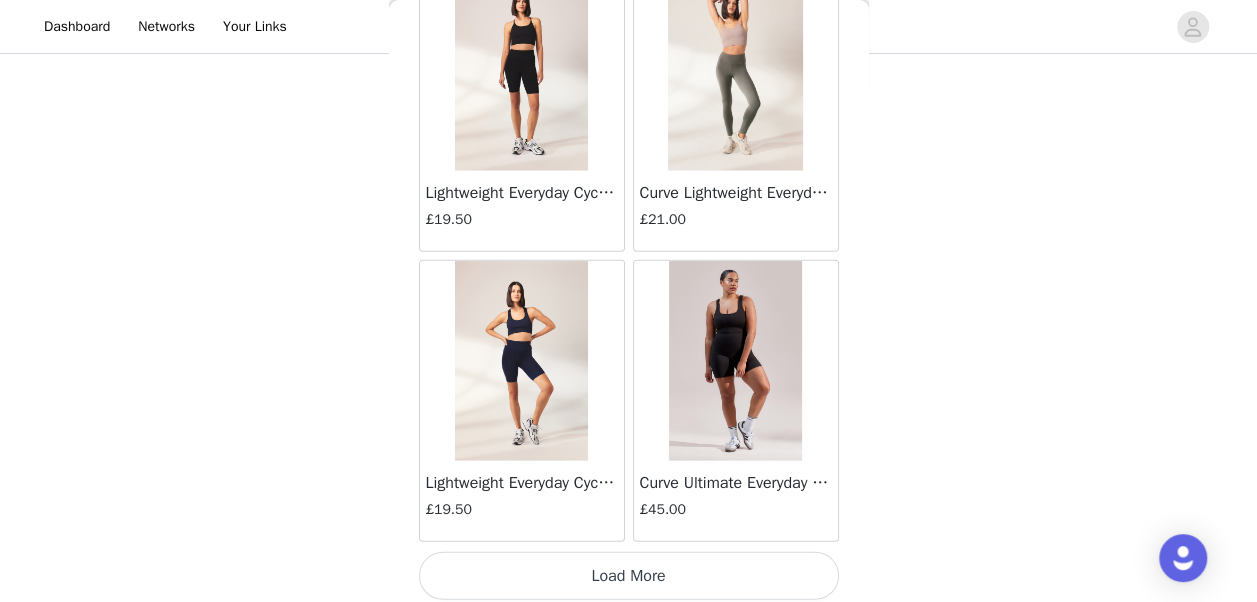 click on "Load More" at bounding box center (629, 576) 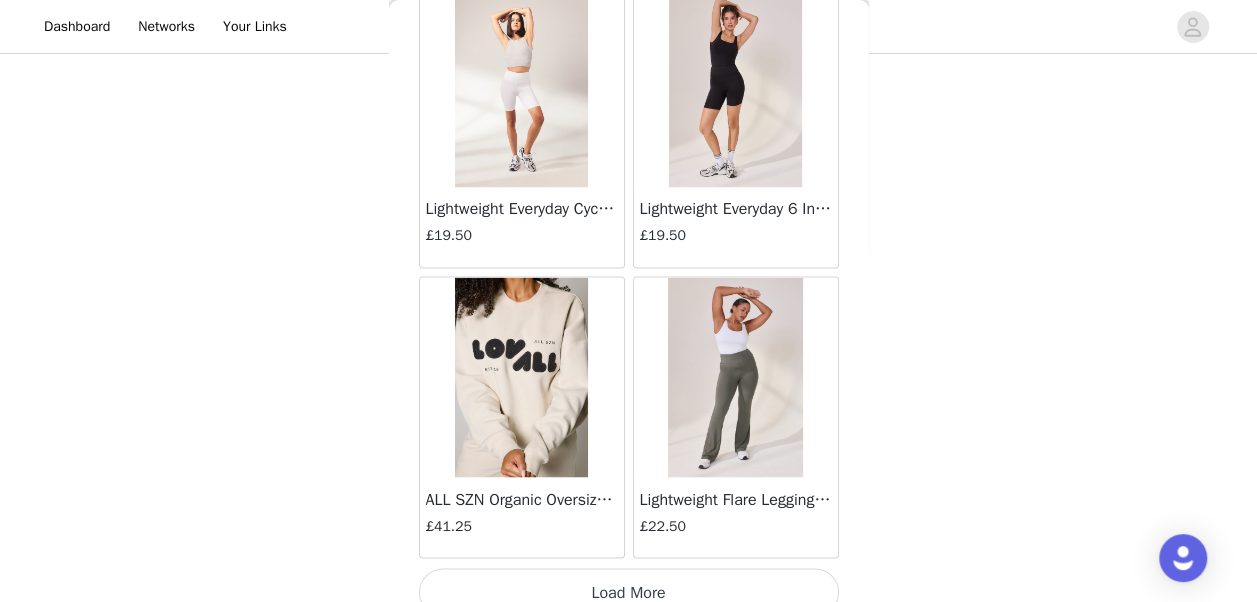 scroll, scrollTop: 5344, scrollLeft: 0, axis: vertical 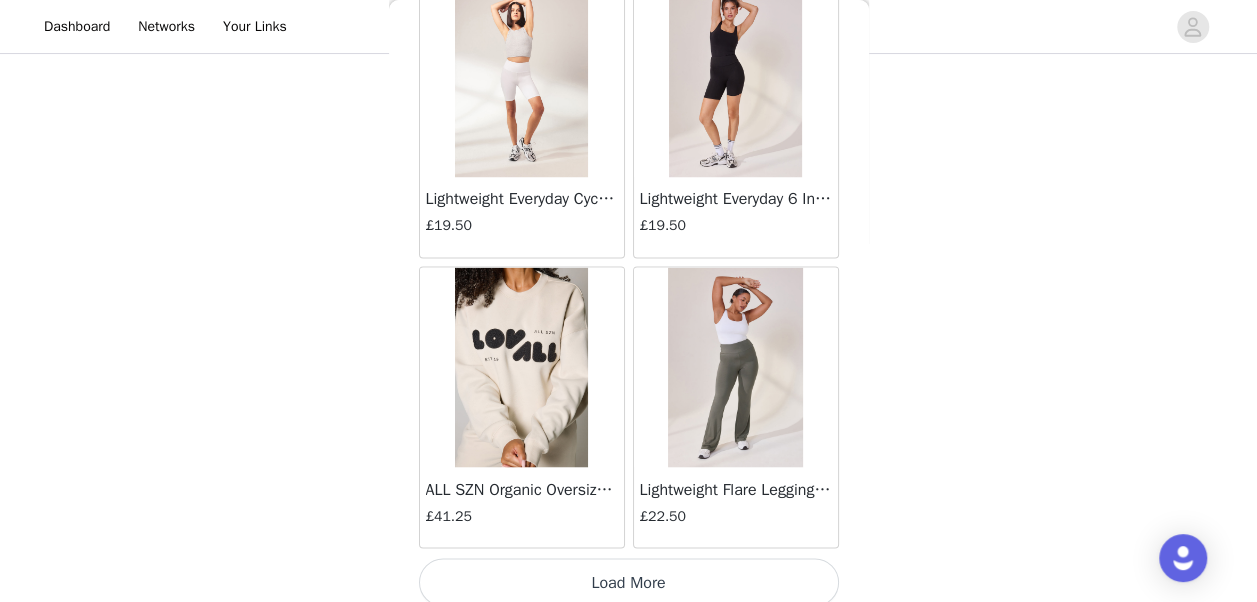 click on "Load More" at bounding box center (629, 582) 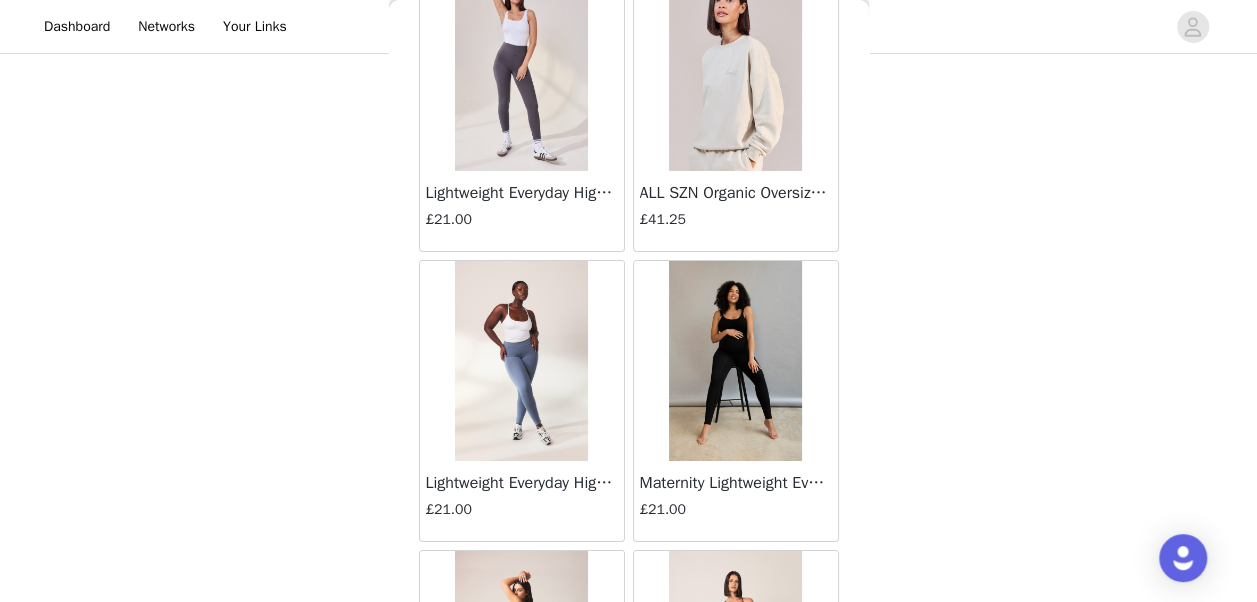 scroll, scrollTop: 7088, scrollLeft: 0, axis: vertical 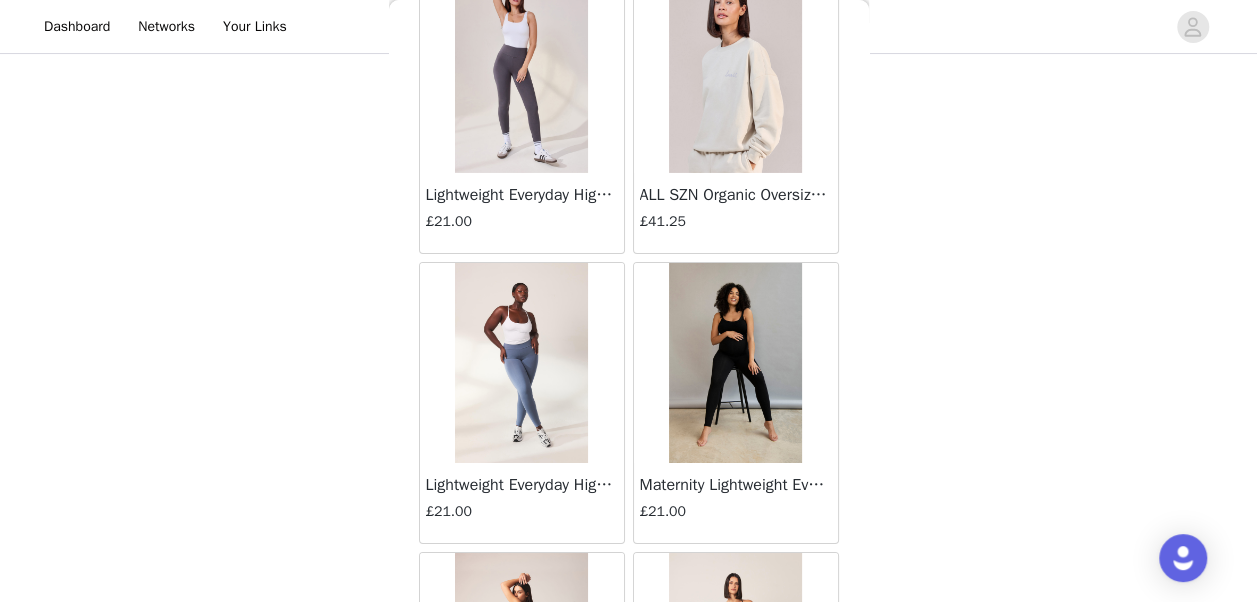 click at bounding box center (735, 73) 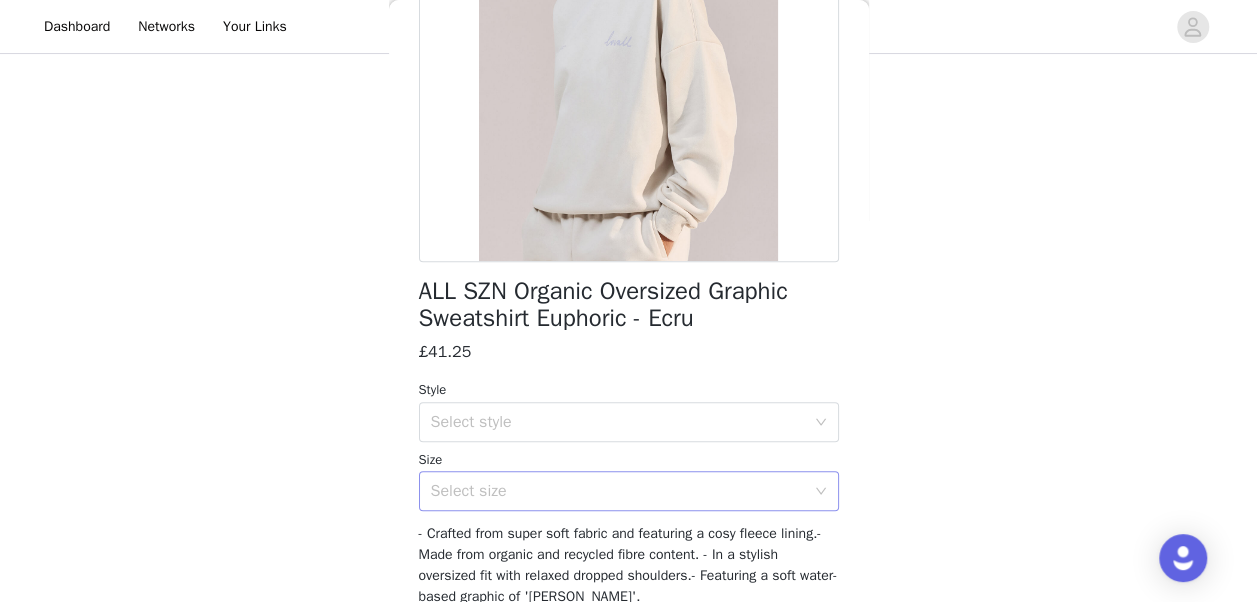 scroll, scrollTop: 289, scrollLeft: 0, axis: vertical 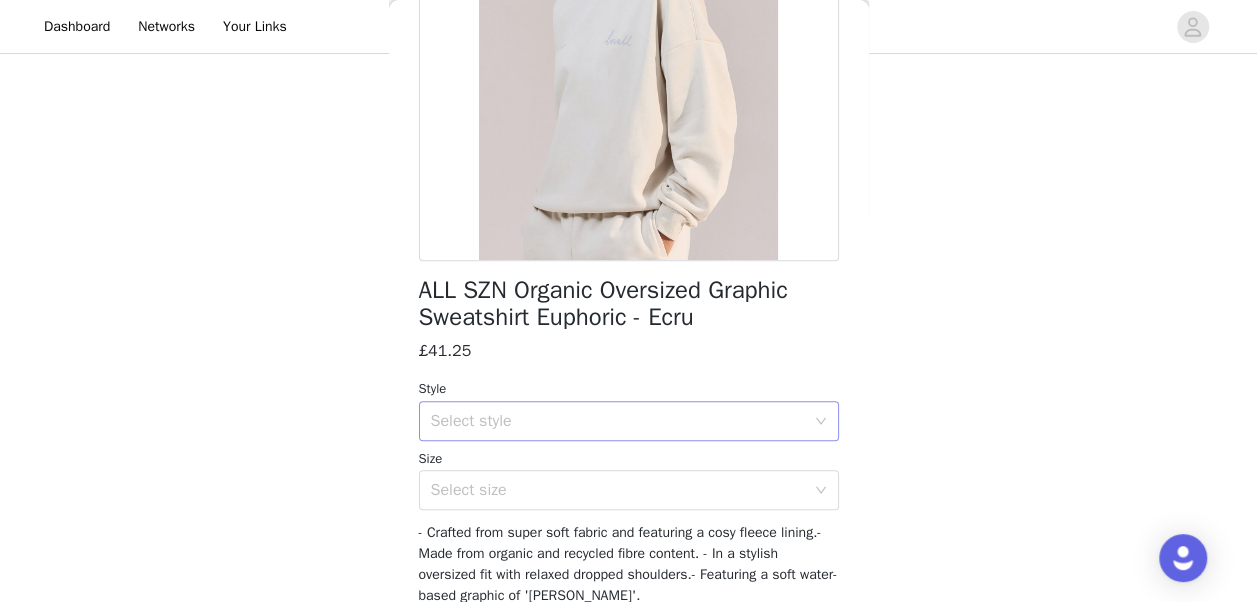 click on "Select style" at bounding box center [618, 421] 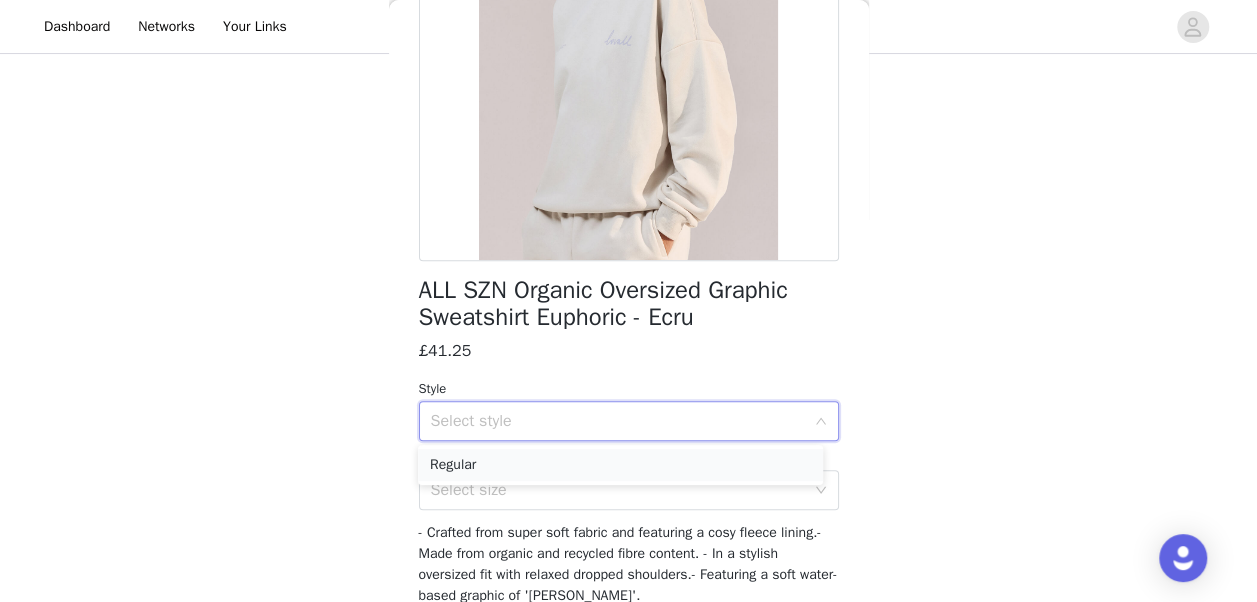 click on "Regular" at bounding box center [620, 465] 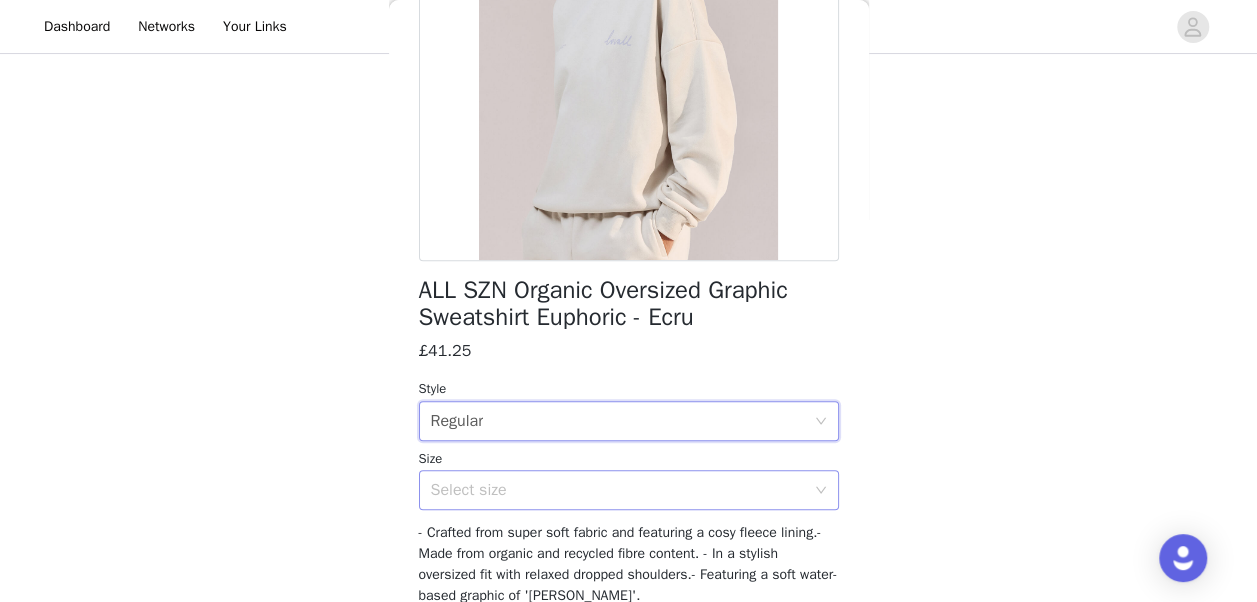 click on "Select size" at bounding box center [618, 490] 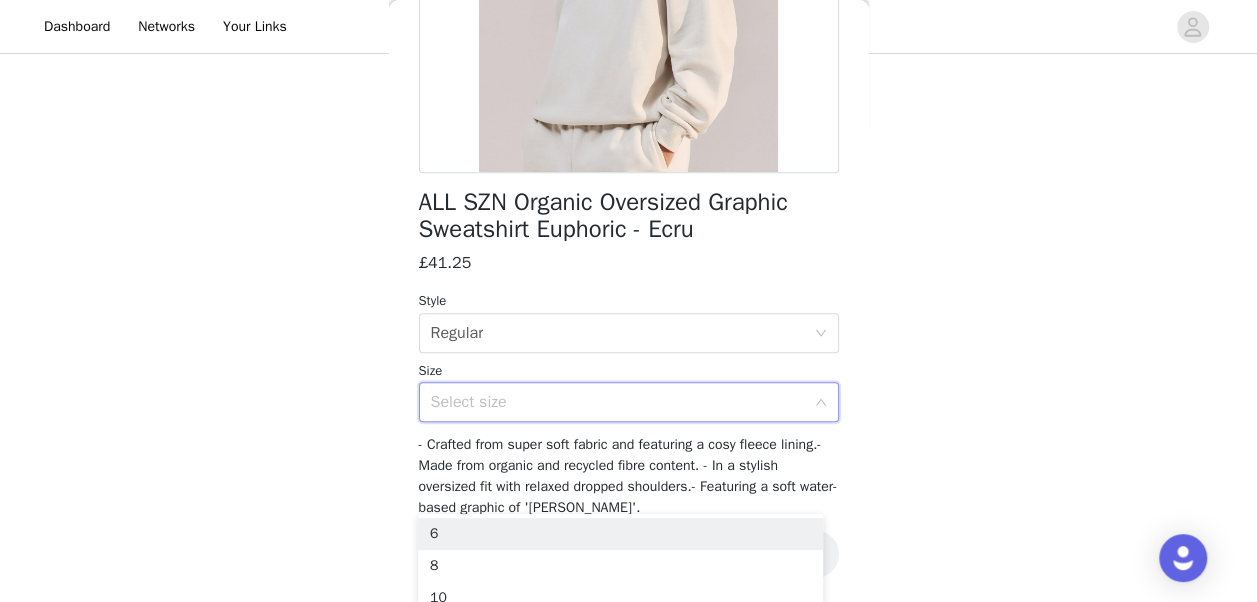 scroll, scrollTop: 376, scrollLeft: 0, axis: vertical 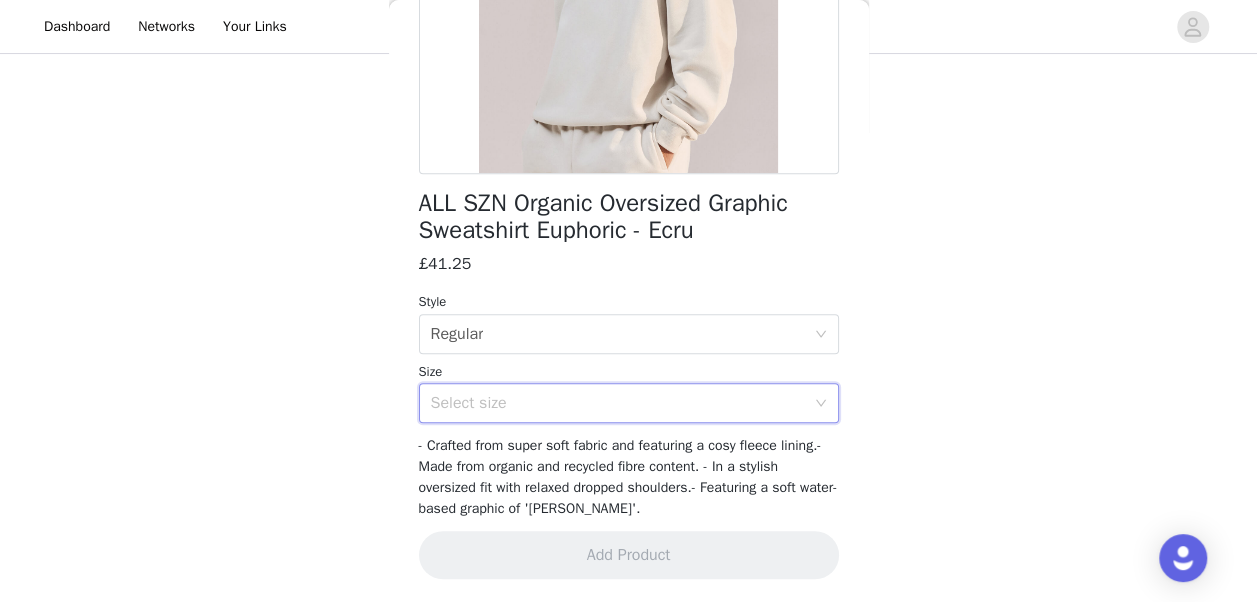click on "STEP 1 OF 6
Product choice
You will be able to select 2 products from this campaign that you think will become your go-to Summer wardrobe staples! These products will be from our Summer collection that all have strong USP's.       1/2 Selected           ALL SZN Organic Sweat Shorts - Ecru     £26.25       Regular, 10       Edit   Remove     Add Product       Back     ALL SZN Organic Oversized Graphic Sweatshirt Euphoric - Ecru       £41.25         Style   Select style Regular Size   Select size   - Crafted from super soft fabric and featuring a cosy fleece lining.- Made from organic and recycled fibre content. - In a stylish oversized fit with relaxed dropped shoulders.- Featuring a soft water-based graphic of '[PERSON_NAME]'.   Add Product" at bounding box center (628, 181) 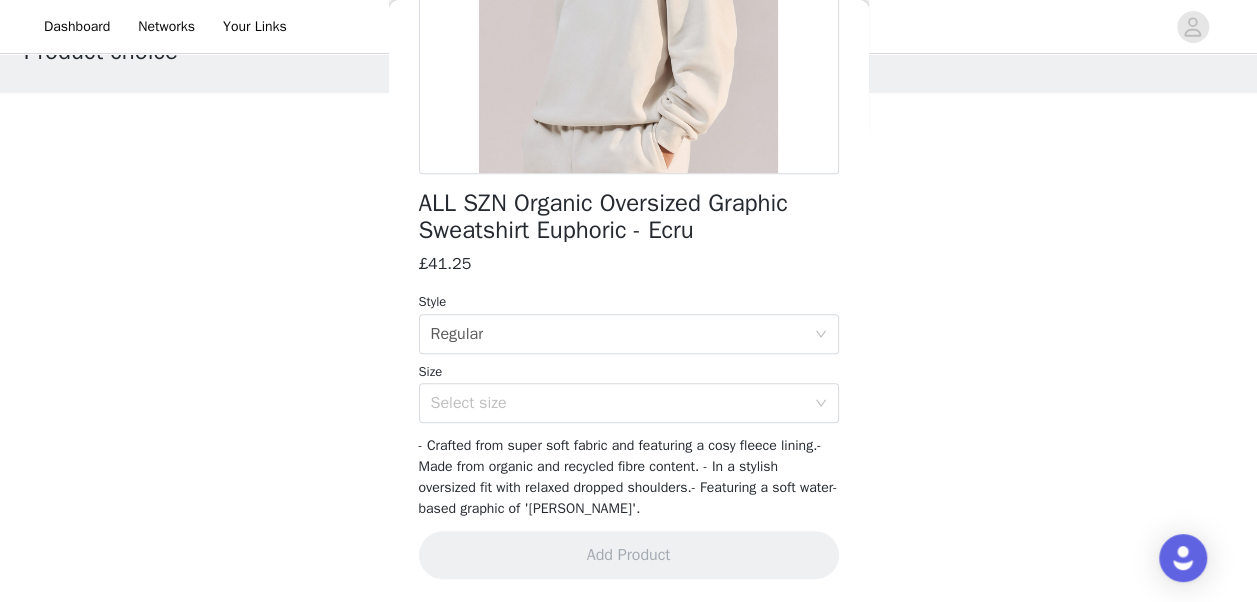 scroll, scrollTop: 0, scrollLeft: 0, axis: both 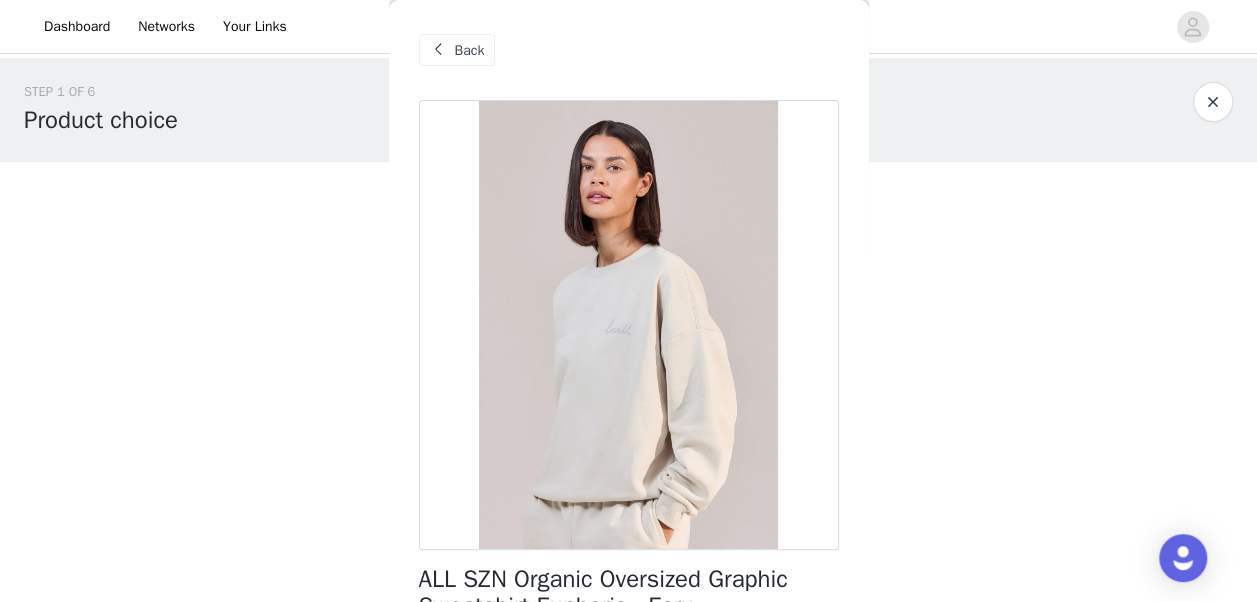 click on "Back" at bounding box center [470, 50] 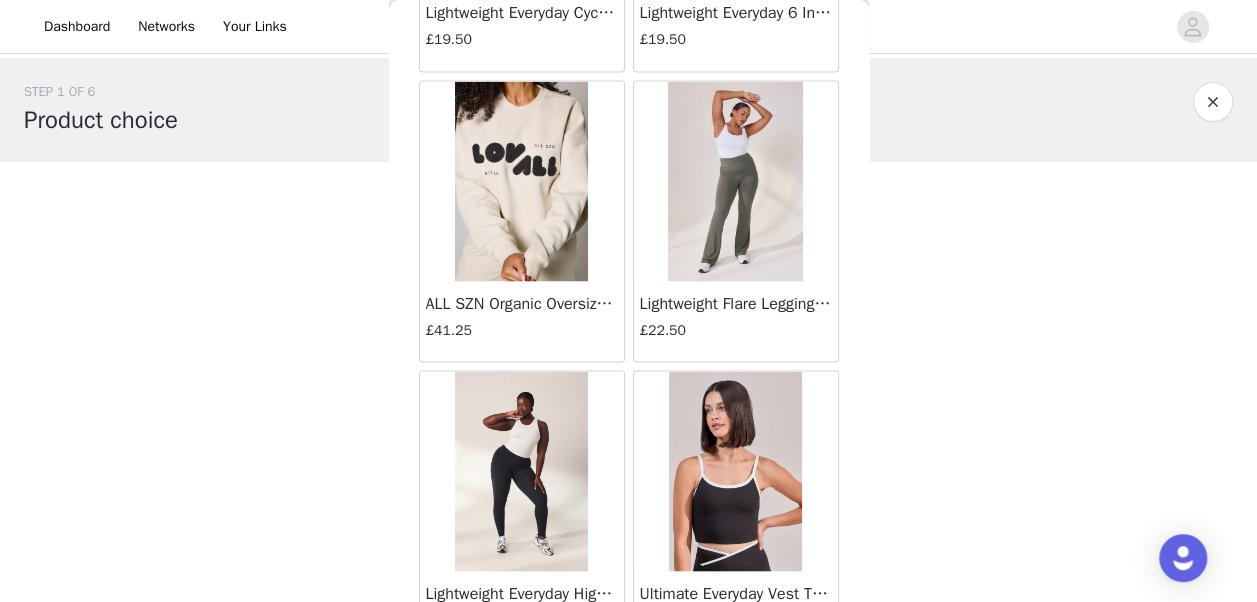 scroll, scrollTop: 5529, scrollLeft: 0, axis: vertical 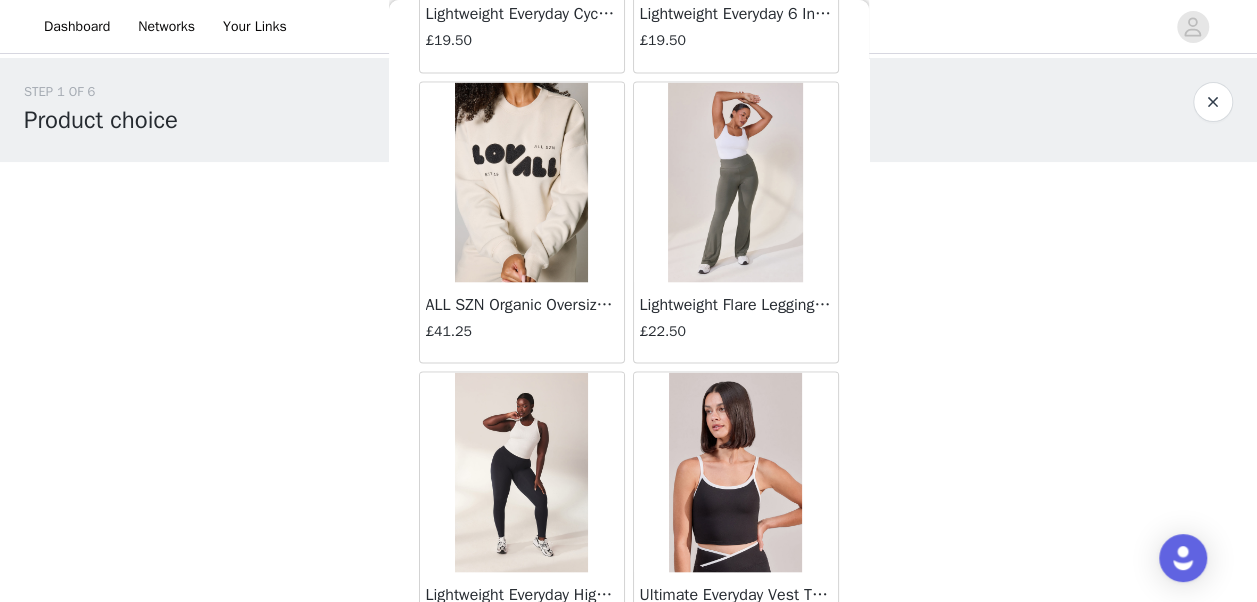 drag, startPoint x: 510, startPoint y: 232, endPoint x: 486, endPoint y: 193, distance: 45.79301 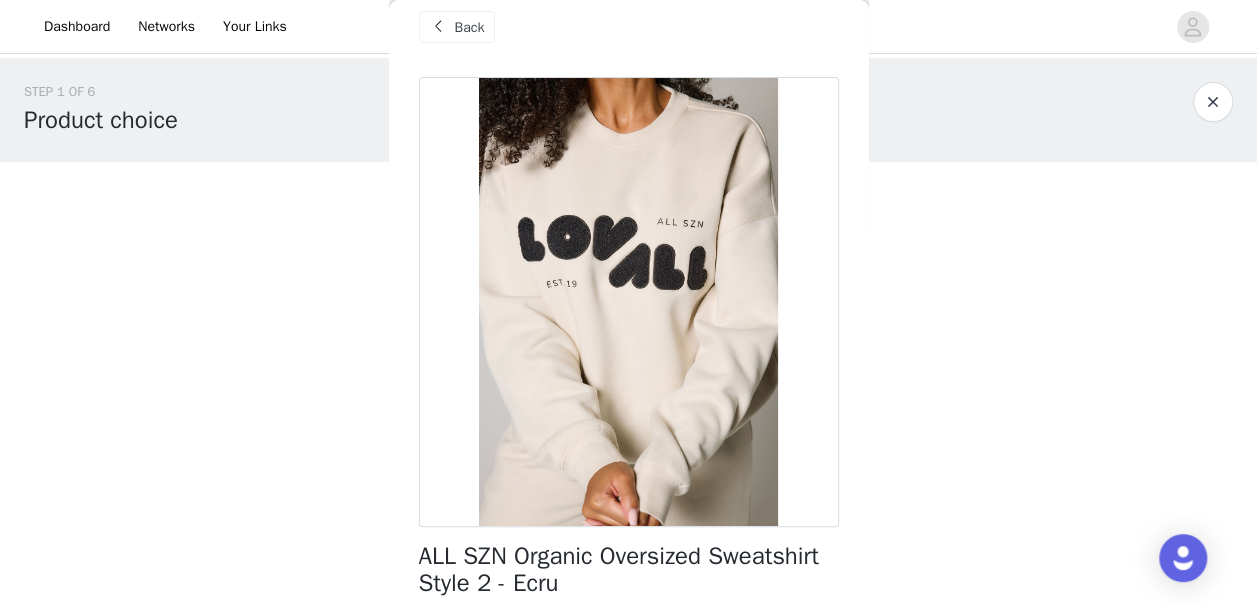 scroll, scrollTop: 24, scrollLeft: 0, axis: vertical 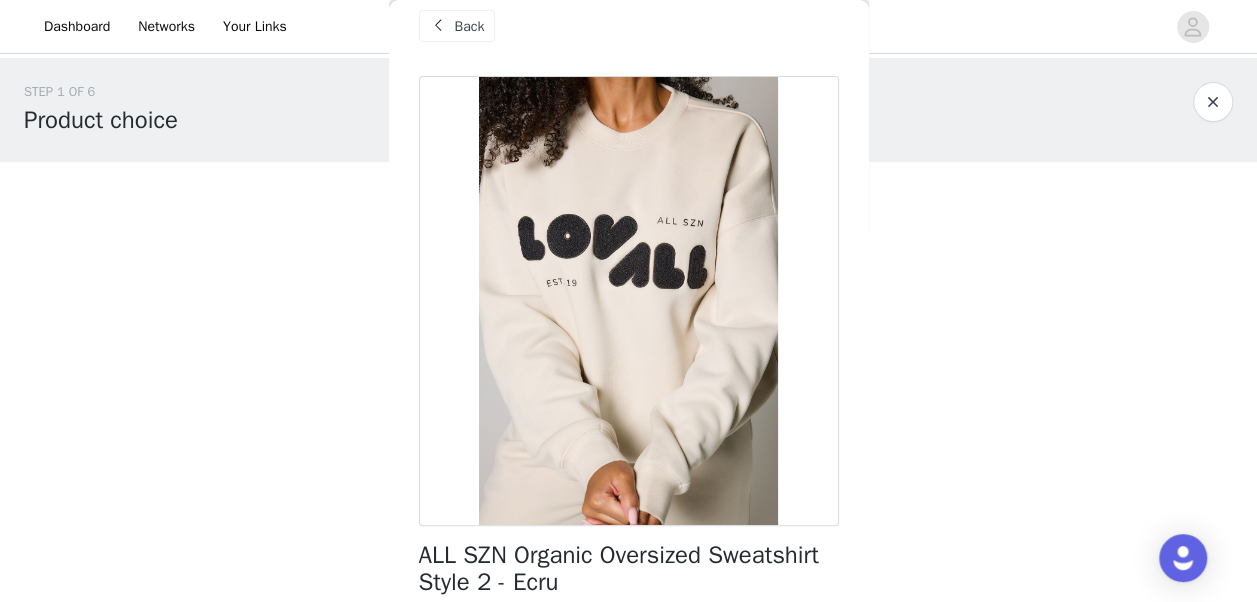 click on "Back" at bounding box center [457, 26] 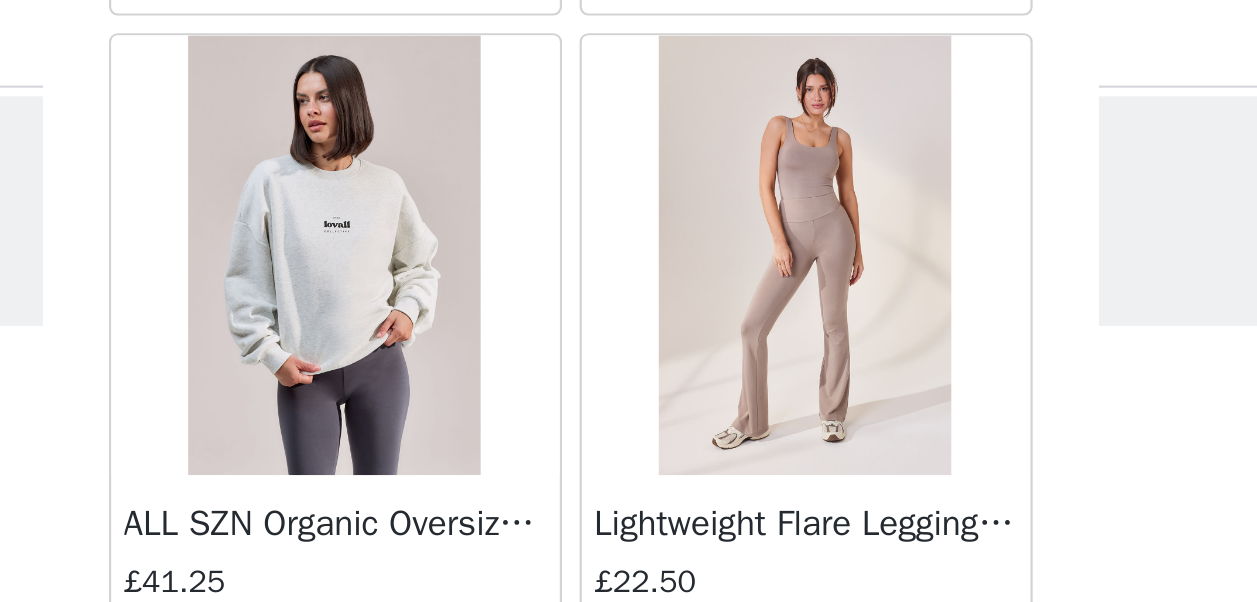 scroll, scrollTop: 6511, scrollLeft: 0, axis: vertical 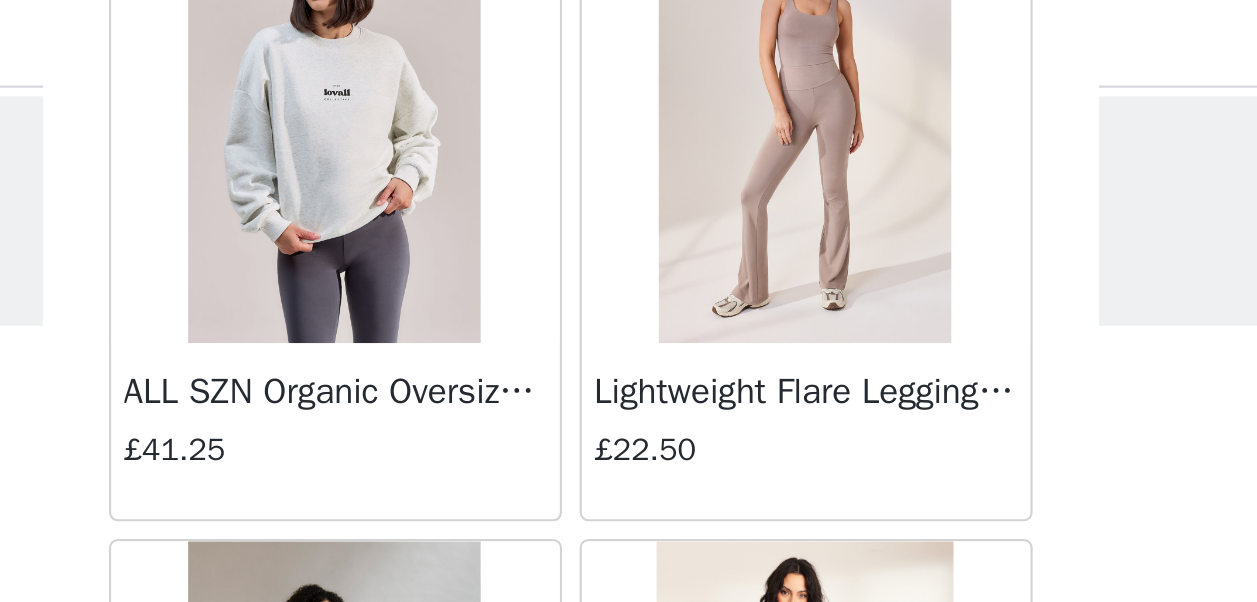 click at bounding box center [521, 70] 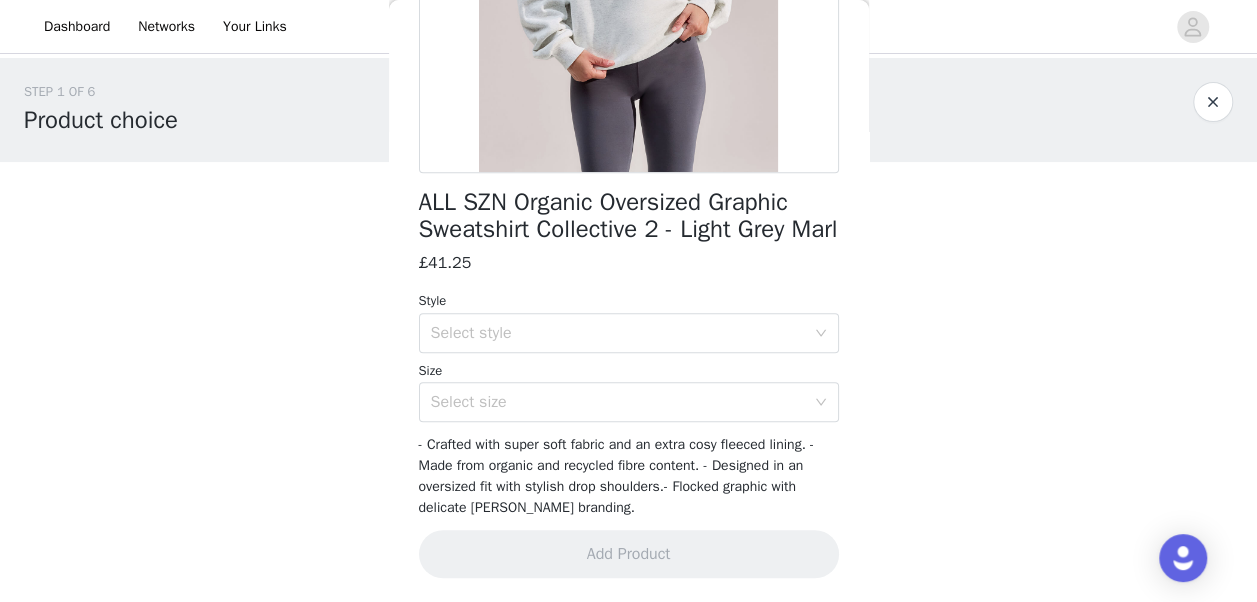 scroll, scrollTop: 397, scrollLeft: 0, axis: vertical 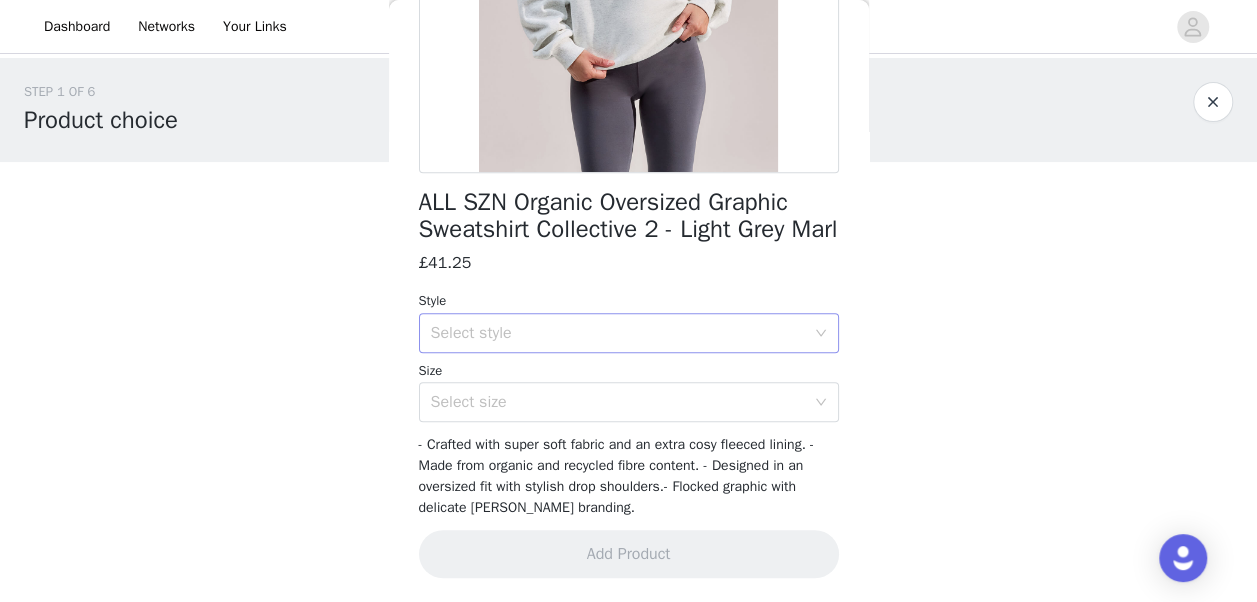 click on "Select style" at bounding box center (618, 333) 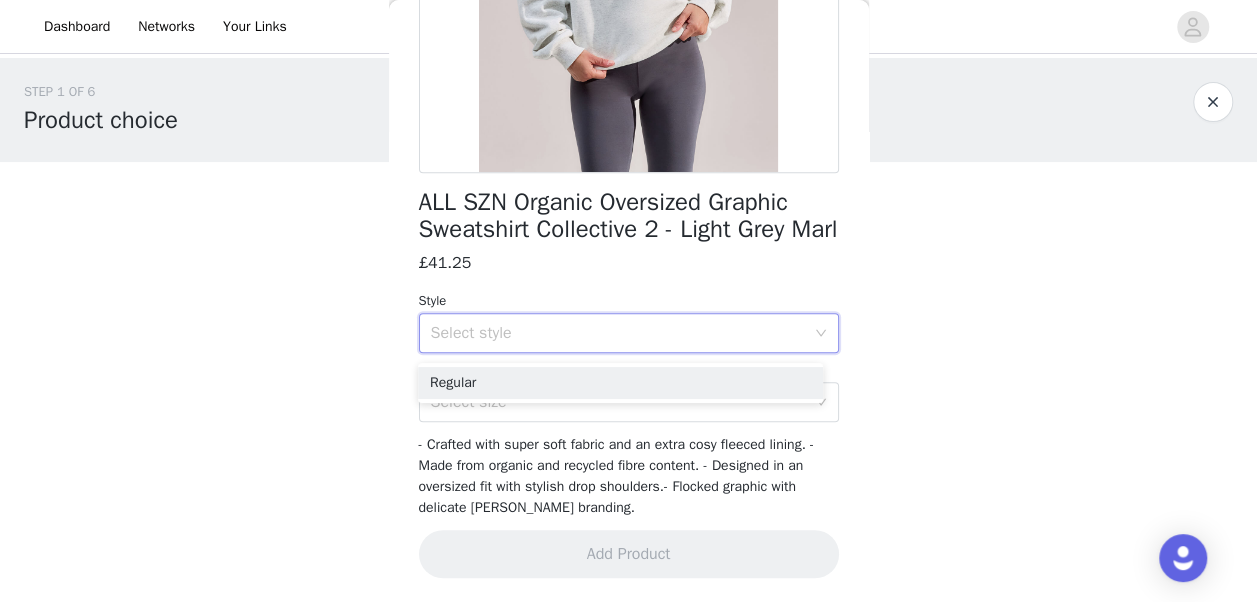 click on "Style" at bounding box center [629, 301] 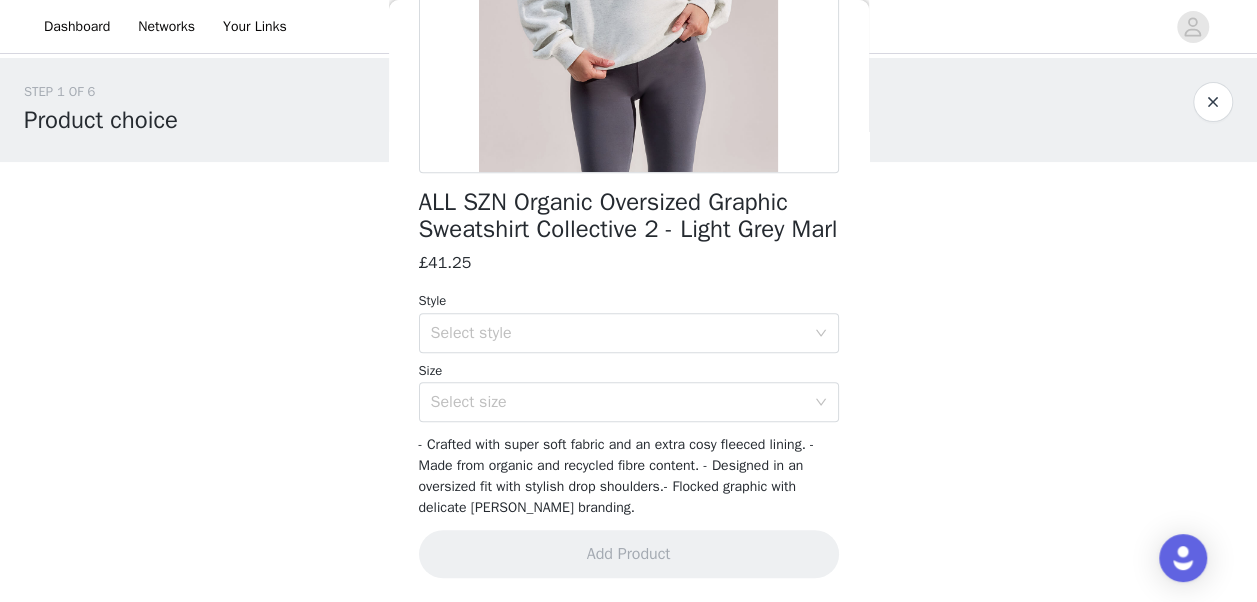 scroll, scrollTop: 0, scrollLeft: 0, axis: both 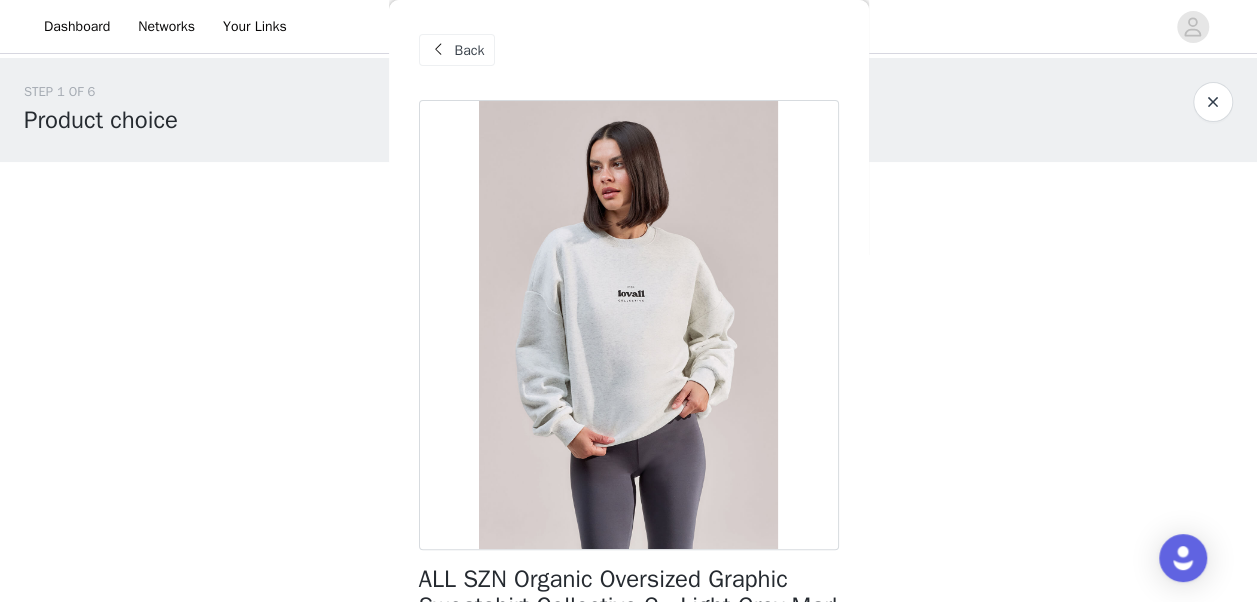 click on "Back" at bounding box center [470, 50] 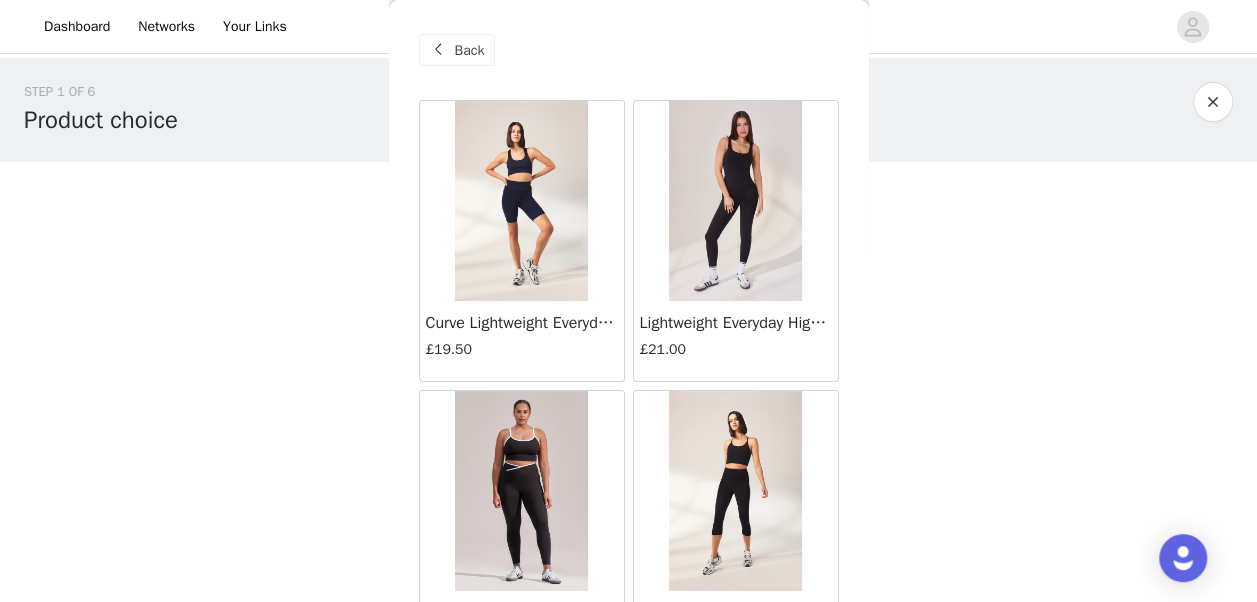 scroll, scrollTop: 231, scrollLeft: 0, axis: vertical 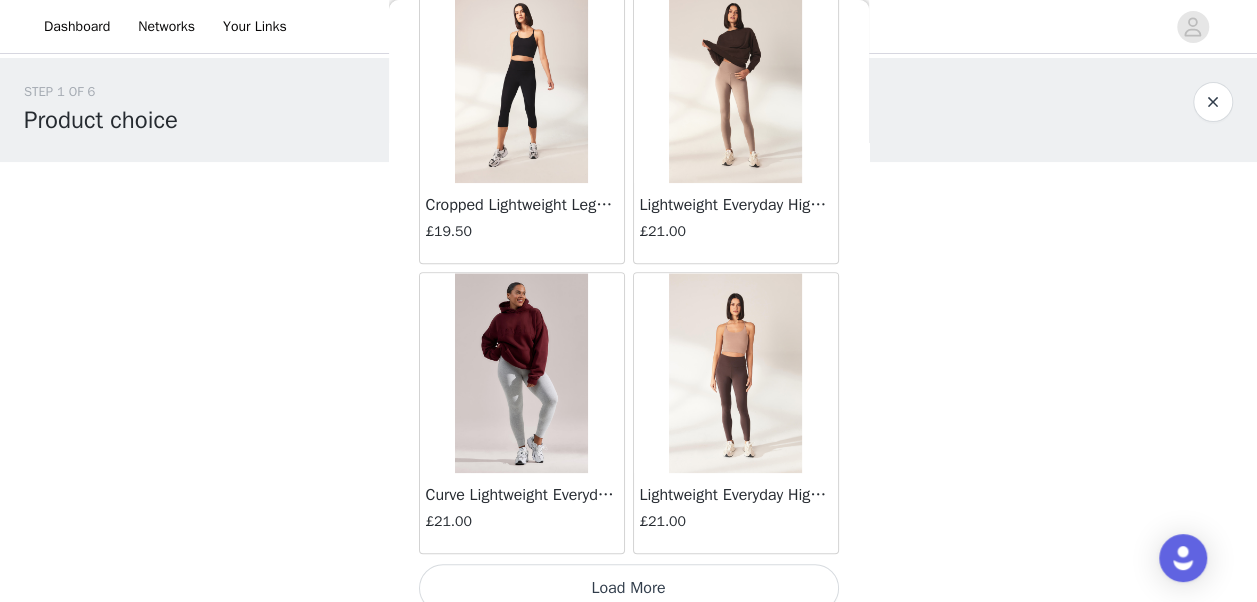 click on "Load More" at bounding box center (629, 588) 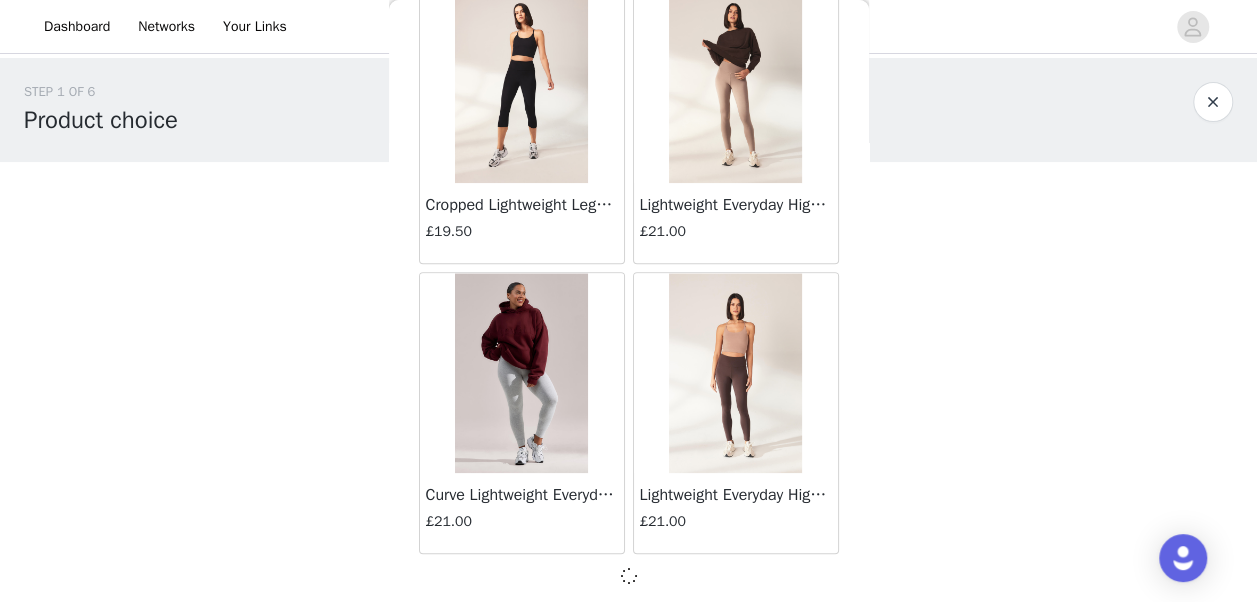 scroll, scrollTop: 8229, scrollLeft: 0, axis: vertical 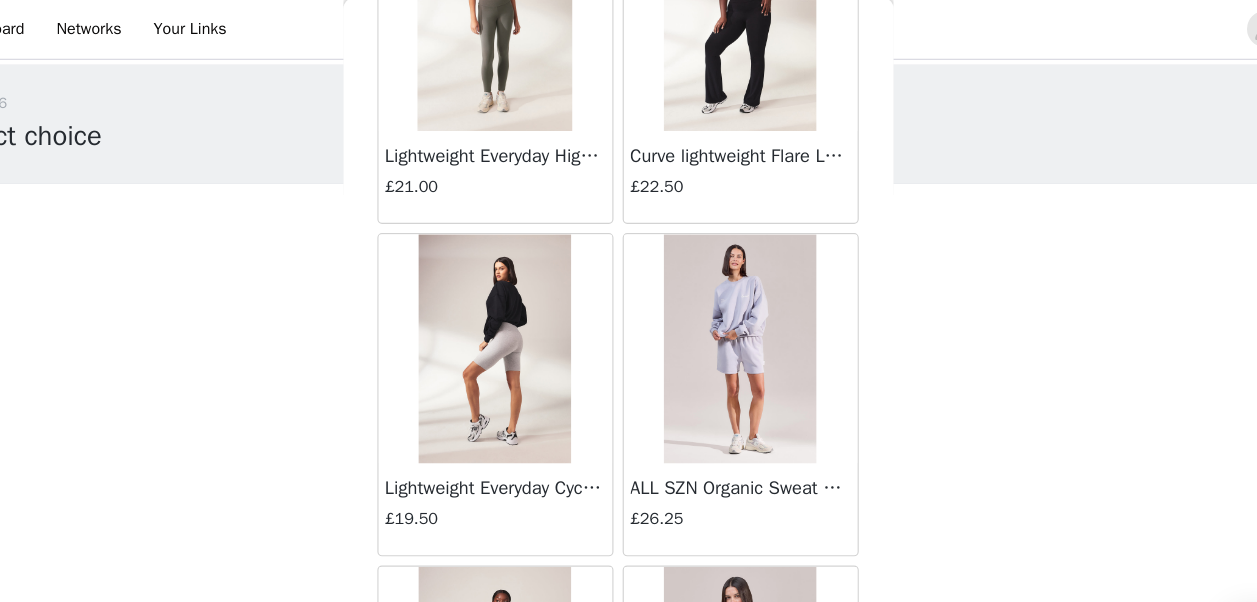 click at bounding box center (735, 306) 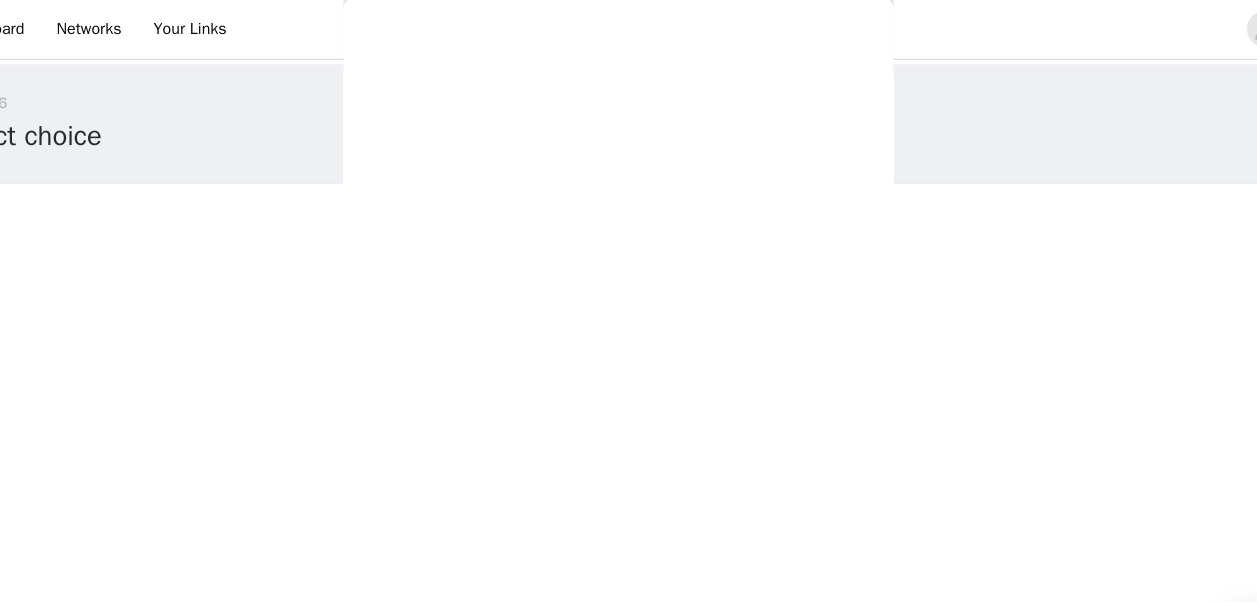 scroll, scrollTop: 377, scrollLeft: 0, axis: vertical 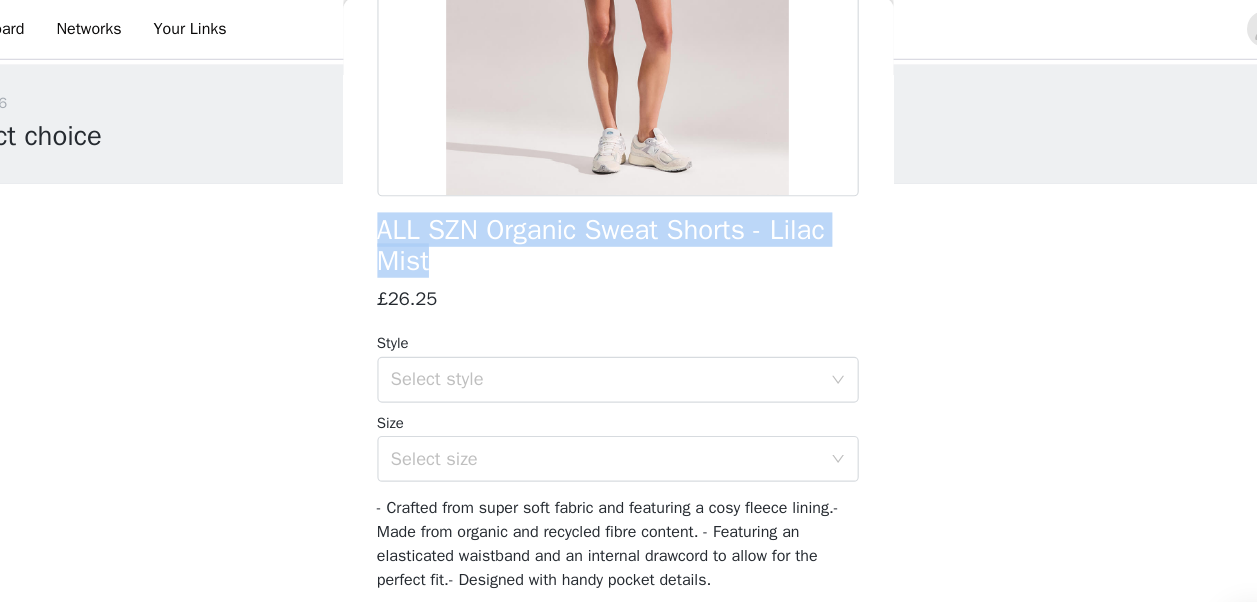 drag, startPoint x: 462, startPoint y: 230, endPoint x: 412, endPoint y: 205, distance: 55.9017 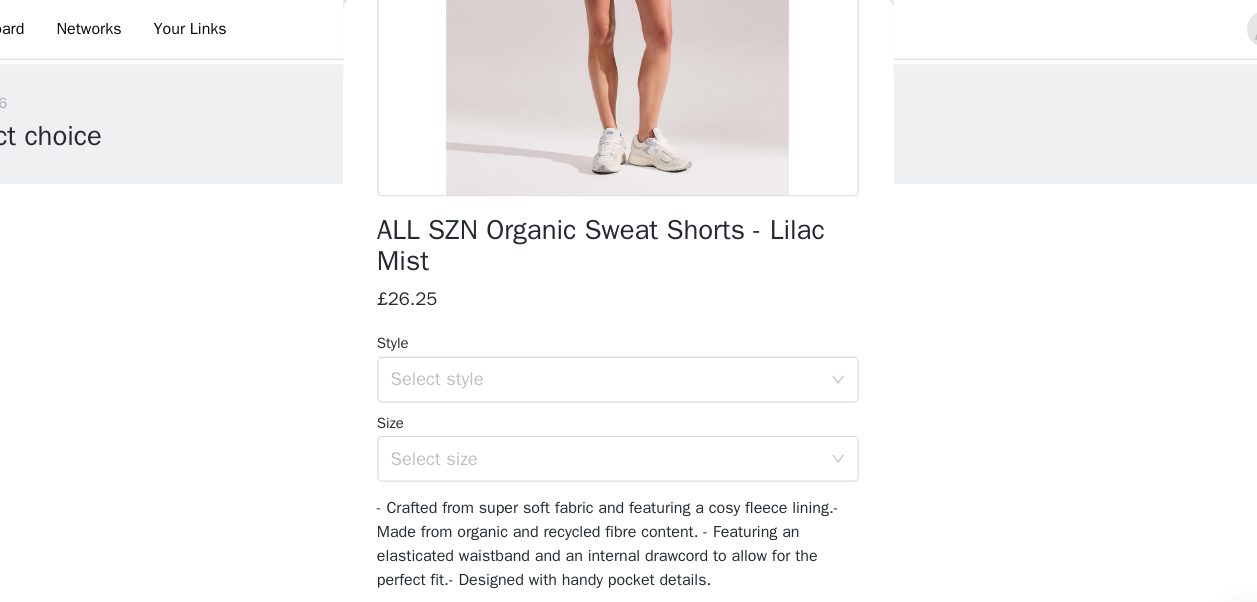 click on "ALL SZN Organic Sweat Shorts - Lilac Mist       £26.25         Style   Select style Size   Select size   - Crafted from super soft fabric and featuring a cosy fleece lining.- Made from organic and recycled fibre content. - Featuring an elasticated waistband and an internal drawcord to allow for the perfect fit.- Designed with handy pocket details.   Add Product" at bounding box center [629, 162] 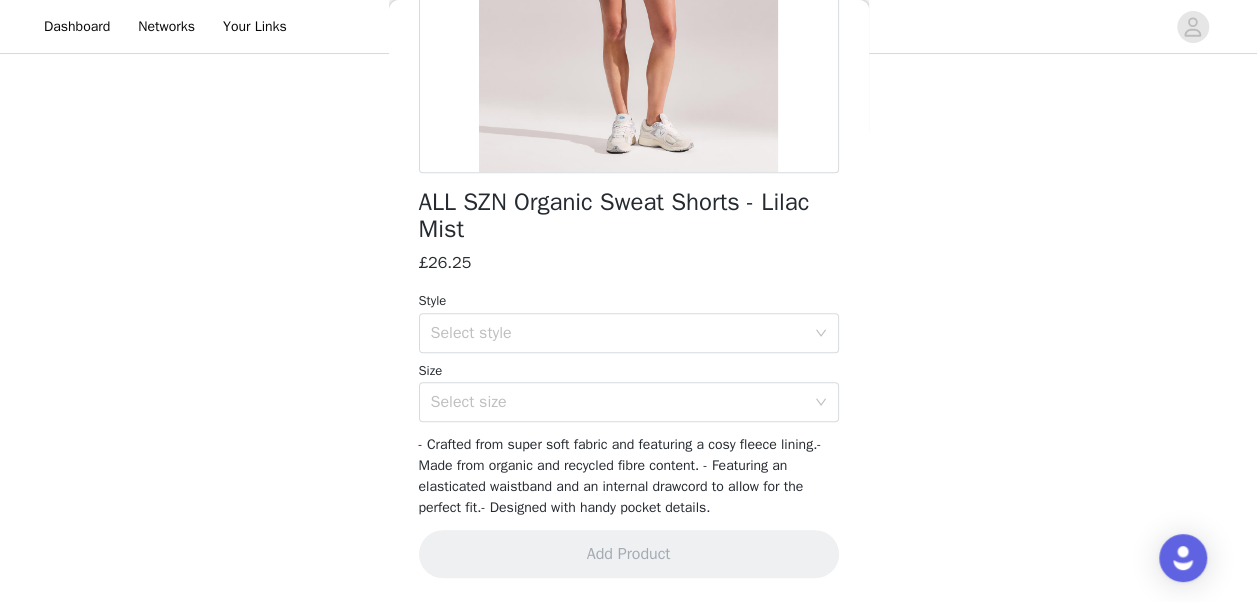 scroll, scrollTop: 0, scrollLeft: 0, axis: both 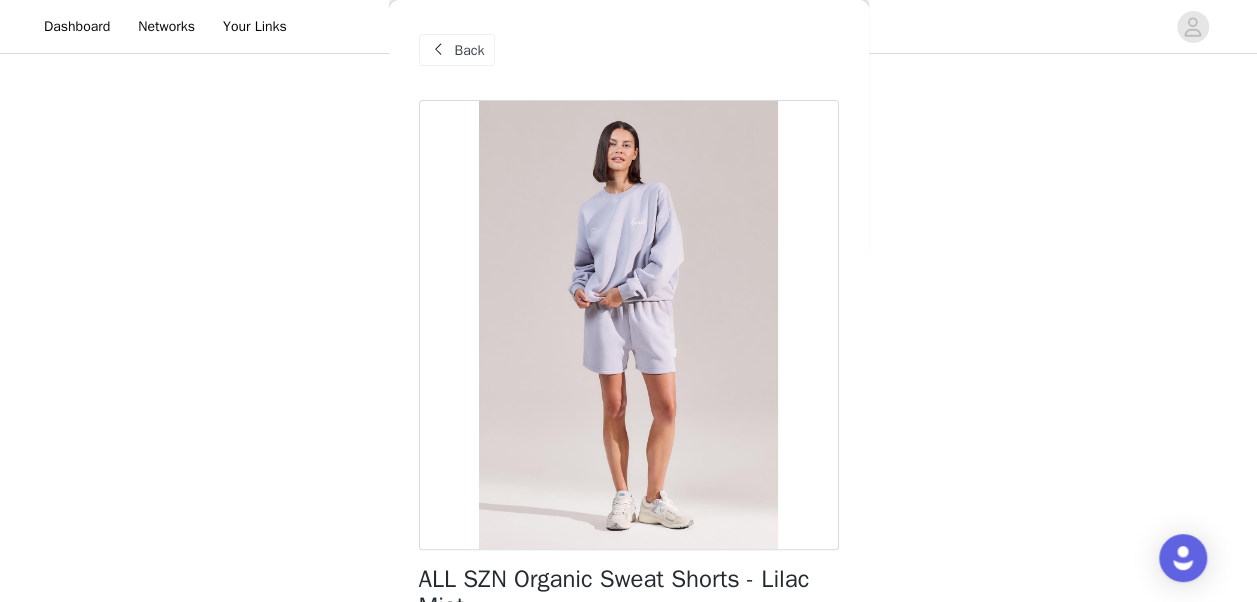 click on "Back" at bounding box center [470, 50] 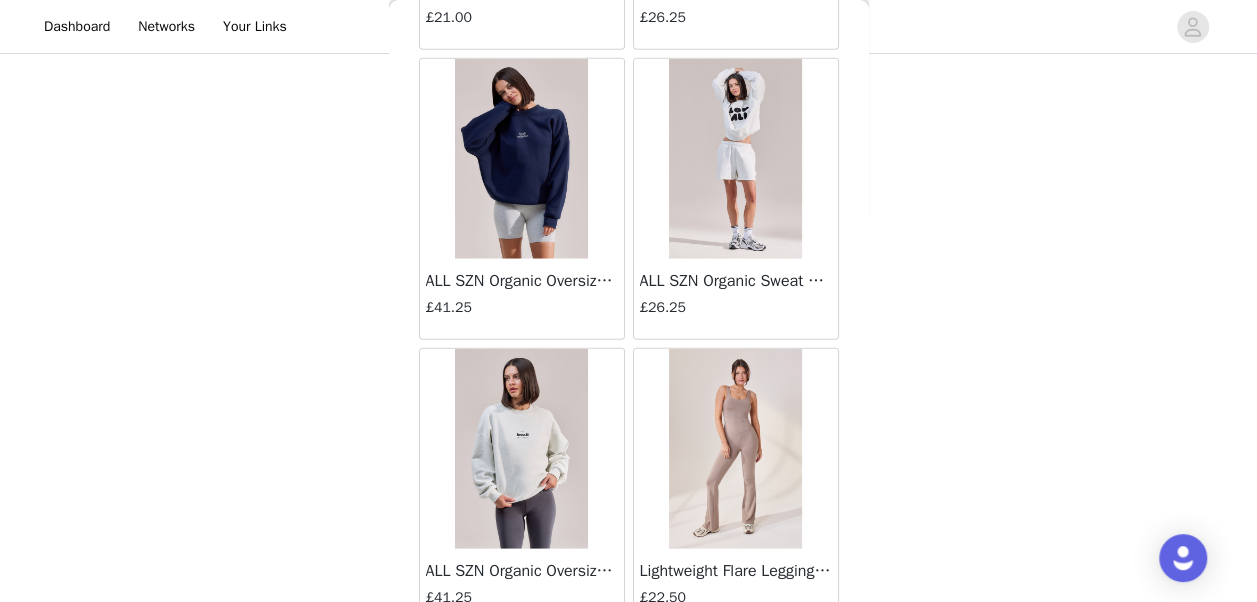 scroll, scrollTop: 6388, scrollLeft: 0, axis: vertical 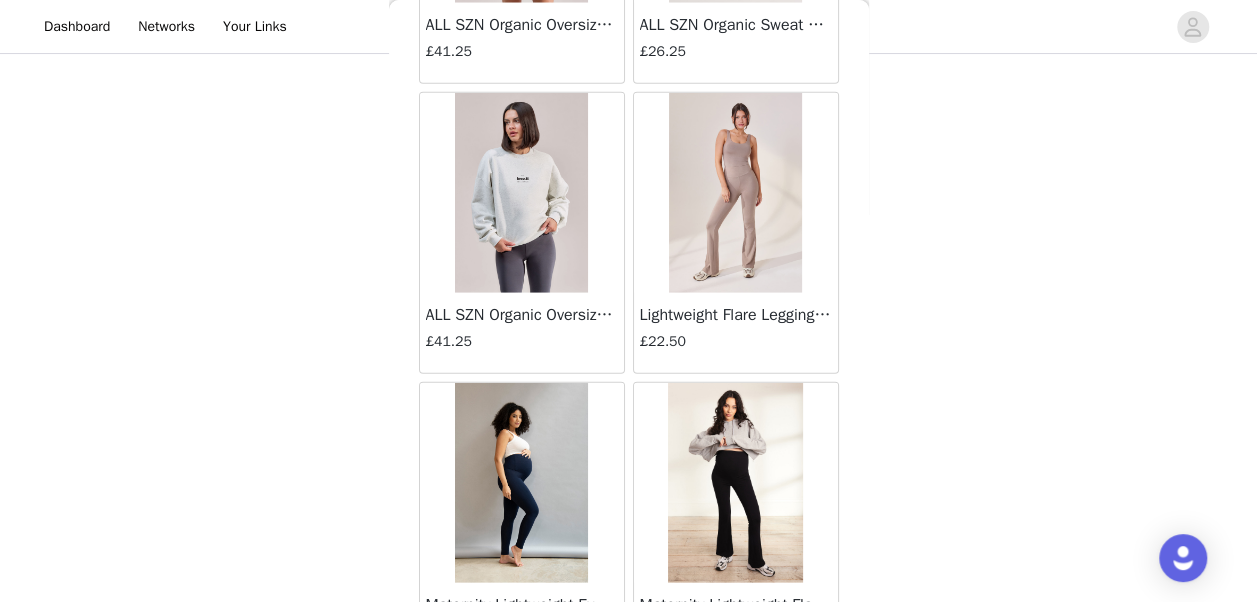 click on "Lightweight Flare Leggings - Stone" at bounding box center (736, 315) 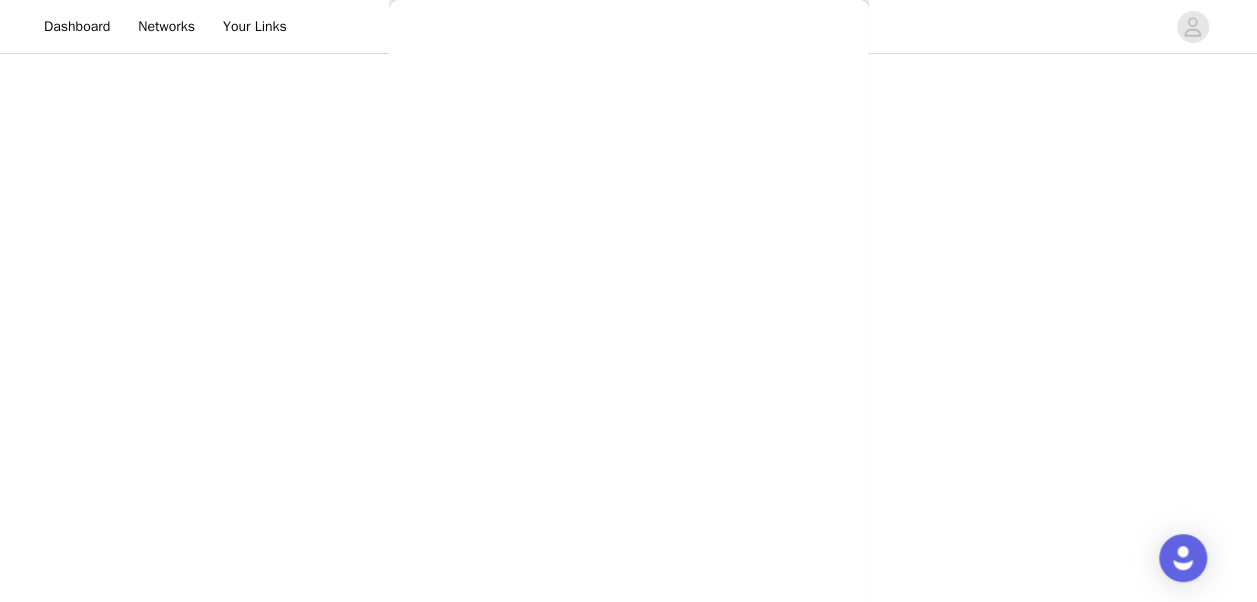 scroll, scrollTop: 350, scrollLeft: 0, axis: vertical 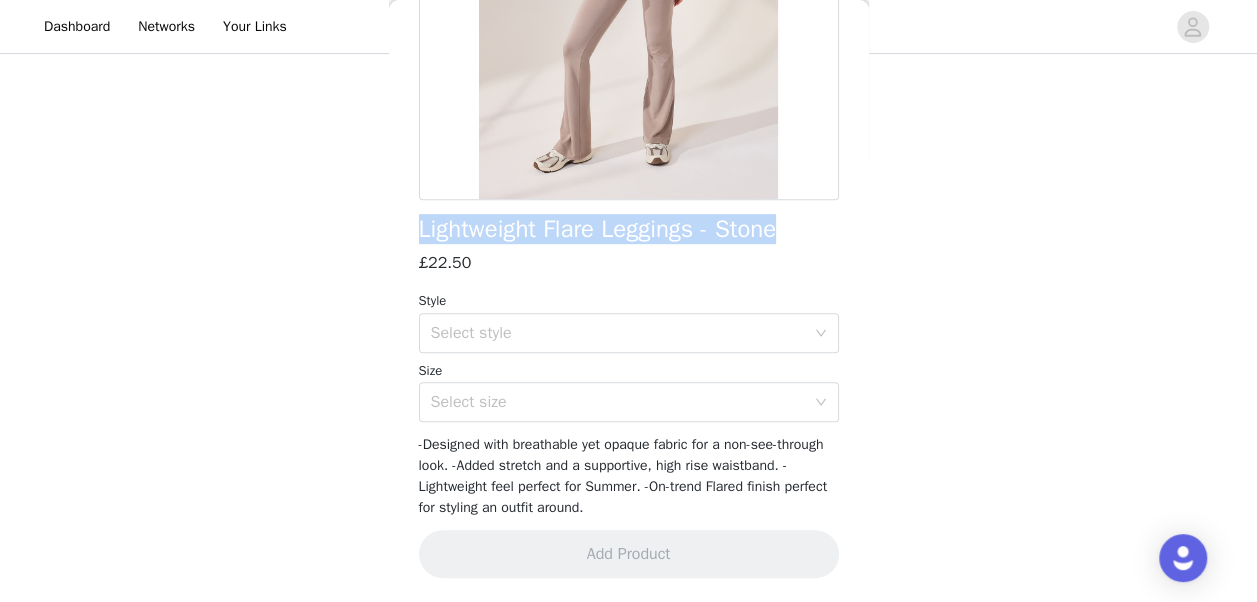 drag, startPoint x: 808, startPoint y: 235, endPoint x: 333, endPoint y: 228, distance: 475.05157 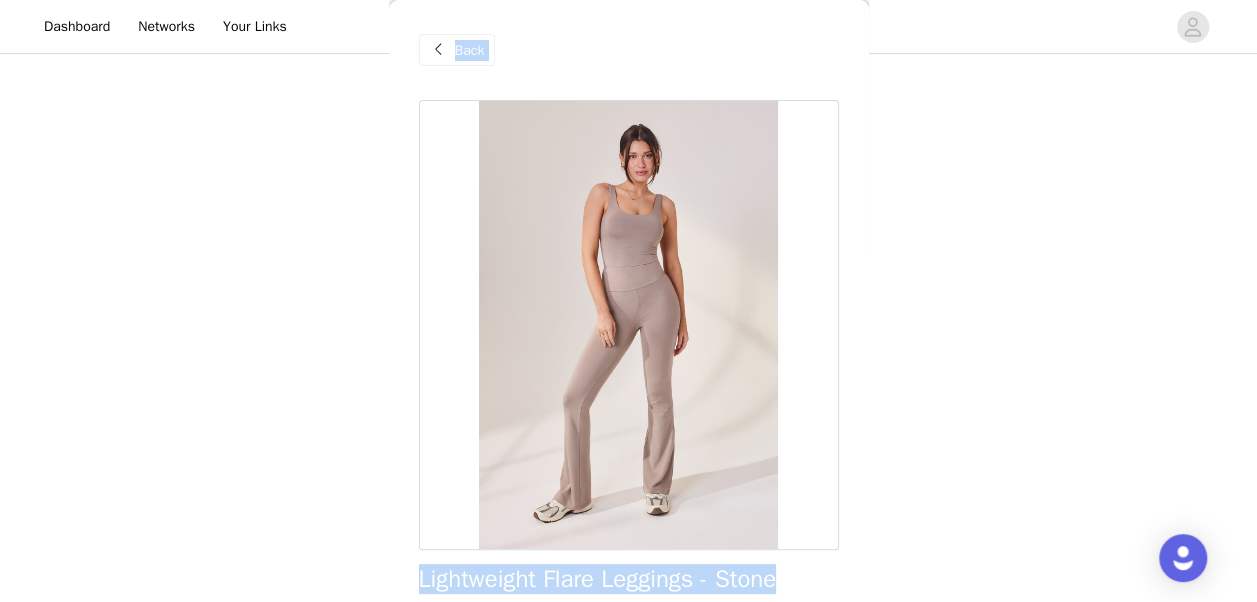 click on "Back" at bounding box center (629, 50) 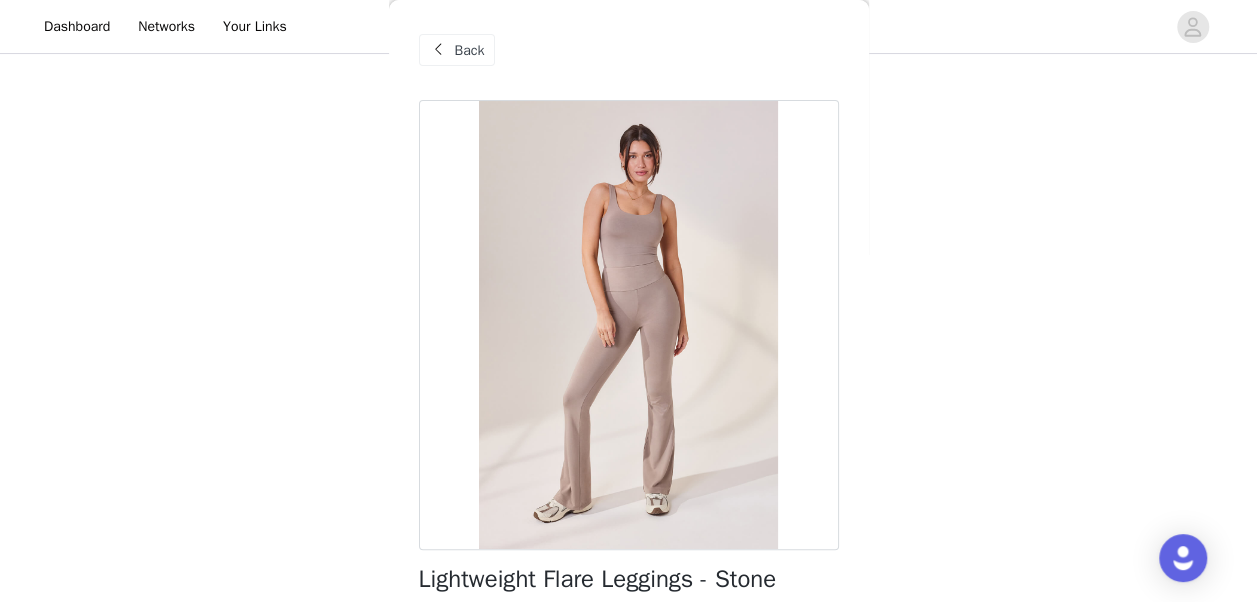 click on "Back" at bounding box center (470, 50) 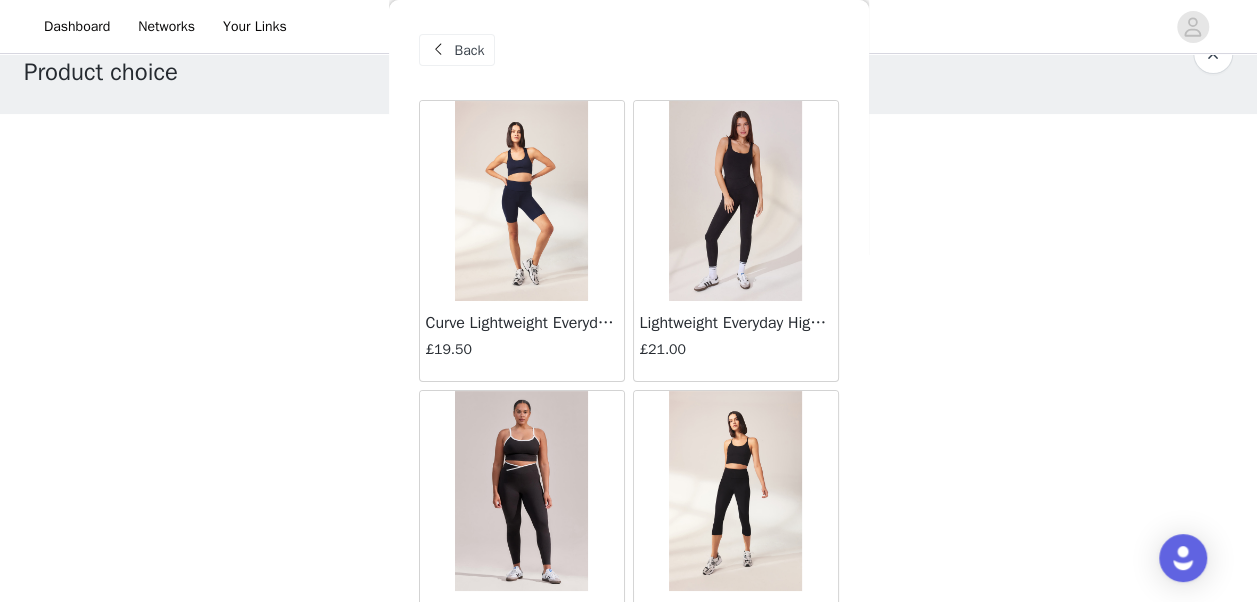 scroll, scrollTop: 155, scrollLeft: 0, axis: vertical 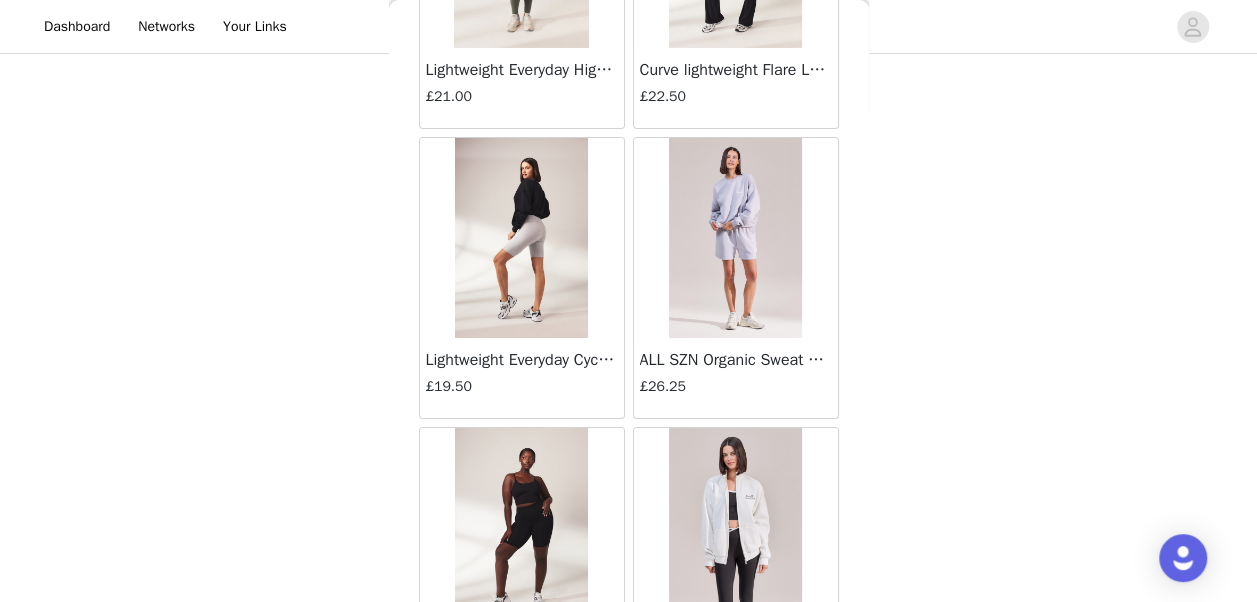 click at bounding box center [735, 238] 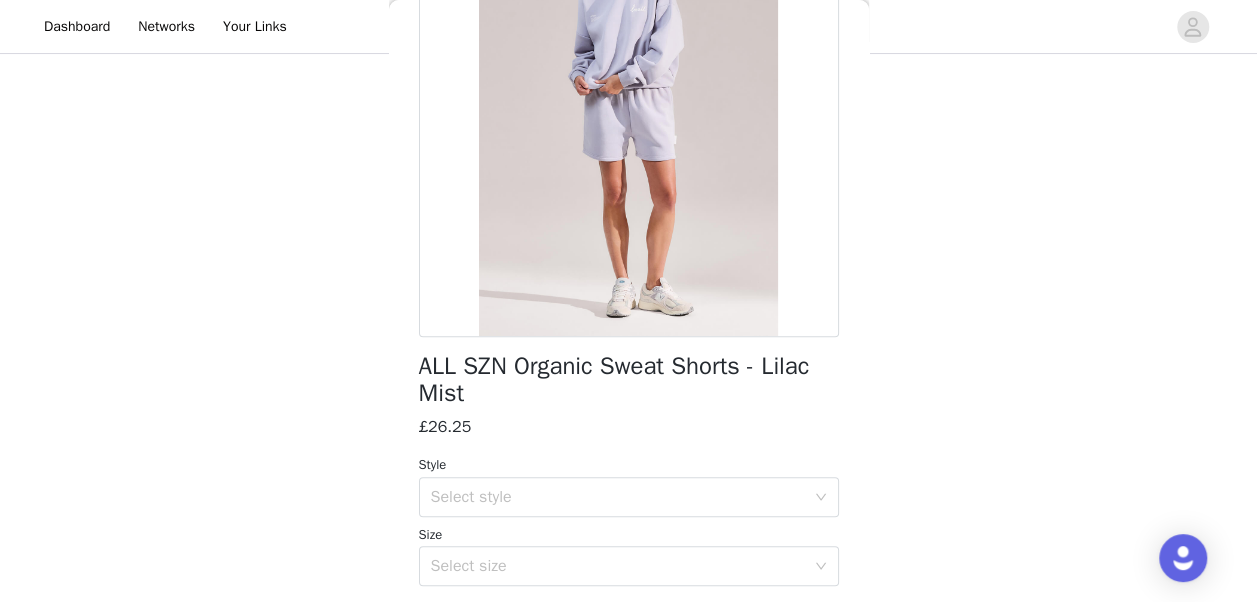 scroll, scrollTop: 213, scrollLeft: 0, axis: vertical 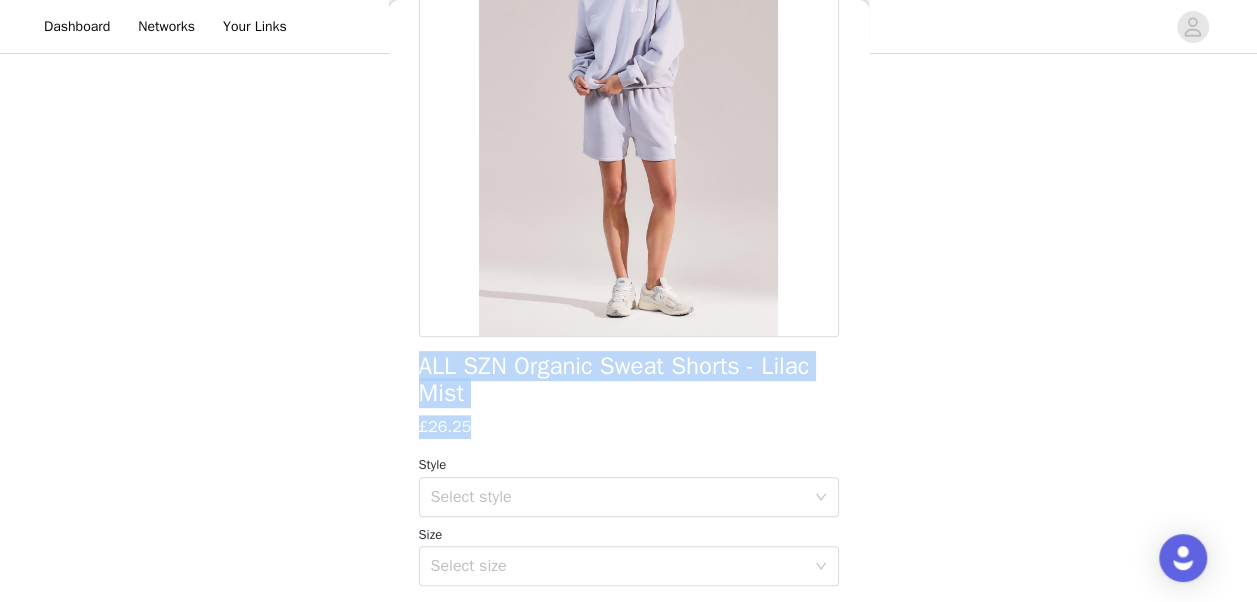 drag, startPoint x: 502, startPoint y: 408, endPoint x: 355, endPoint y: 356, distance: 155.92627 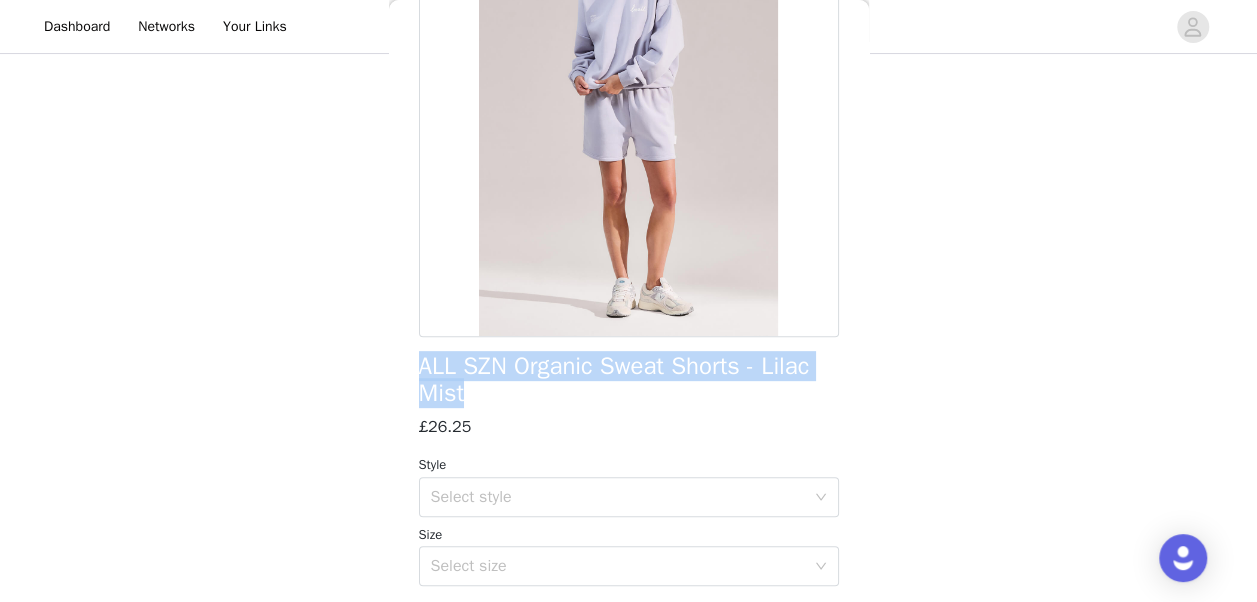 drag, startPoint x: 412, startPoint y: 368, endPoint x: 392, endPoint y: 354, distance: 24.41311 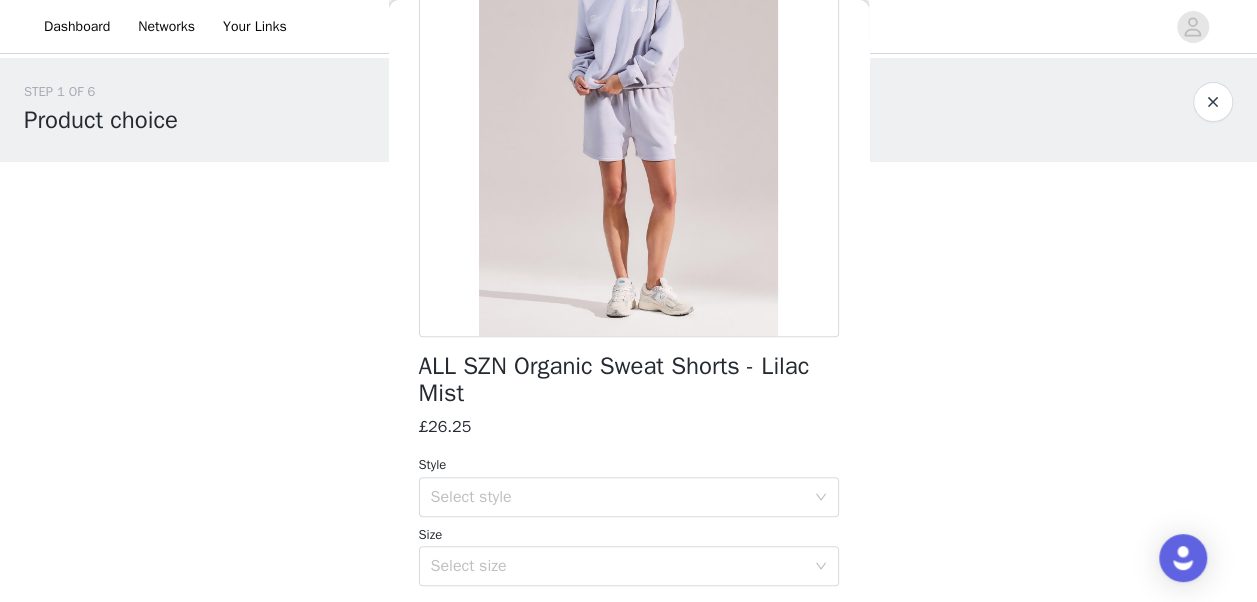 click on "STEP 1 OF 6
Product choice" at bounding box center (628, 110) 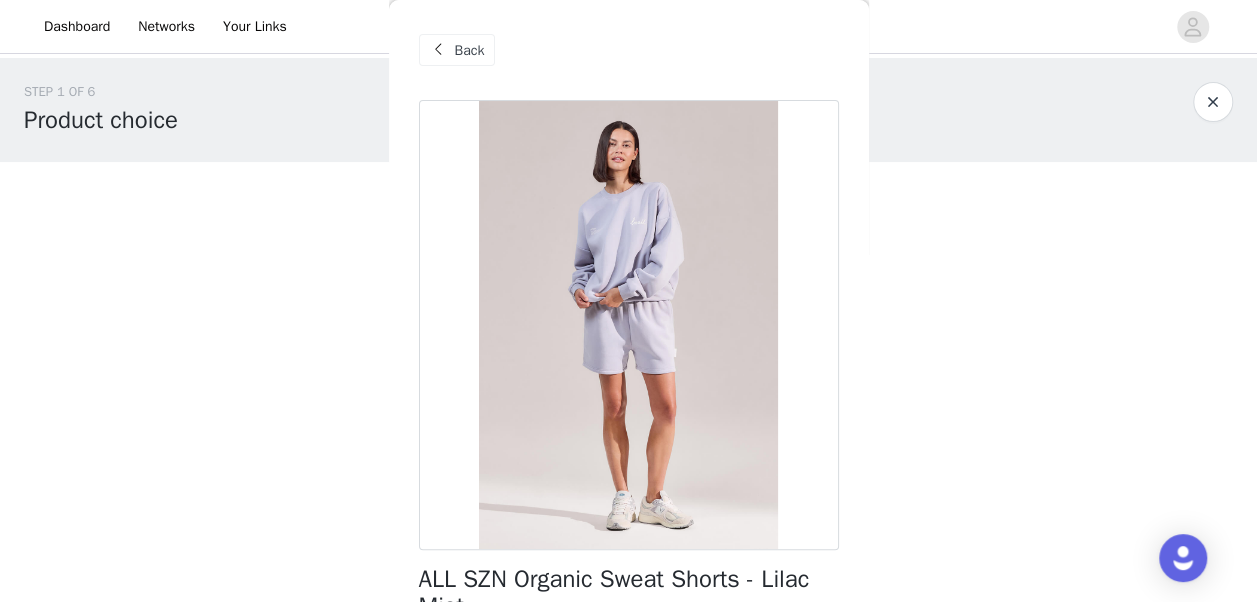 click on "Back" at bounding box center [470, 50] 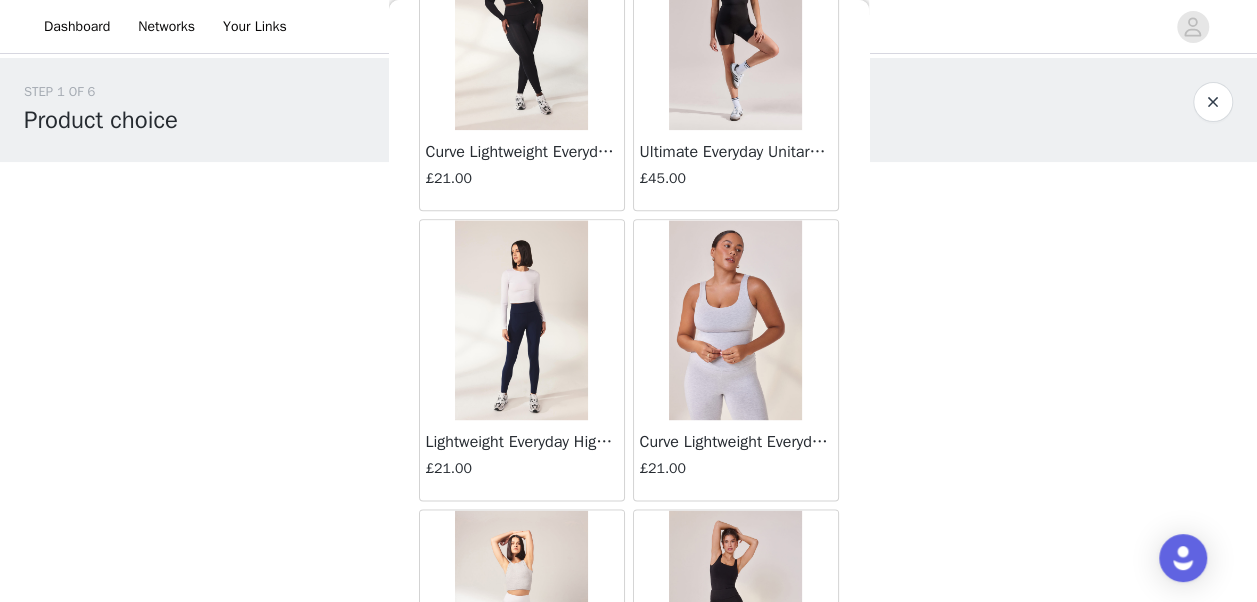 scroll, scrollTop: 4805, scrollLeft: 0, axis: vertical 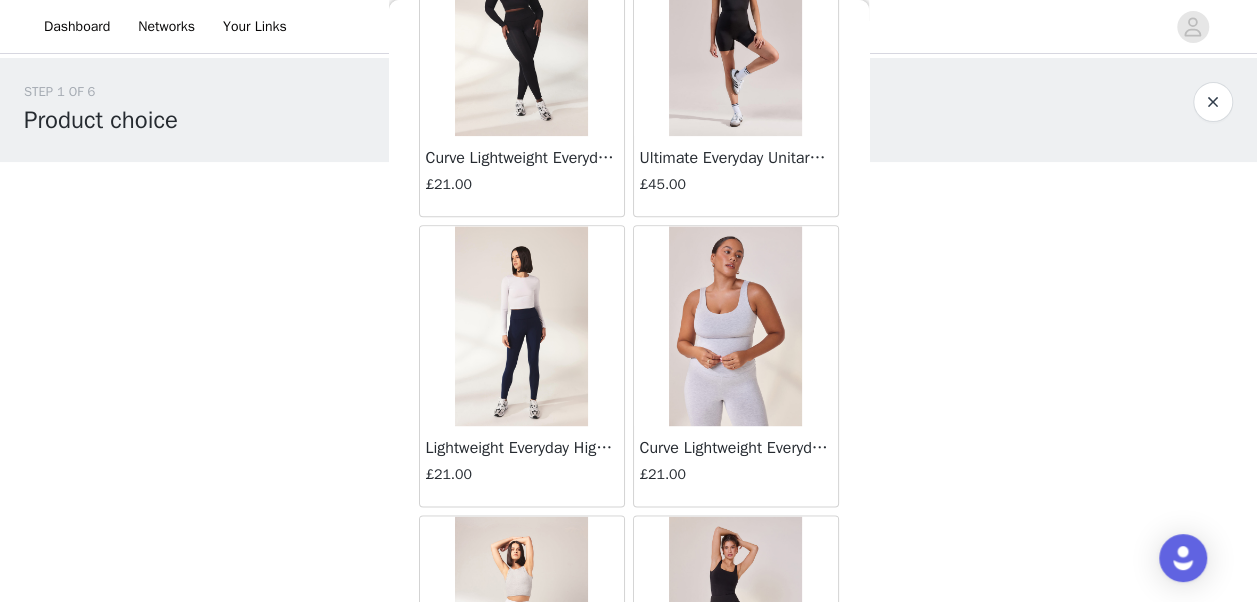 click at bounding box center [735, 36] 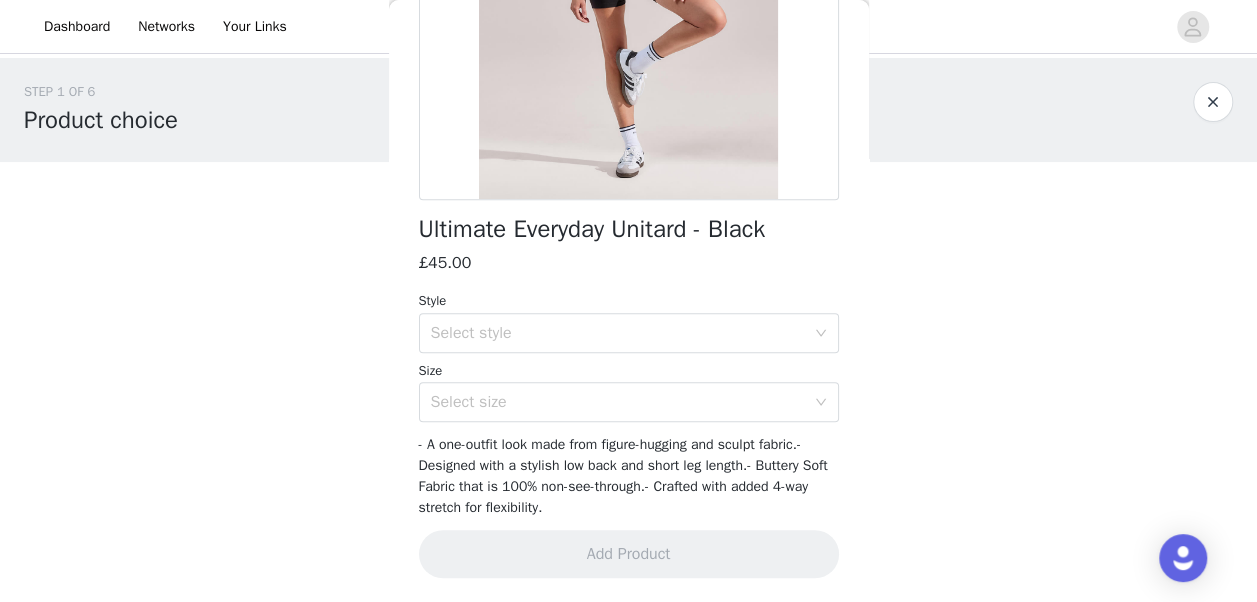 scroll, scrollTop: 40, scrollLeft: 0, axis: vertical 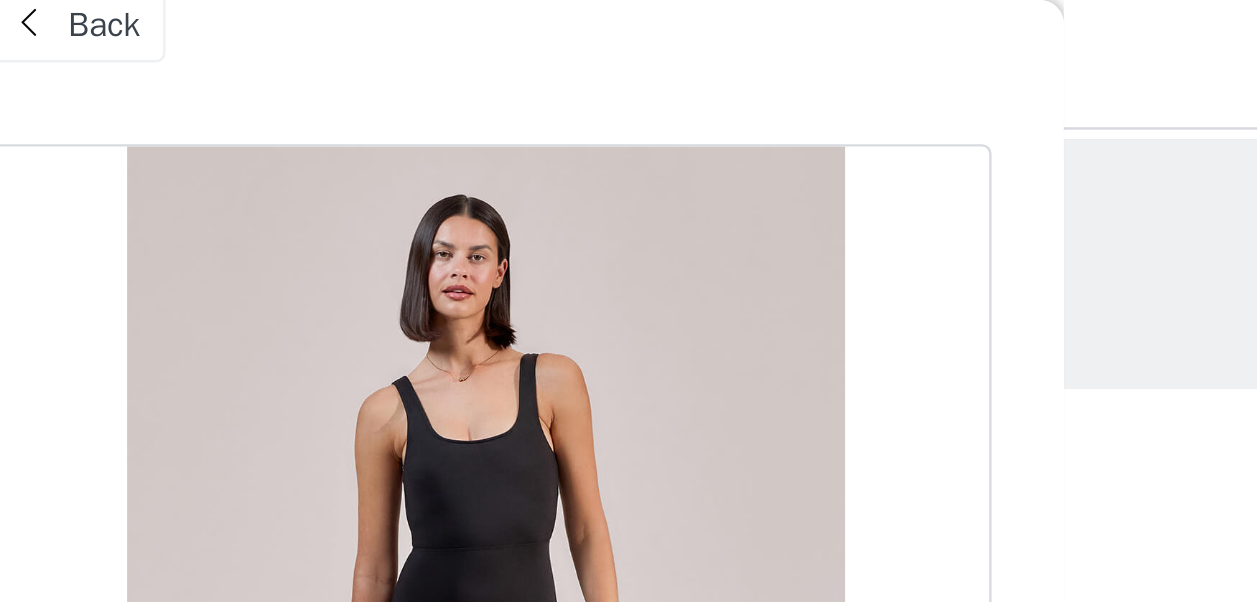 click on "Back" at bounding box center (470, 10) 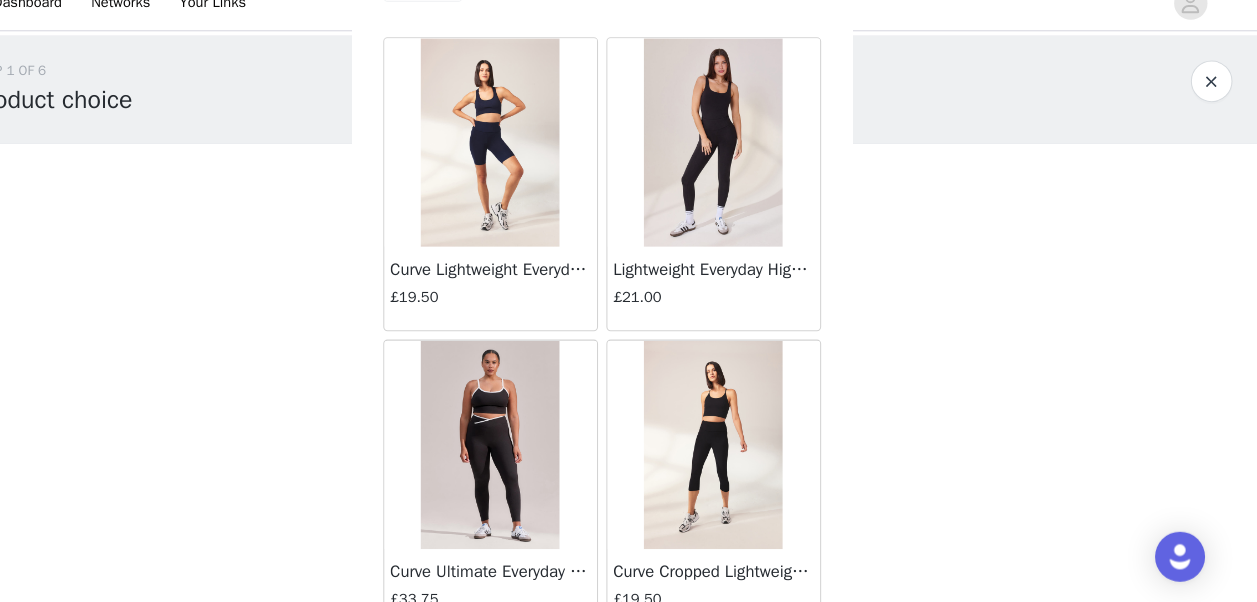scroll, scrollTop: 16, scrollLeft: 0, axis: vertical 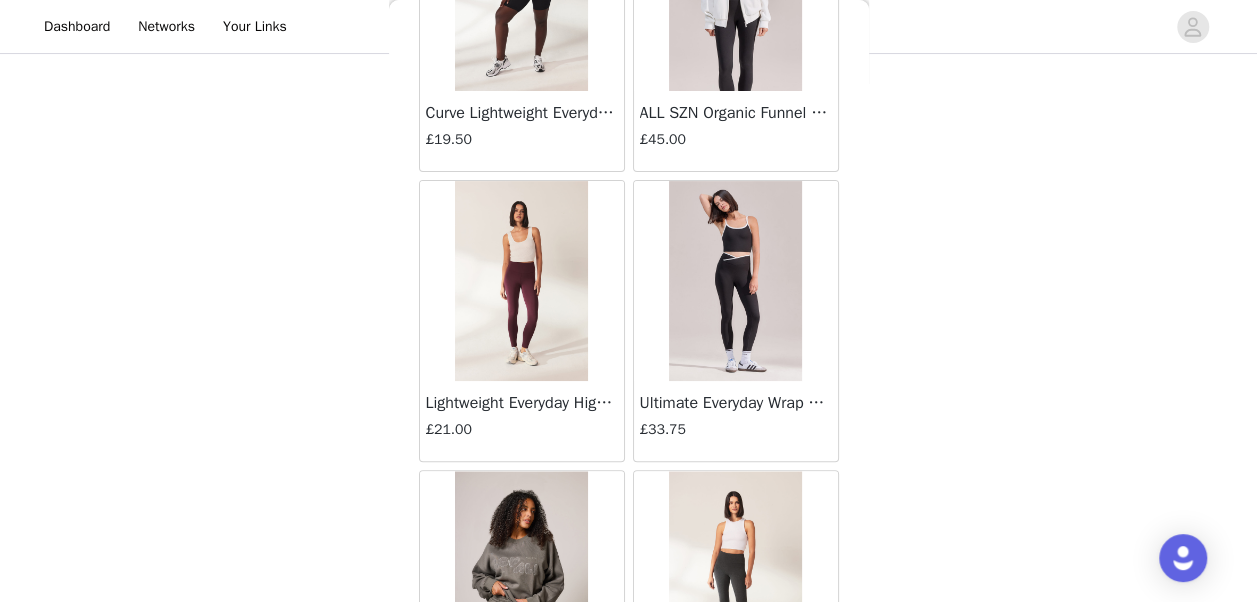 click at bounding box center [736, 281] 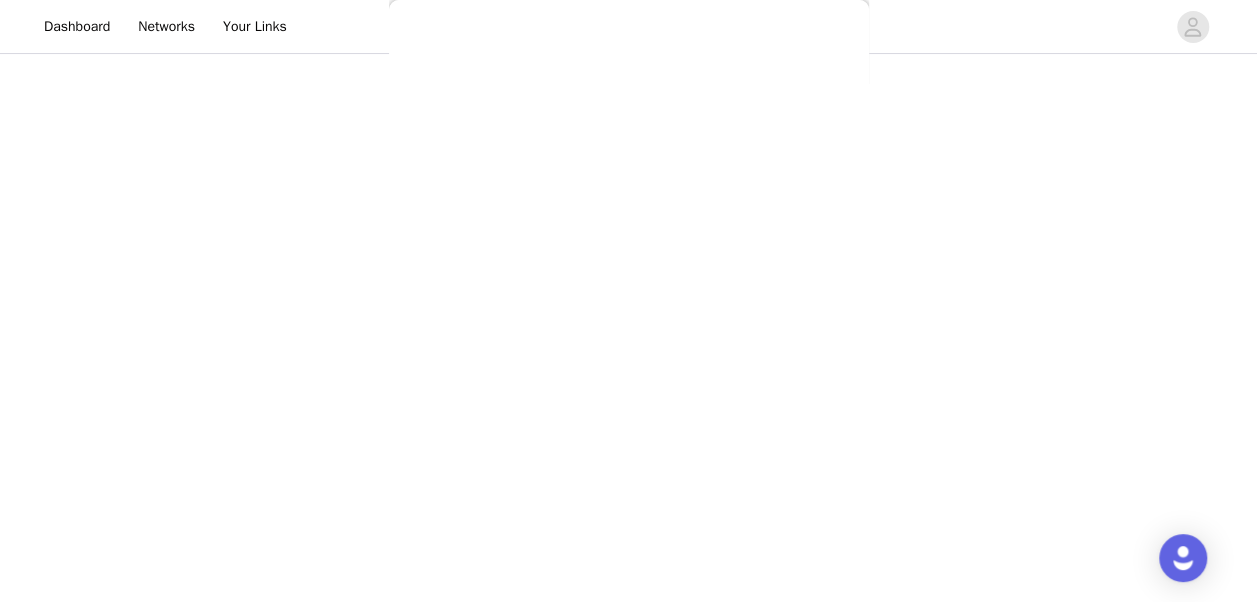scroll, scrollTop: 0, scrollLeft: 0, axis: both 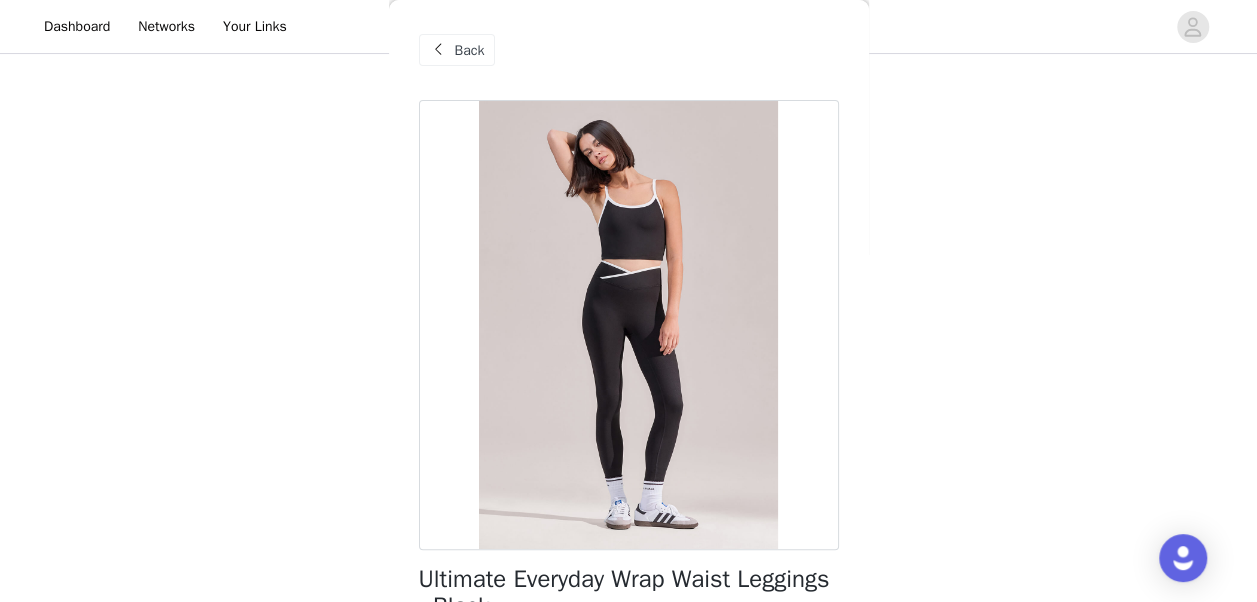 click on "Back" at bounding box center (457, 50) 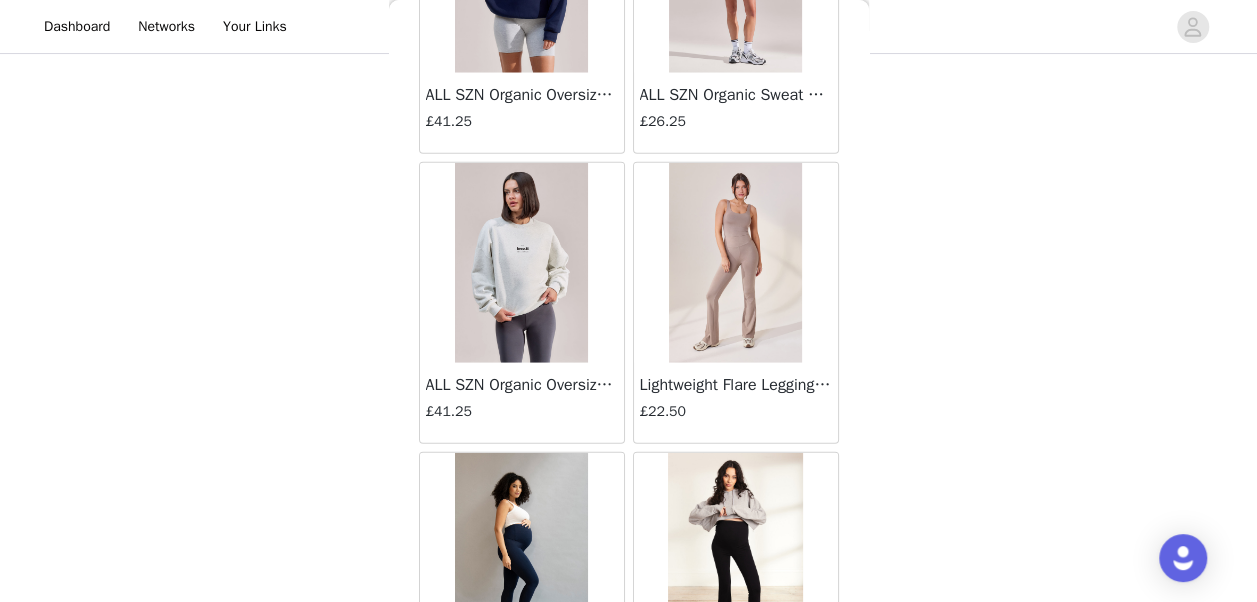 scroll, scrollTop: 6319, scrollLeft: 0, axis: vertical 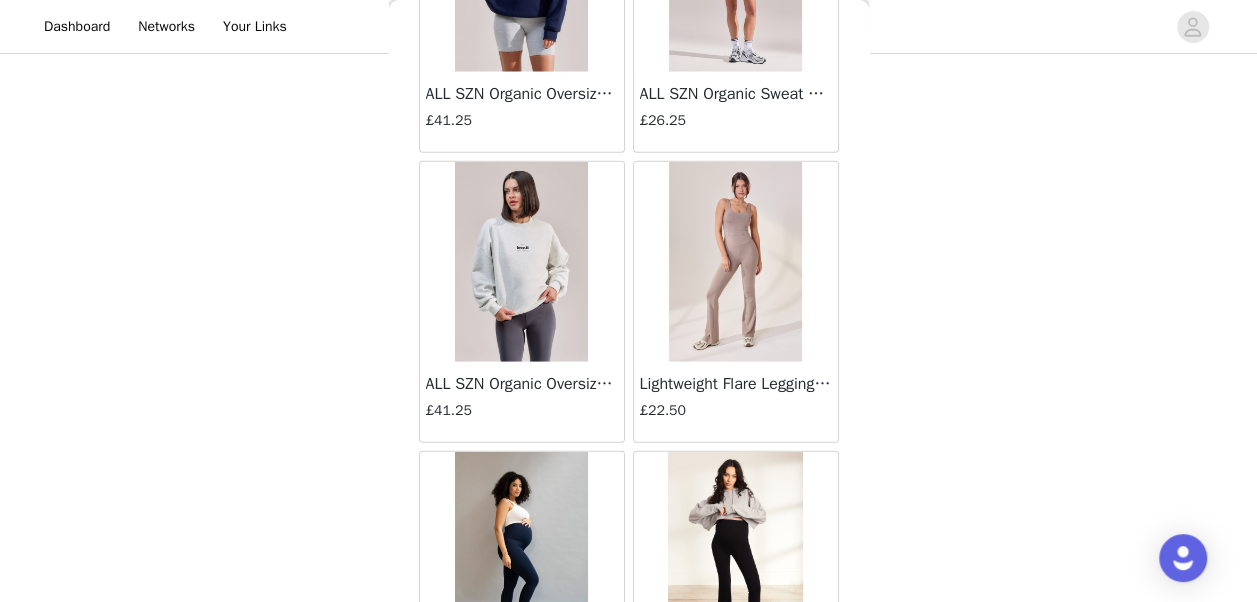 click at bounding box center (521, 262) 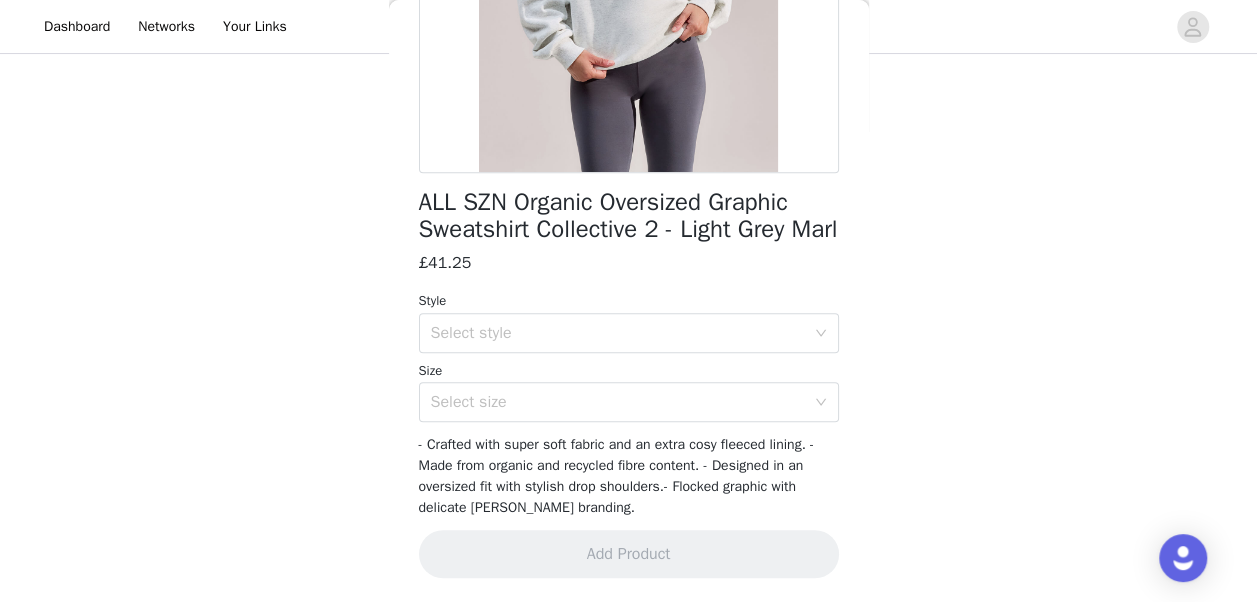 scroll, scrollTop: 92, scrollLeft: 0, axis: vertical 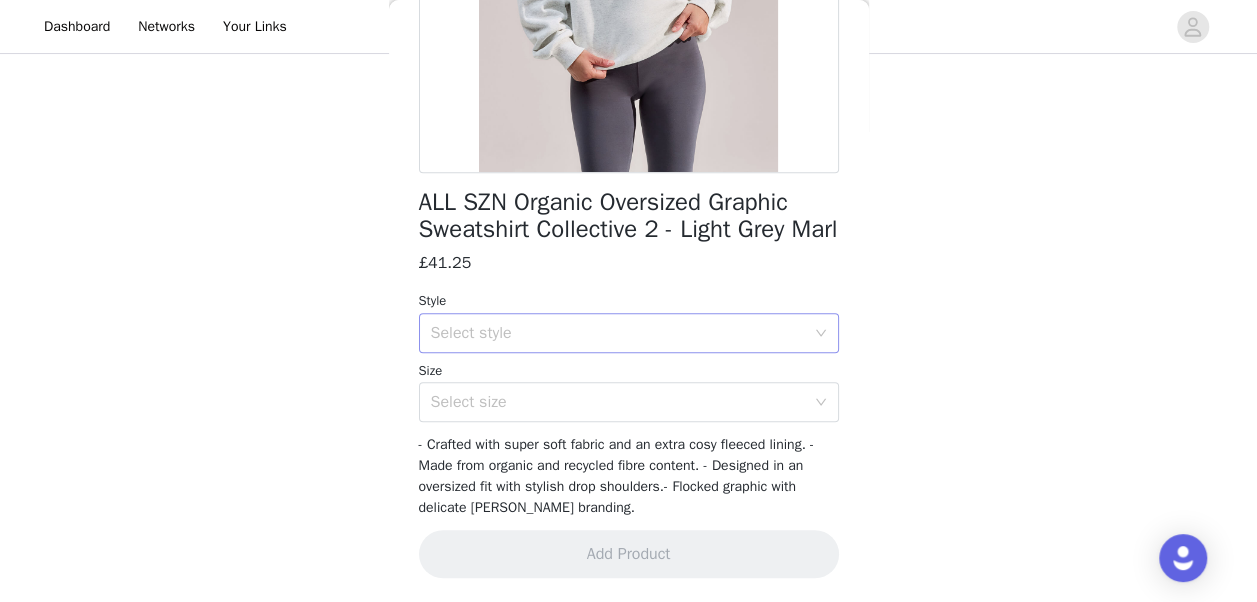 click on "Select style" at bounding box center (622, 333) 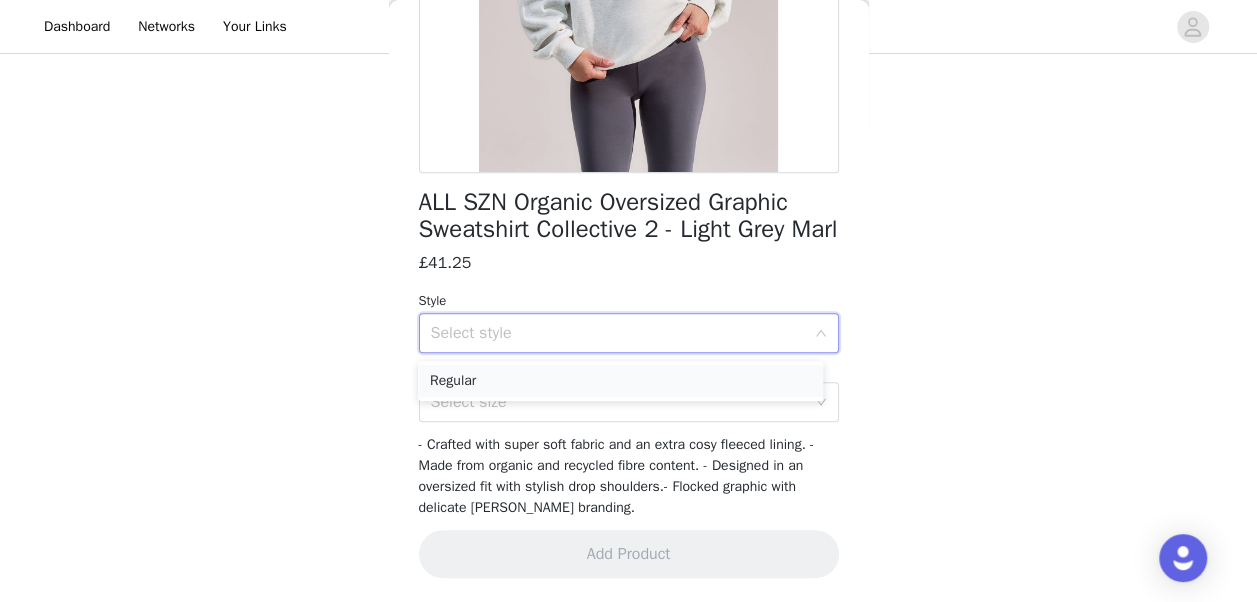 click on "Regular" at bounding box center (620, 381) 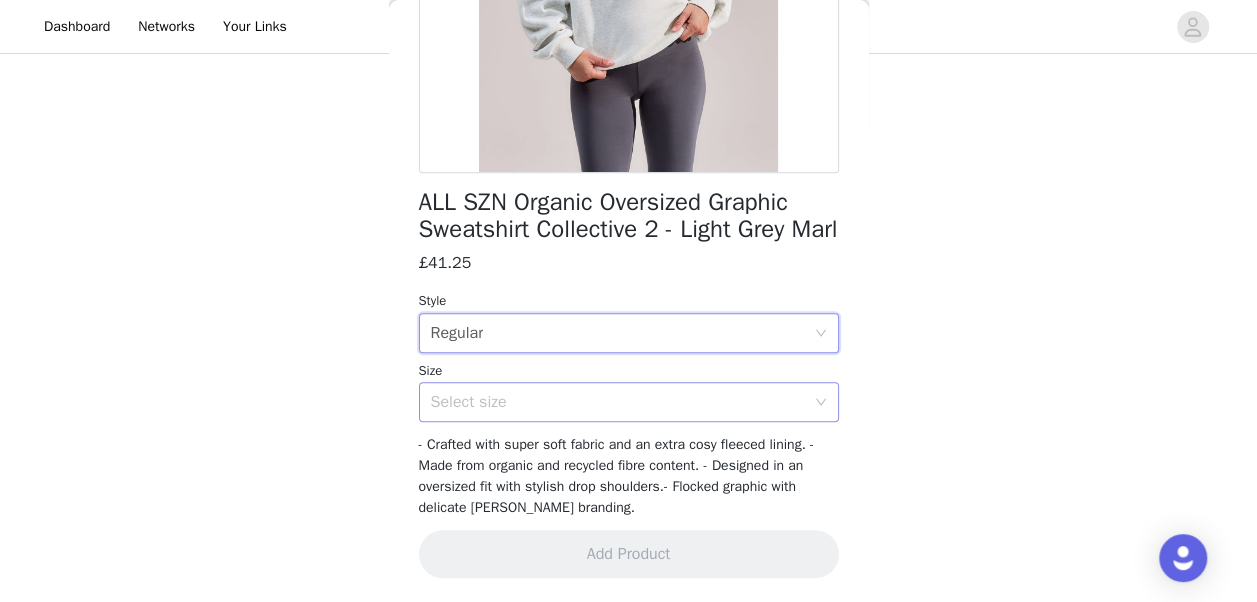 click on "Select size" at bounding box center [622, 402] 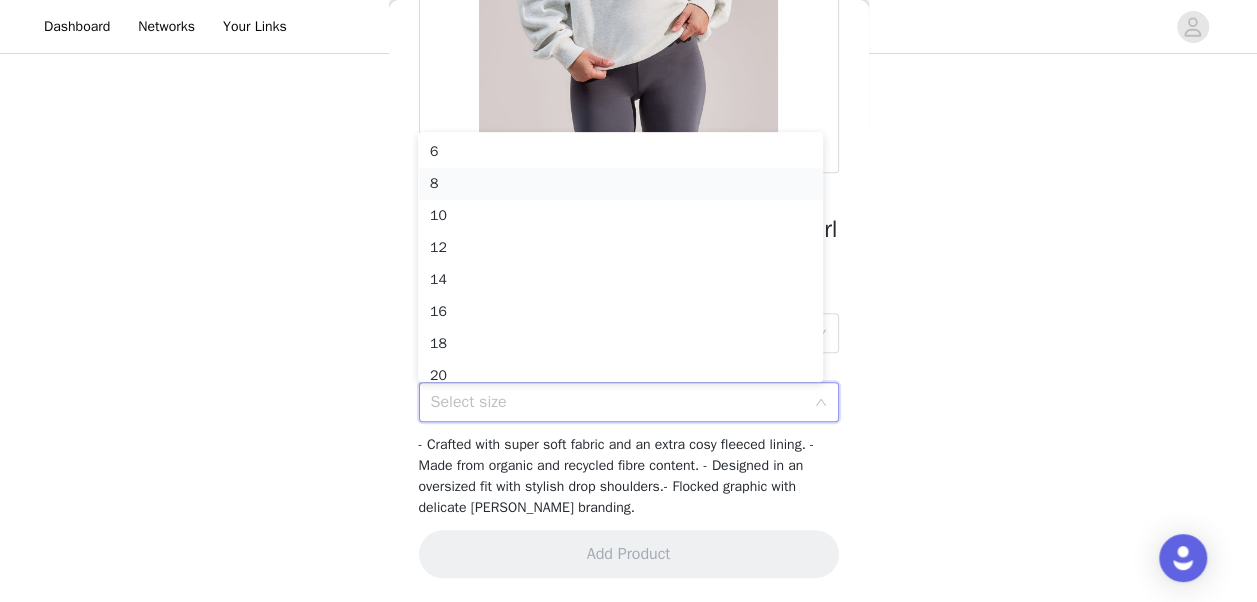 click on "8" at bounding box center (620, 184) 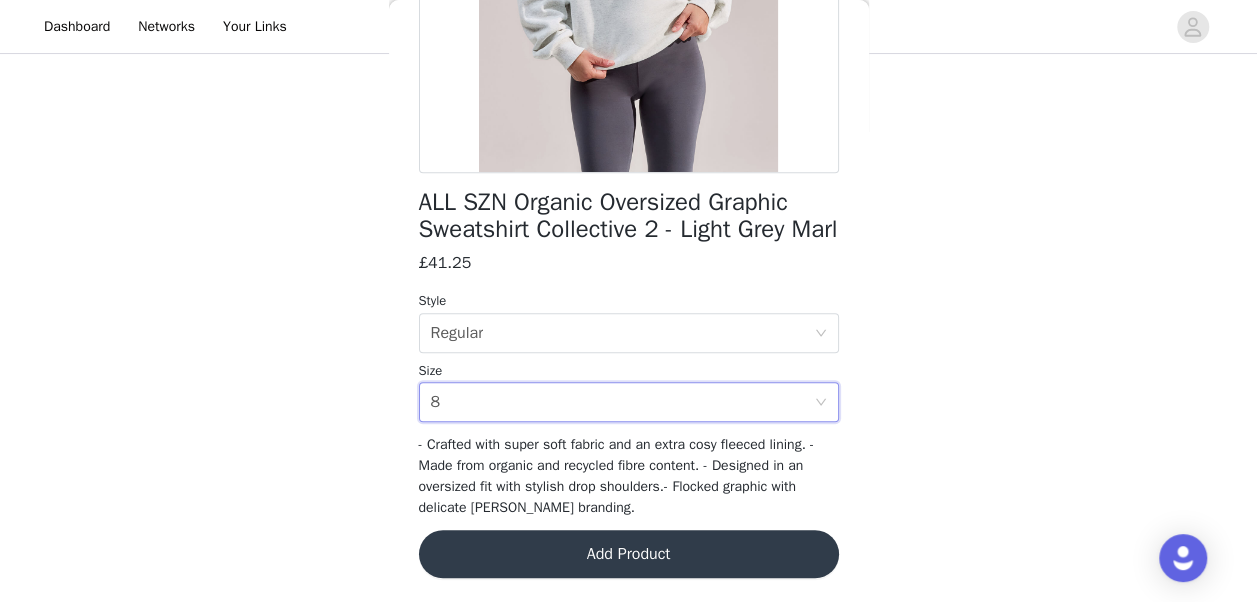 scroll, scrollTop: 401, scrollLeft: 0, axis: vertical 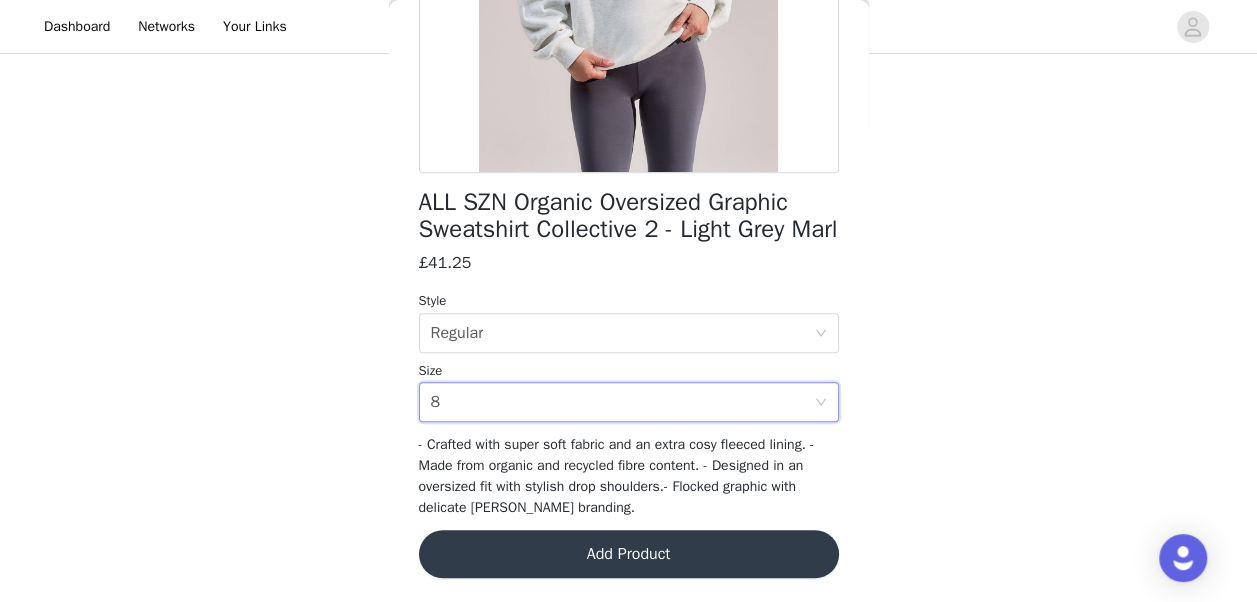 click on "Add Product" at bounding box center [629, 554] 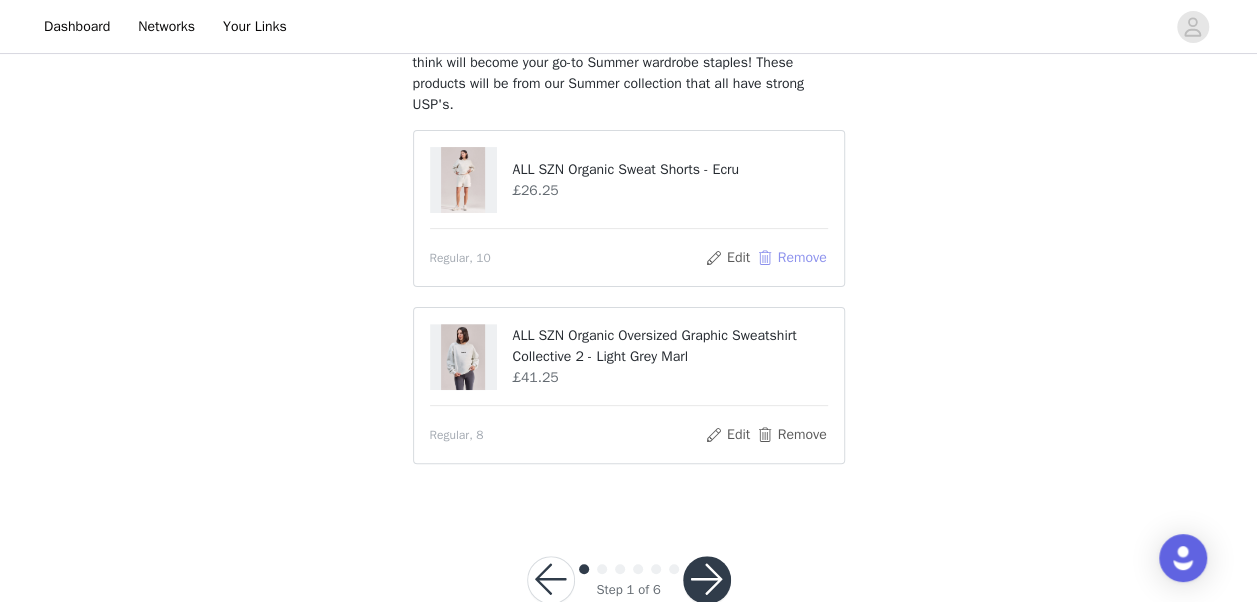 click on "Remove" at bounding box center [791, 258] 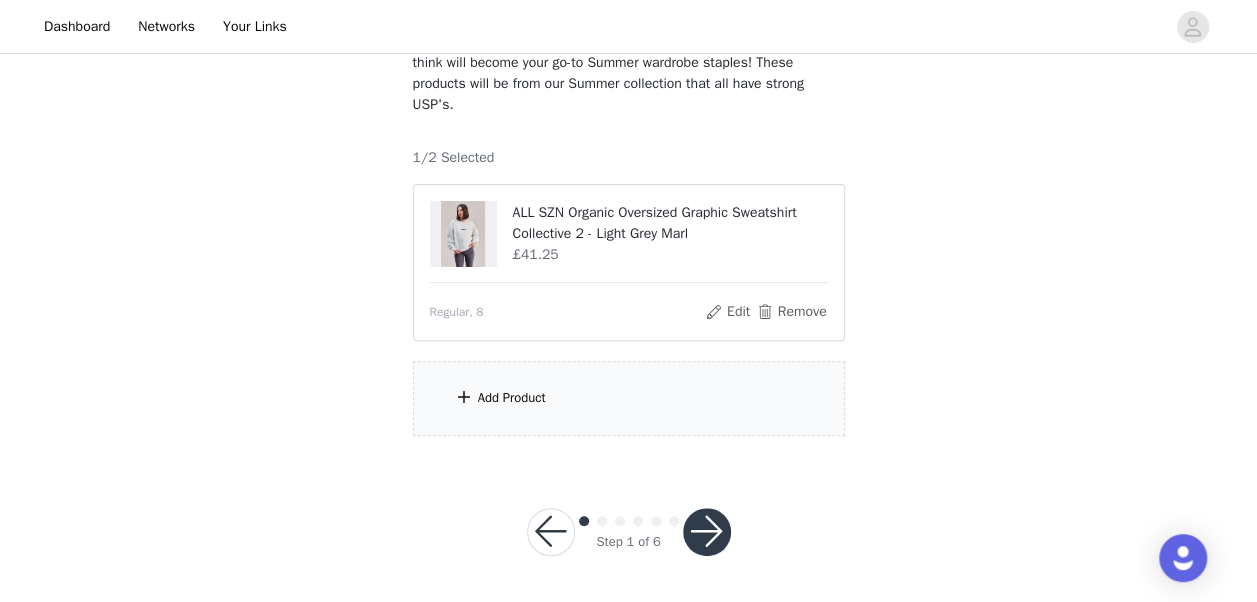click on "Add Product" at bounding box center [512, 398] 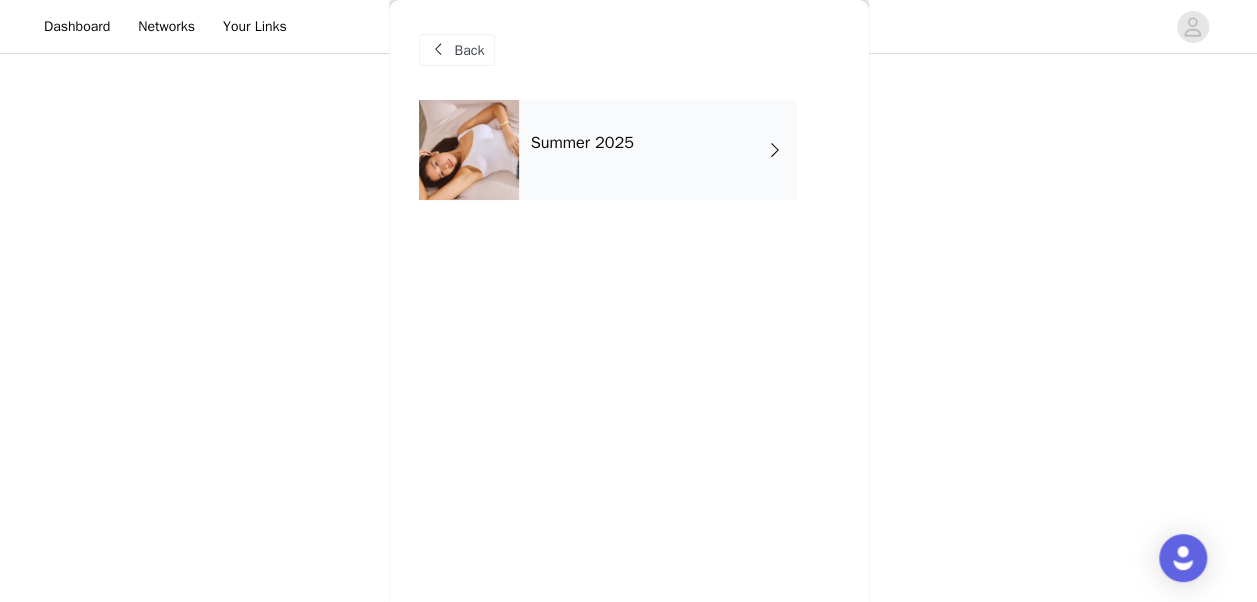 click on "Summer 2025" at bounding box center (658, 150) 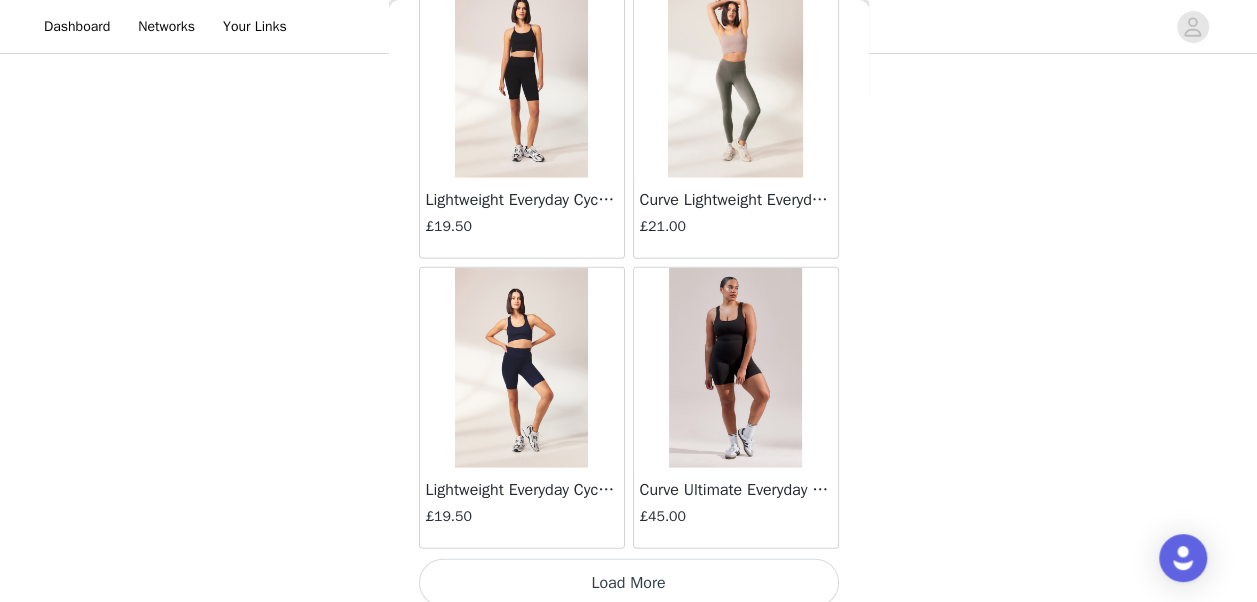 scroll, scrollTop: 2442, scrollLeft: 0, axis: vertical 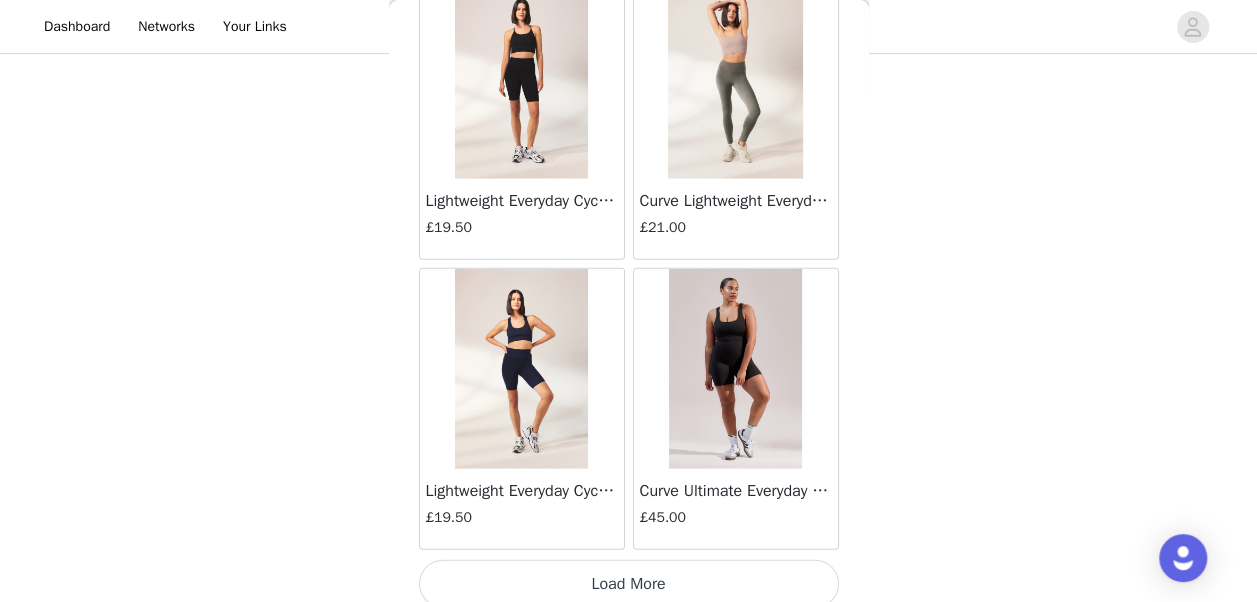 click on "Load More" at bounding box center [629, 584] 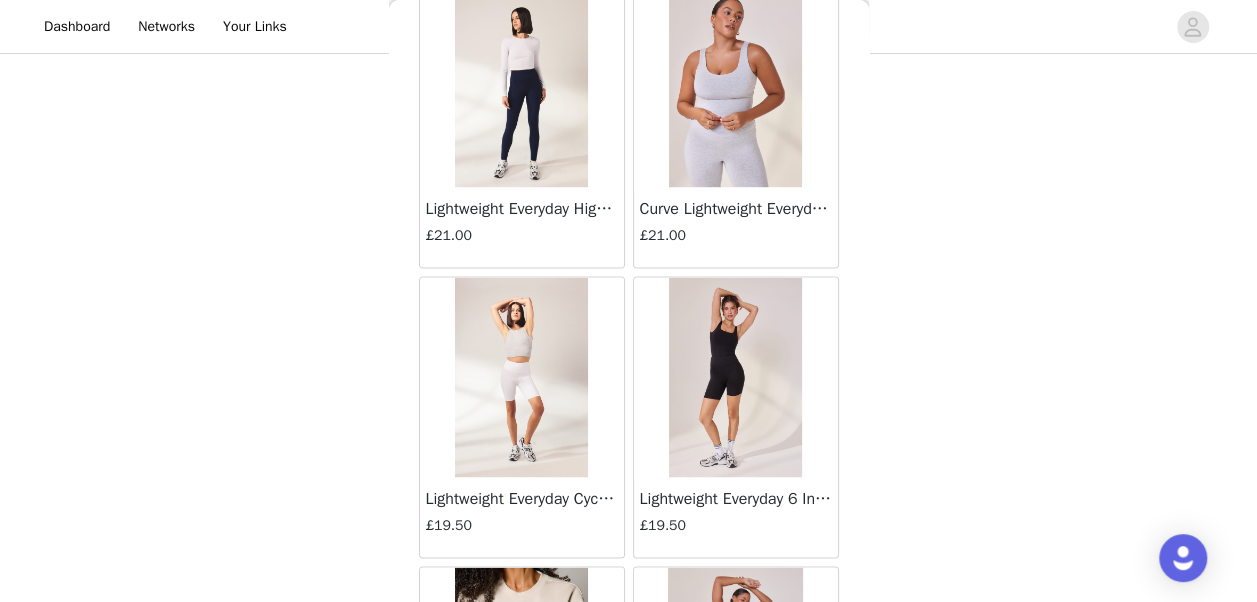 scroll, scrollTop: 5042, scrollLeft: 0, axis: vertical 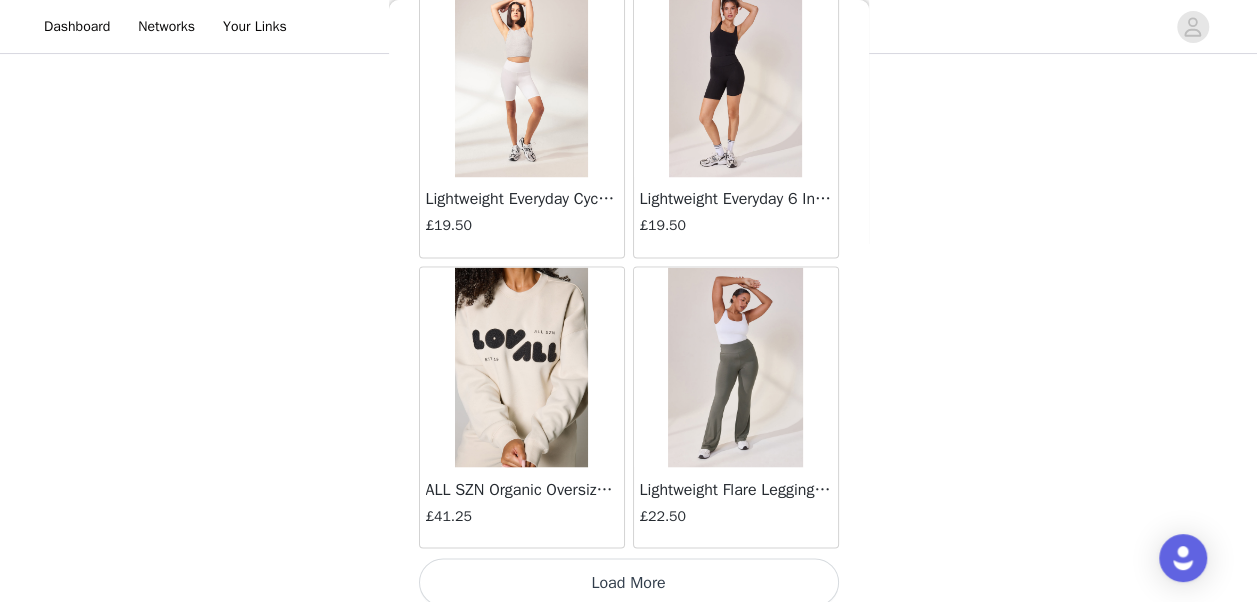 click on "Load More" at bounding box center (629, 582) 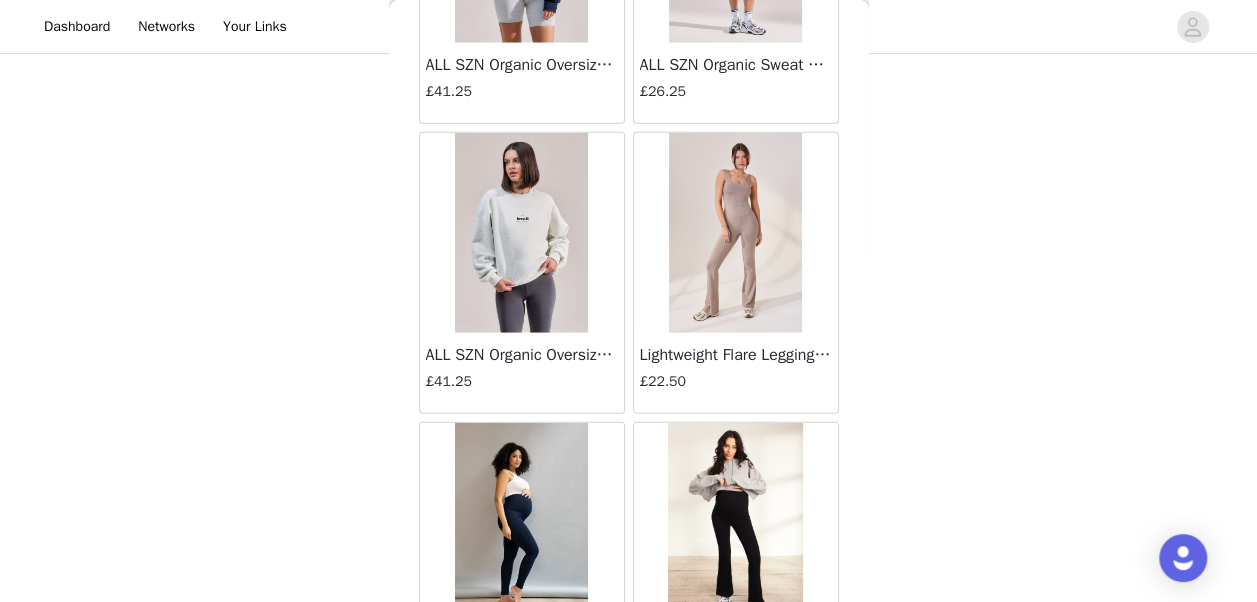 scroll, scrollTop: 6347, scrollLeft: 0, axis: vertical 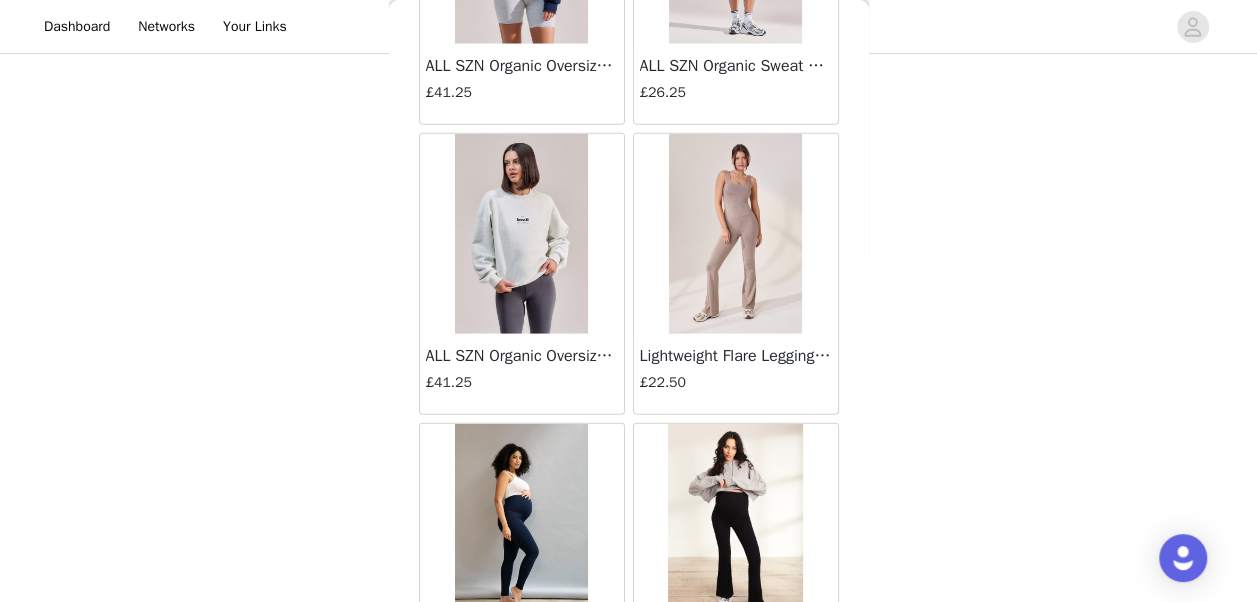 click at bounding box center [735, 234] 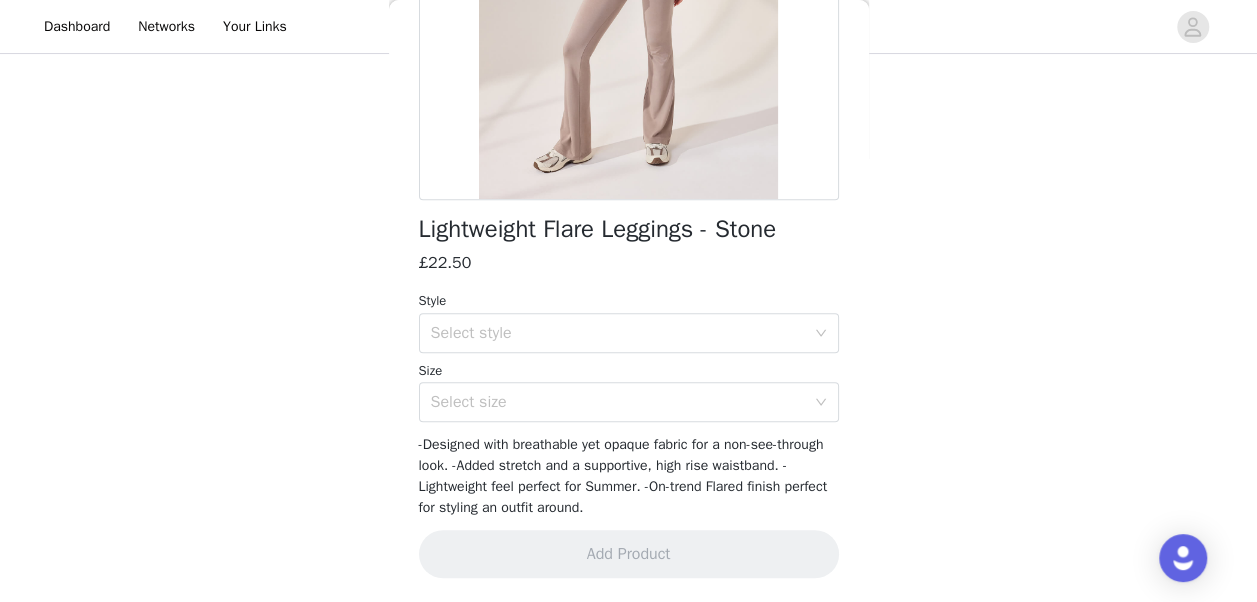 scroll, scrollTop: 350, scrollLeft: 0, axis: vertical 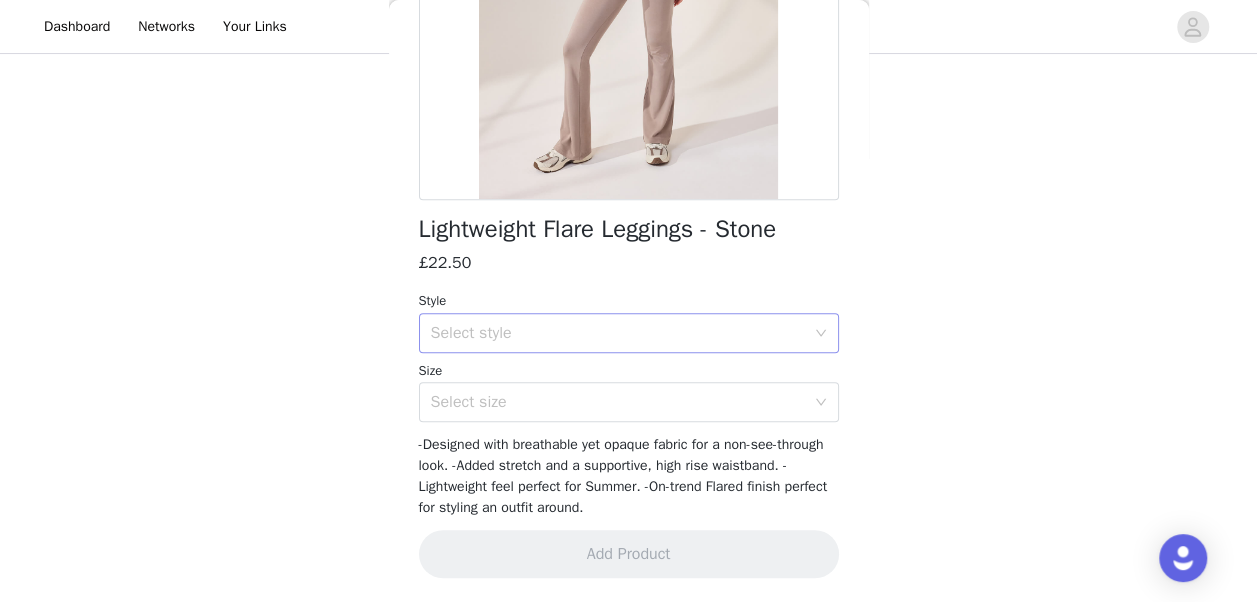 click on "Select style" at bounding box center [618, 333] 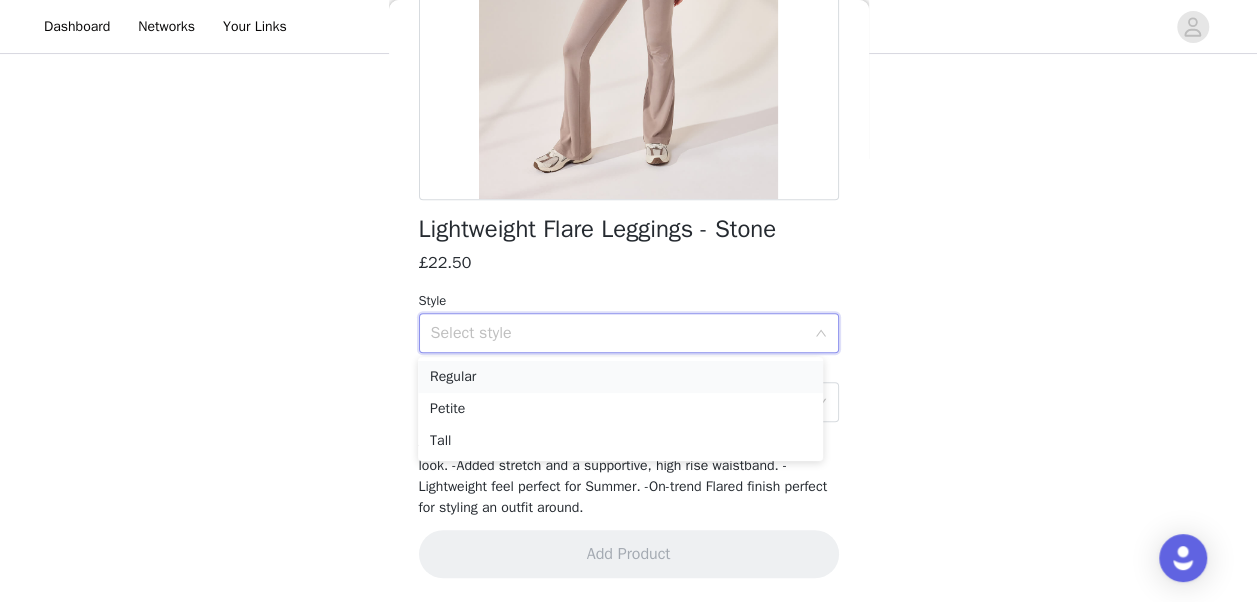 click on "Regular" at bounding box center [620, 377] 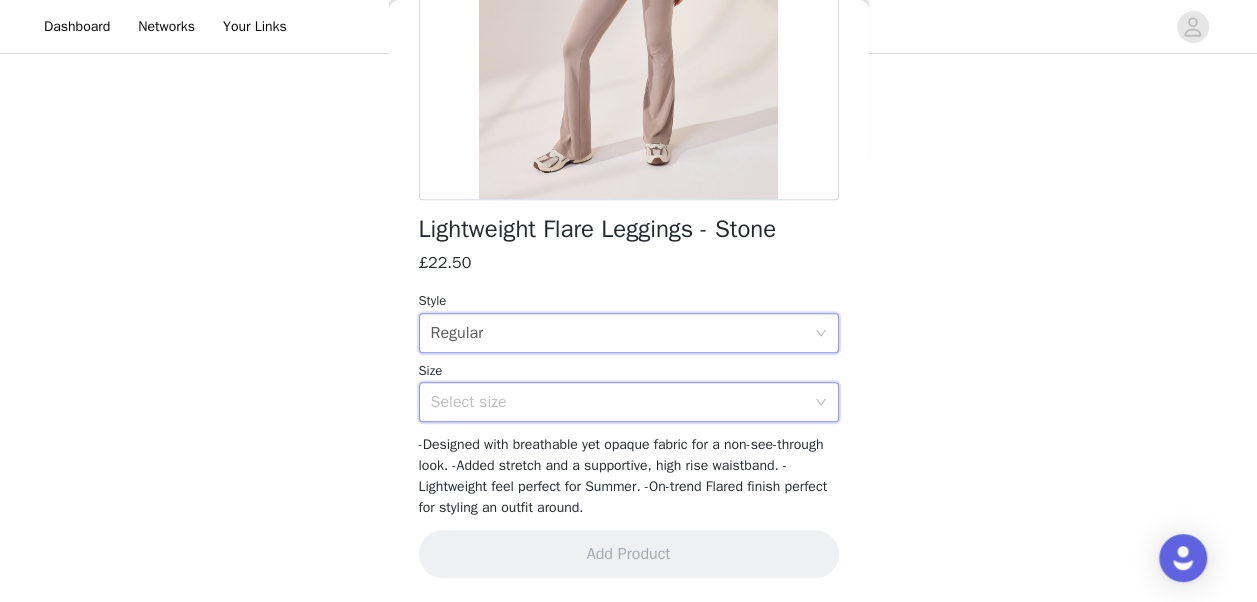 click on "Select size" at bounding box center [622, 402] 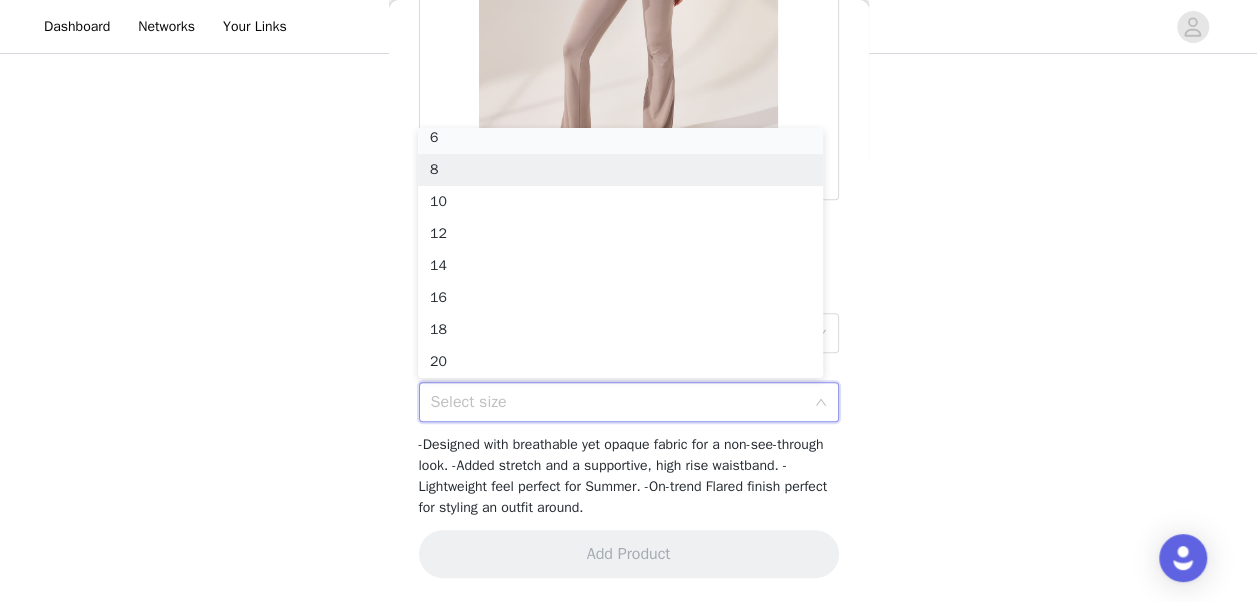 scroll, scrollTop: 4, scrollLeft: 0, axis: vertical 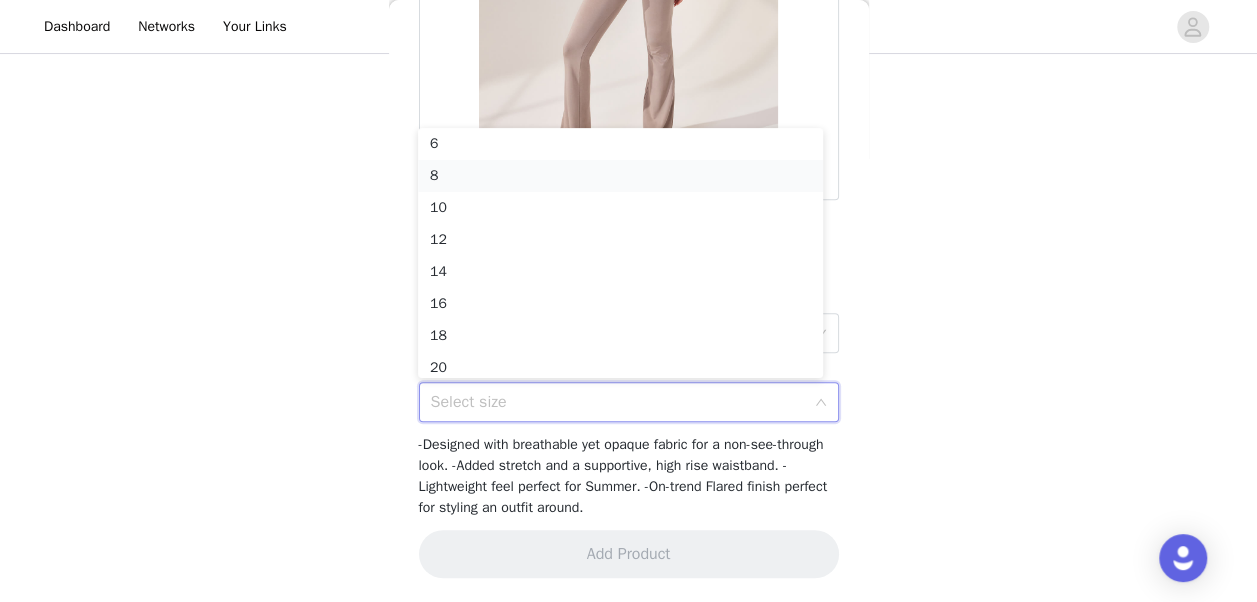 click on "8" at bounding box center [620, 176] 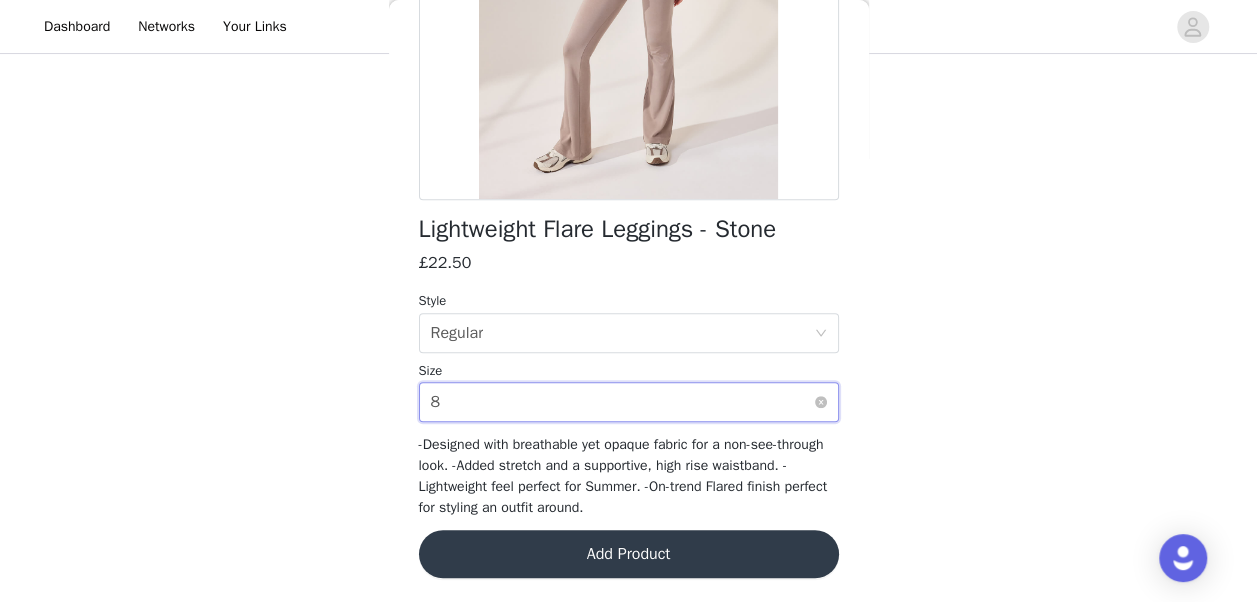 click on "Select size 8" at bounding box center [622, 402] 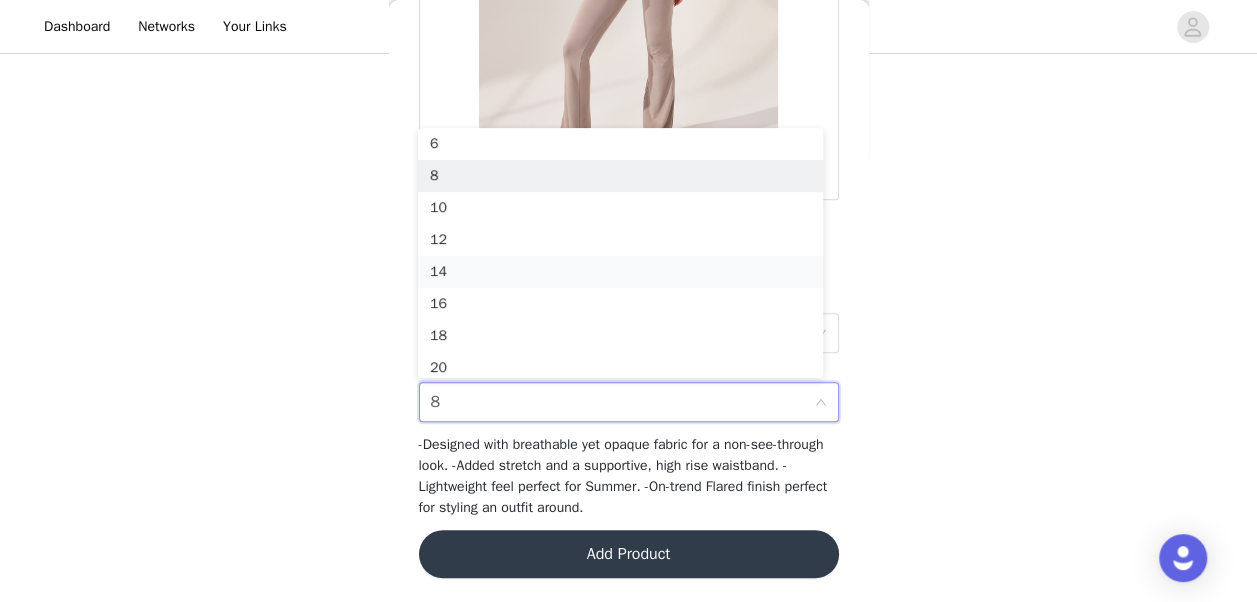 scroll, scrollTop: 10, scrollLeft: 0, axis: vertical 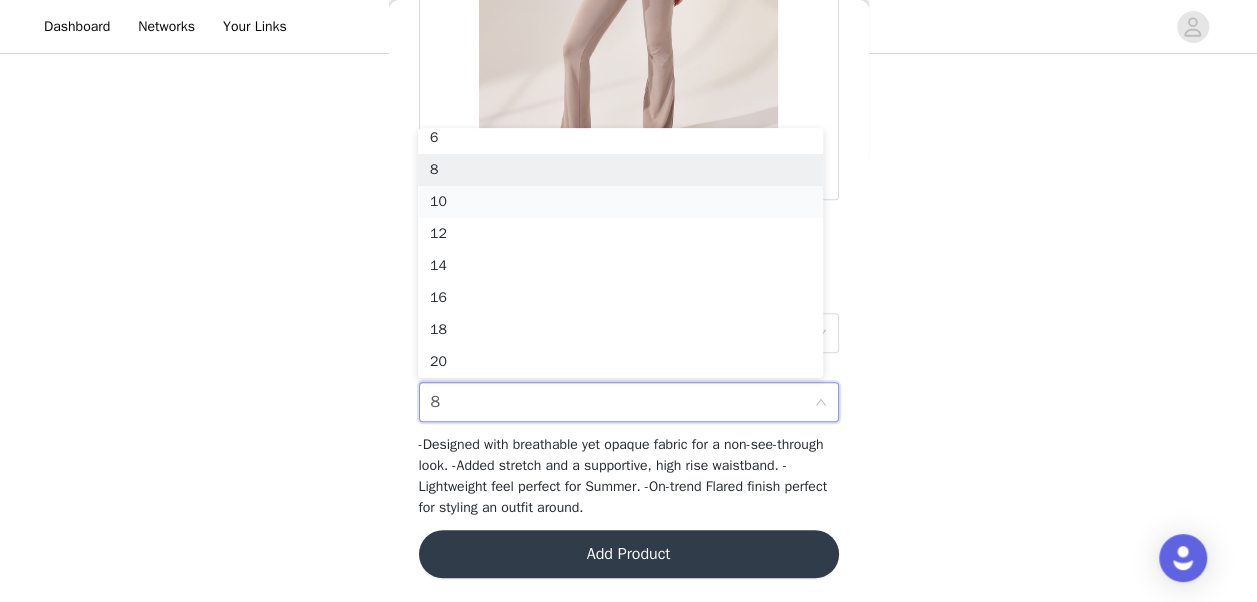 click on "10" at bounding box center (620, 202) 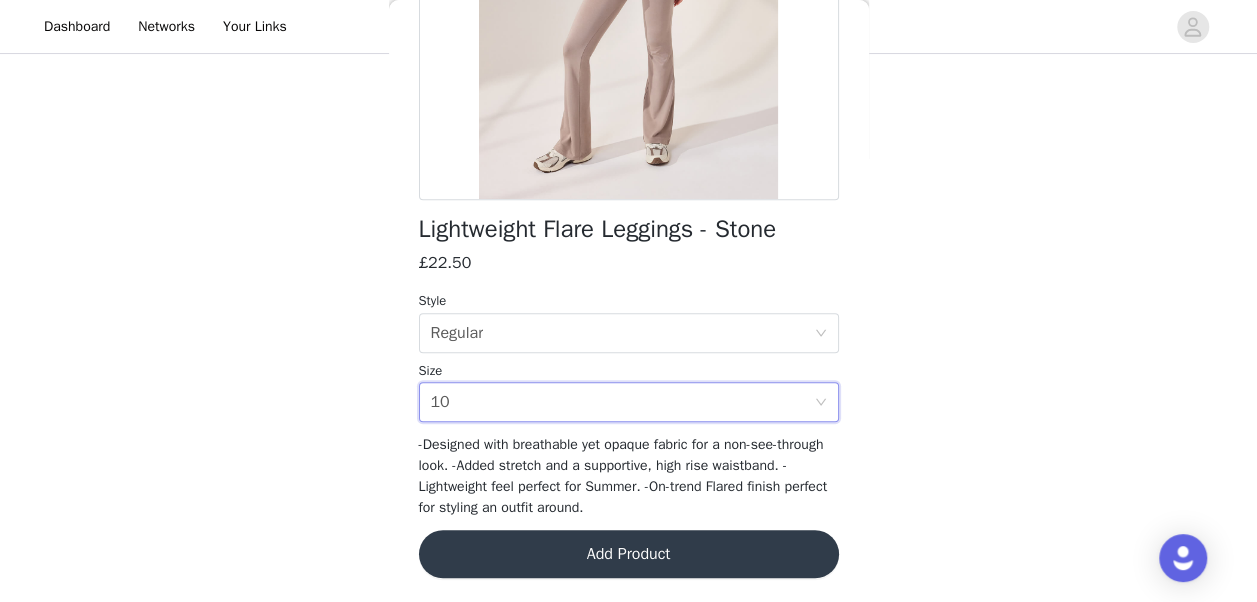 click on "Add Product" at bounding box center (629, 554) 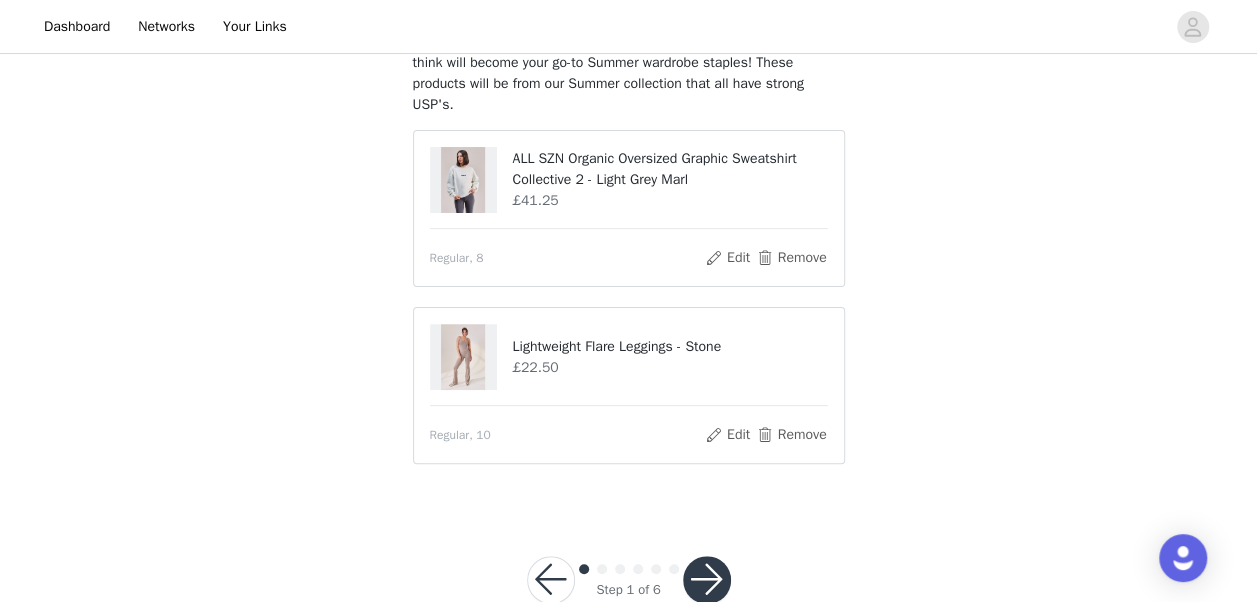 click at bounding box center [463, 180] 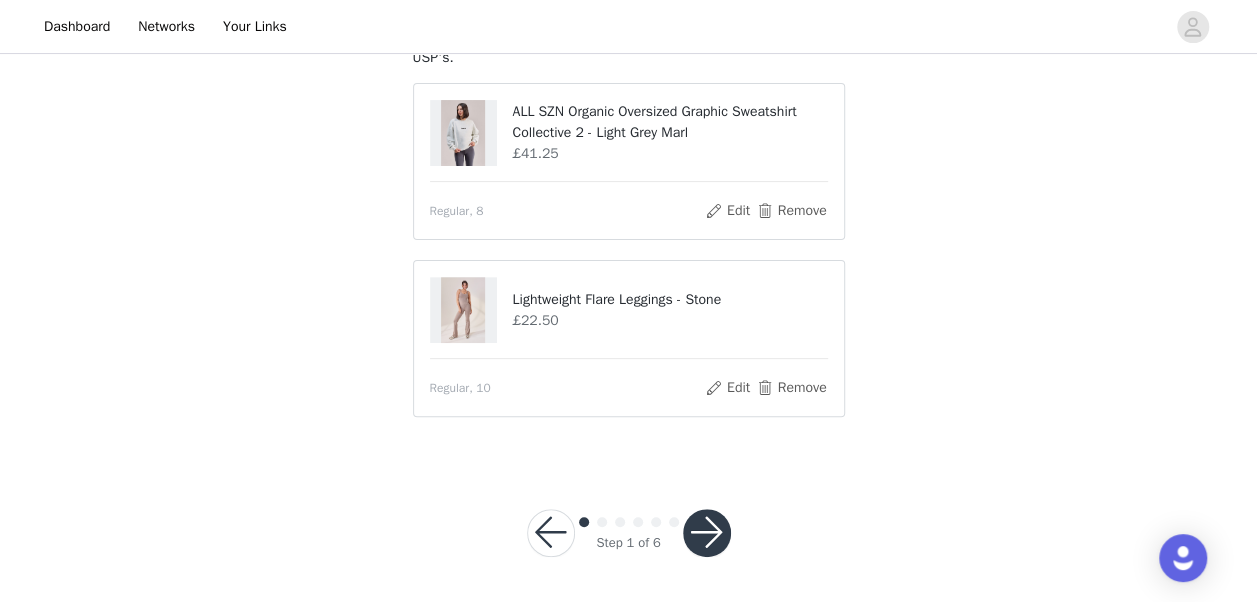 click at bounding box center [707, 533] 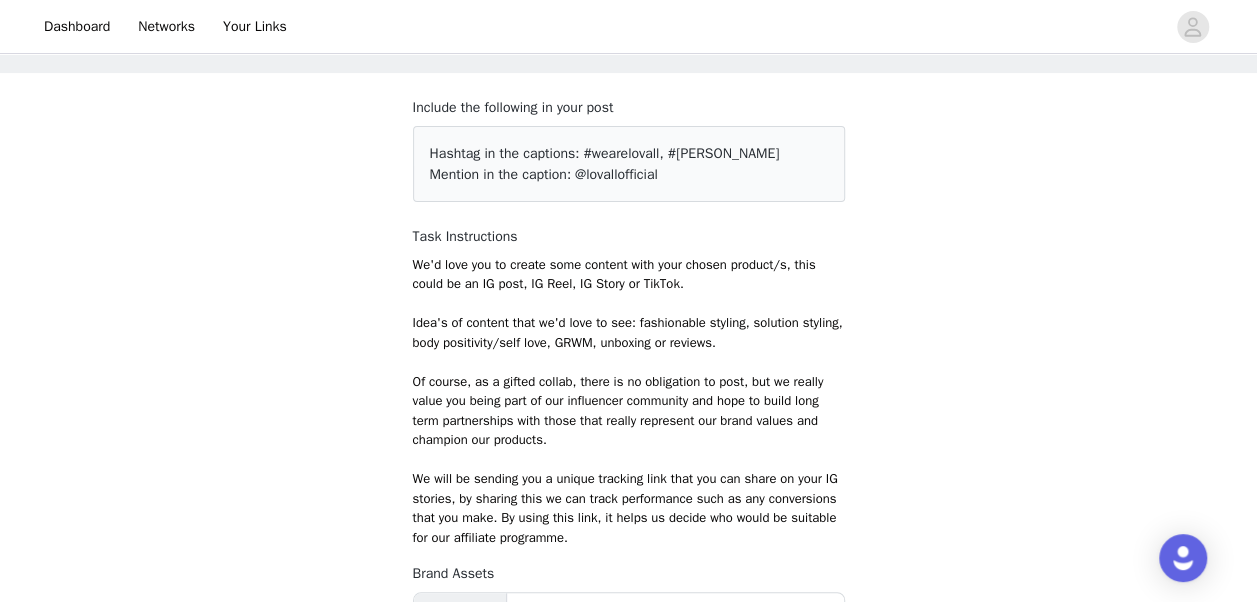 scroll, scrollTop: 88, scrollLeft: 0, axis: vertical 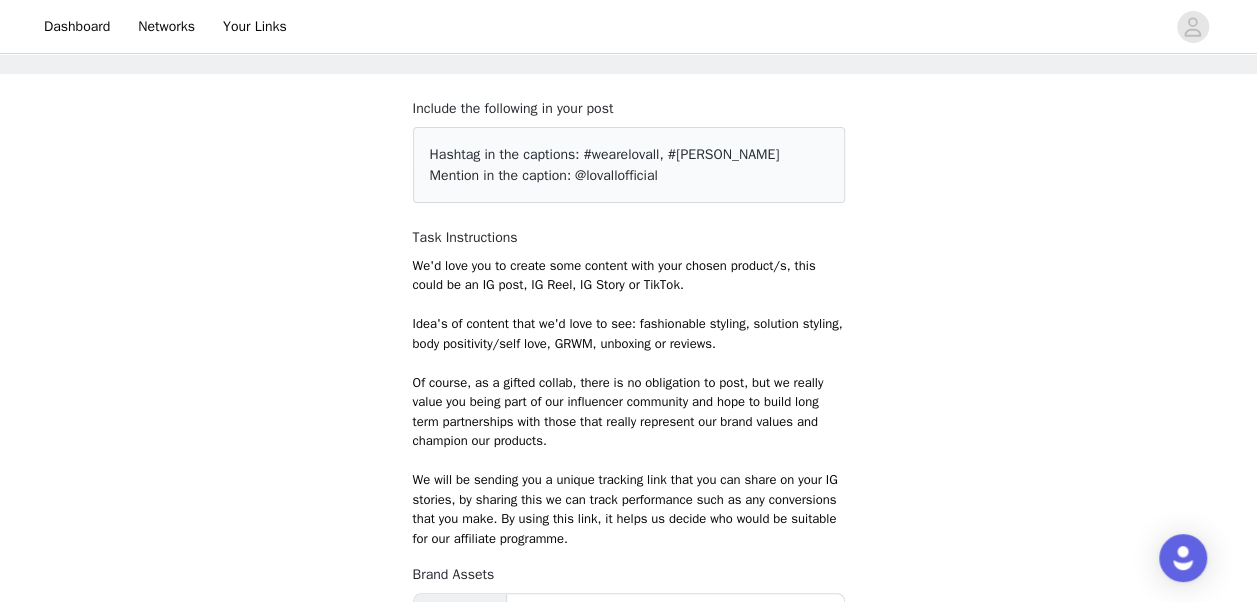 click on "We will be sending you a unique tracking link that you can share on your IG stories, by sharing this we can track performance such as any conversions that you make. By using this link, it helps us decide who would be suitable for our affiliate programme." at bounding box center [629, 509] 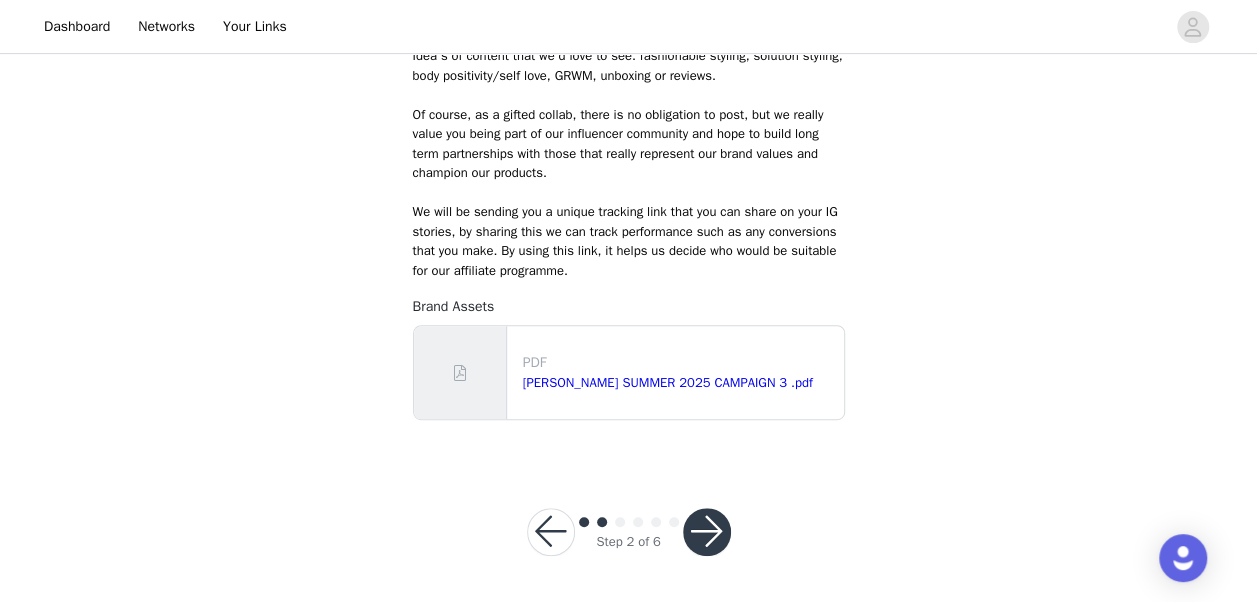 scroll, scrollTop: 356, scrollLeft: 0, axis: vertical 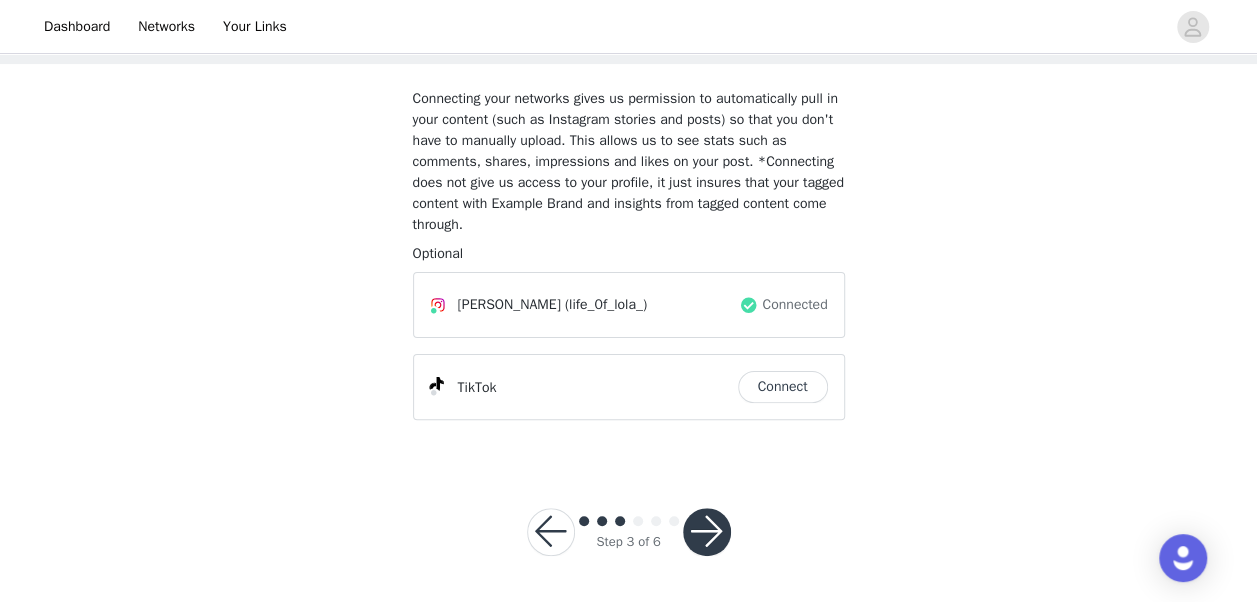 click at bounding box center (707, 532) 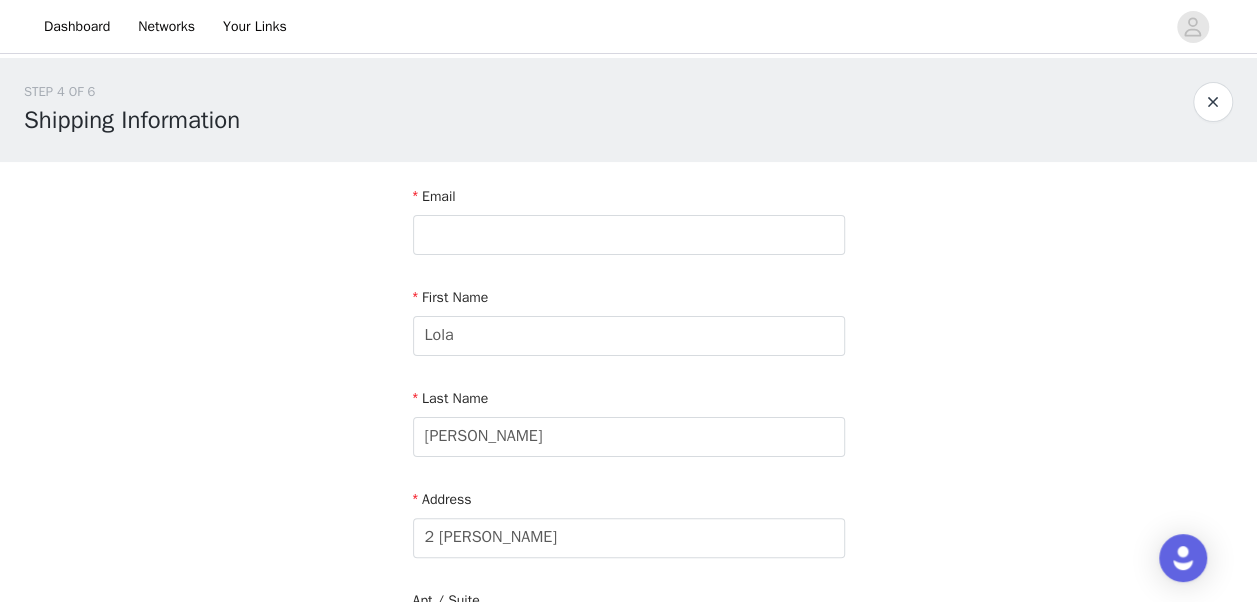 scroll, scrollTop: 111, scrollLeft: 0, axis: vertical 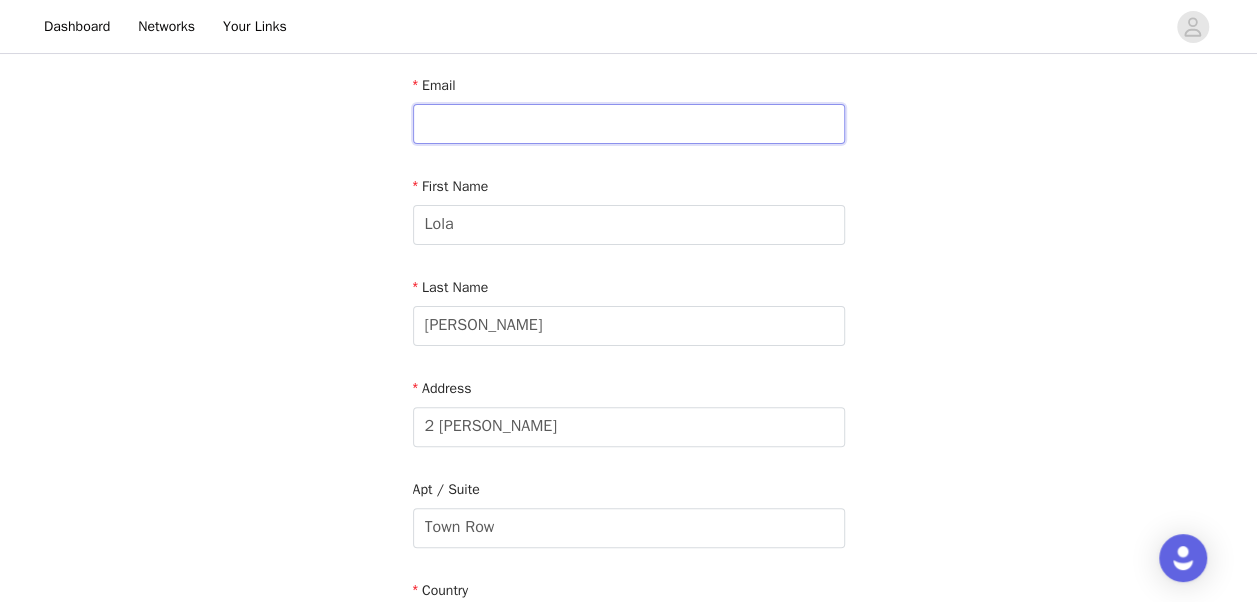 click at bounding box center [629, 124] 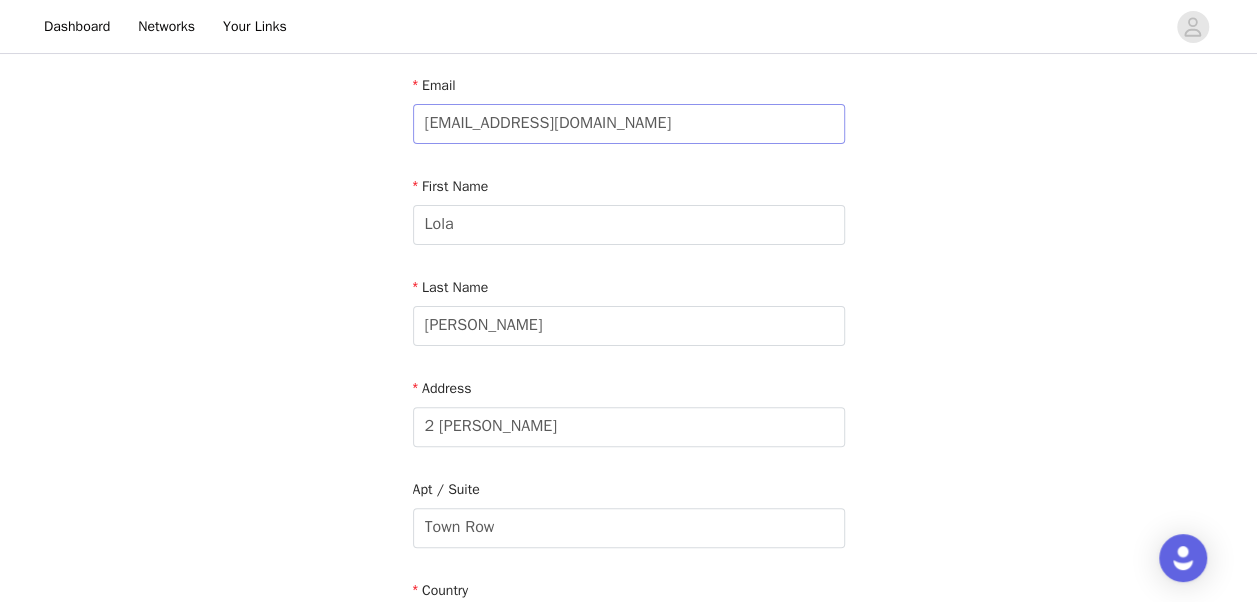 type on "07730037919" 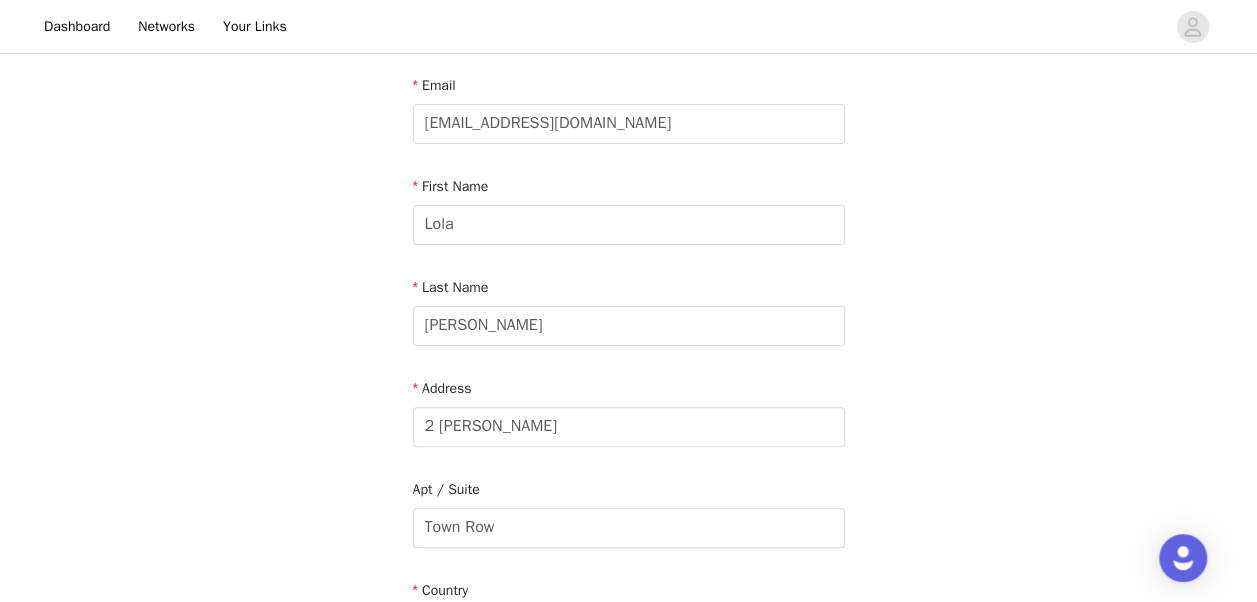 drag, startPoint x: 640, startPoint y: 446, endPoint x: 354, endPoint y: 423, distance: 286.92334 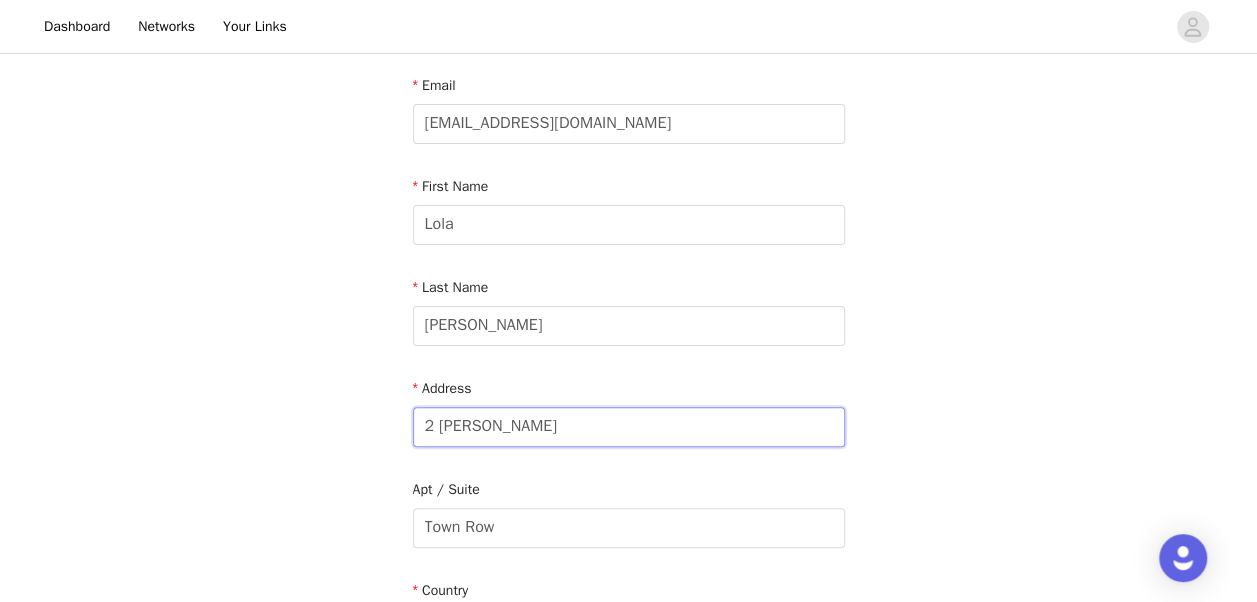 click on "2 [PERSON_NAME]" at bounding box center (629, 427) 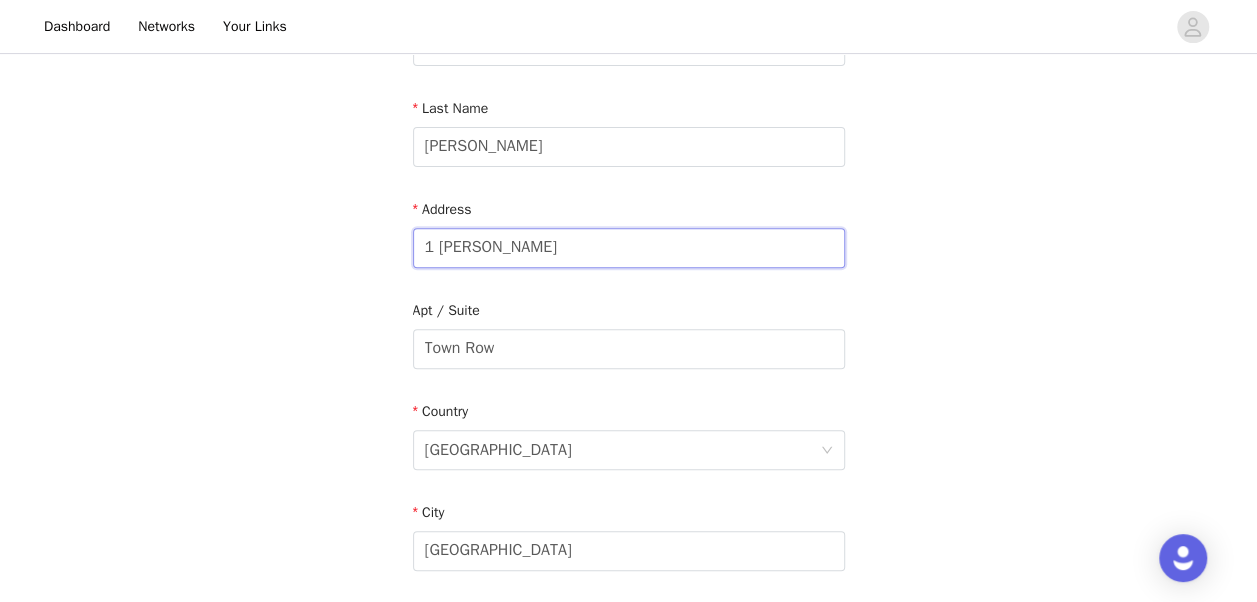 scroll, scrollTop: 293, scrollLeft: 0, axis: vertical 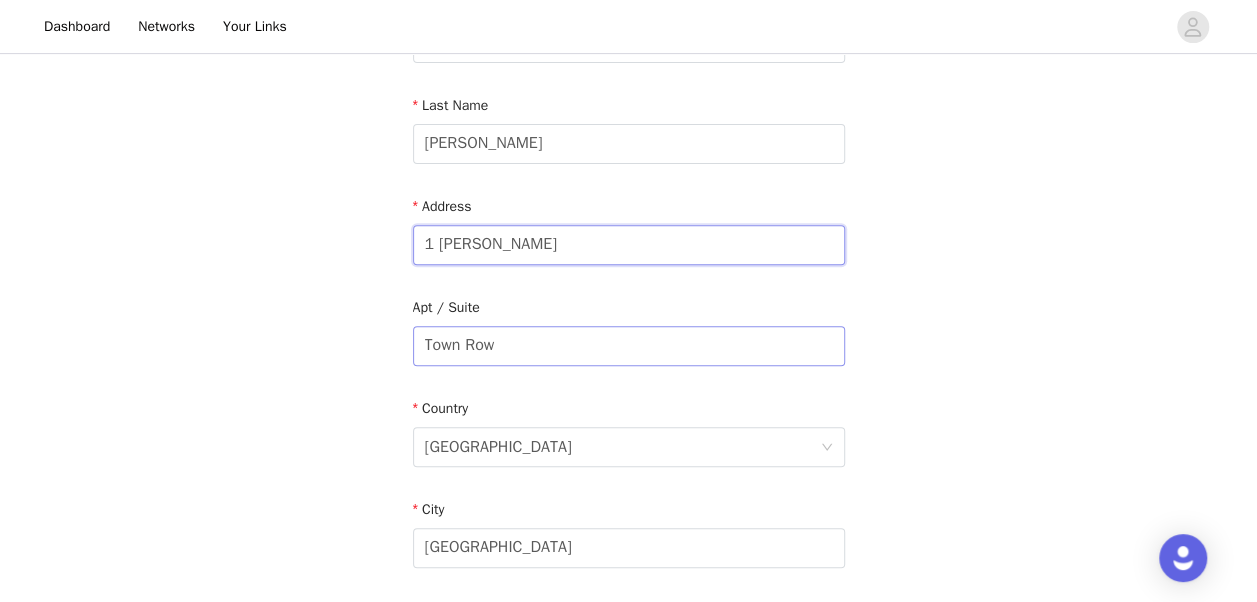 type on "1 [PERSON_NAME]" 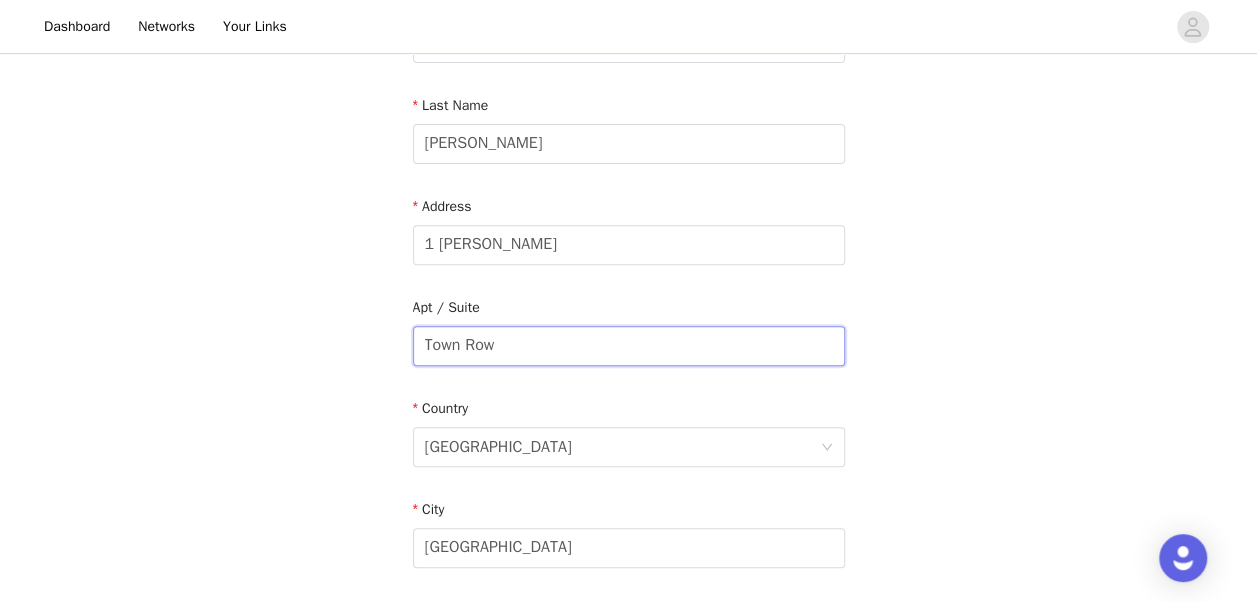 drag, startPoint x: 542, startPoint y: 340, endPoint x: 276, endPoint y: 348, distance: 266.12027 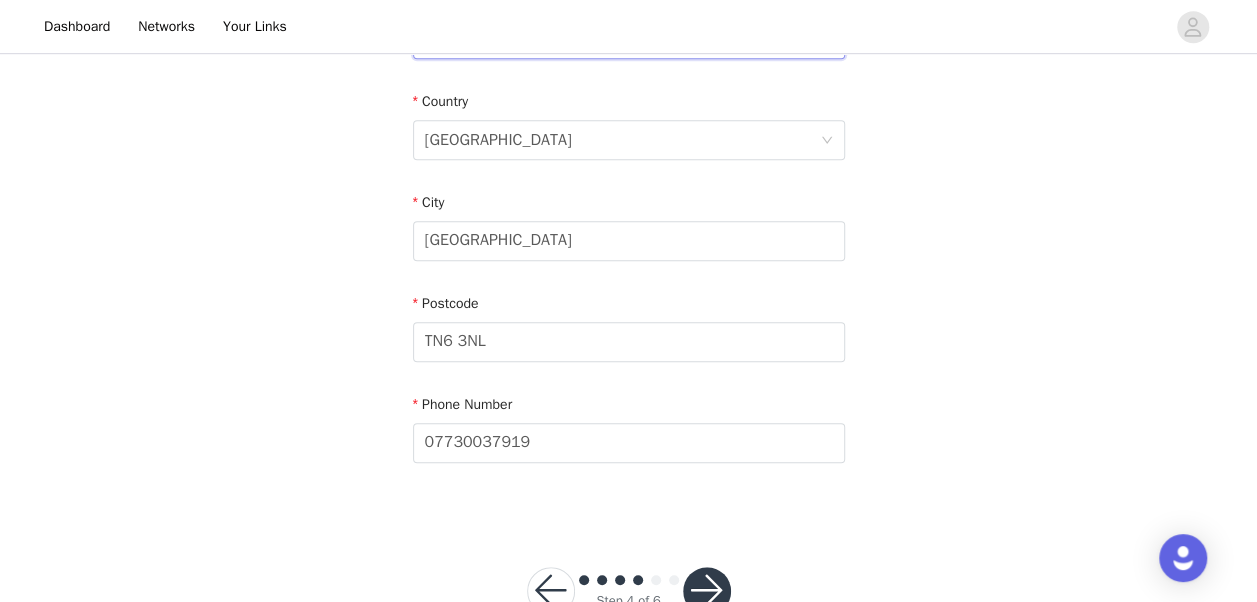 scroll, scrollTop: 601, scrollLeft: 0, axis: vertical 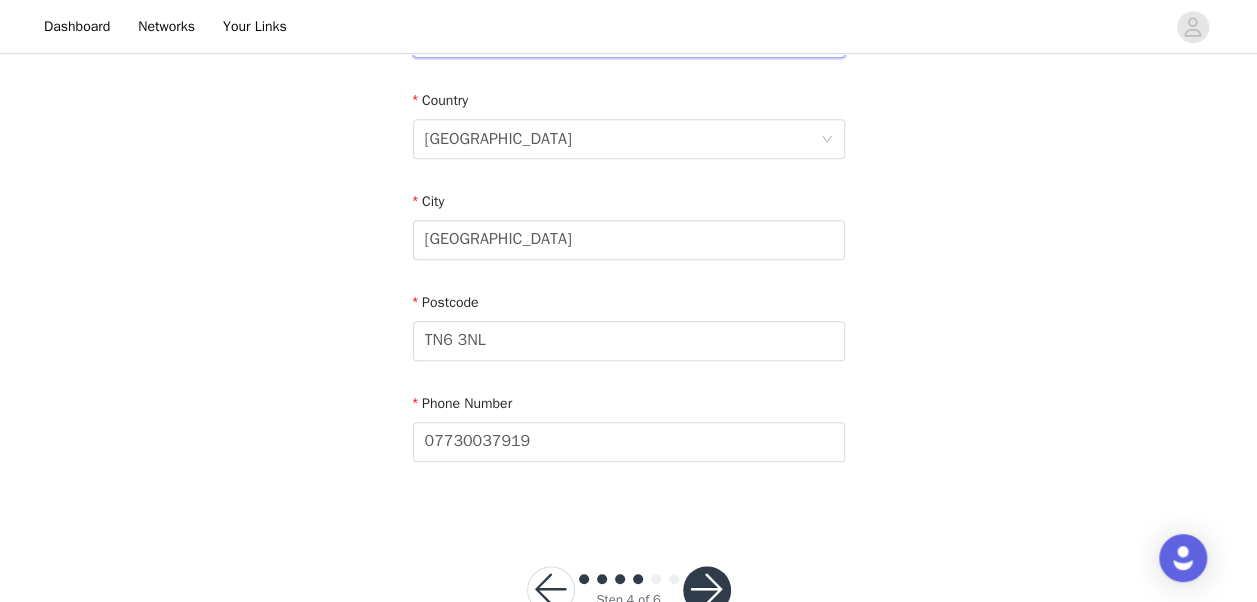 type 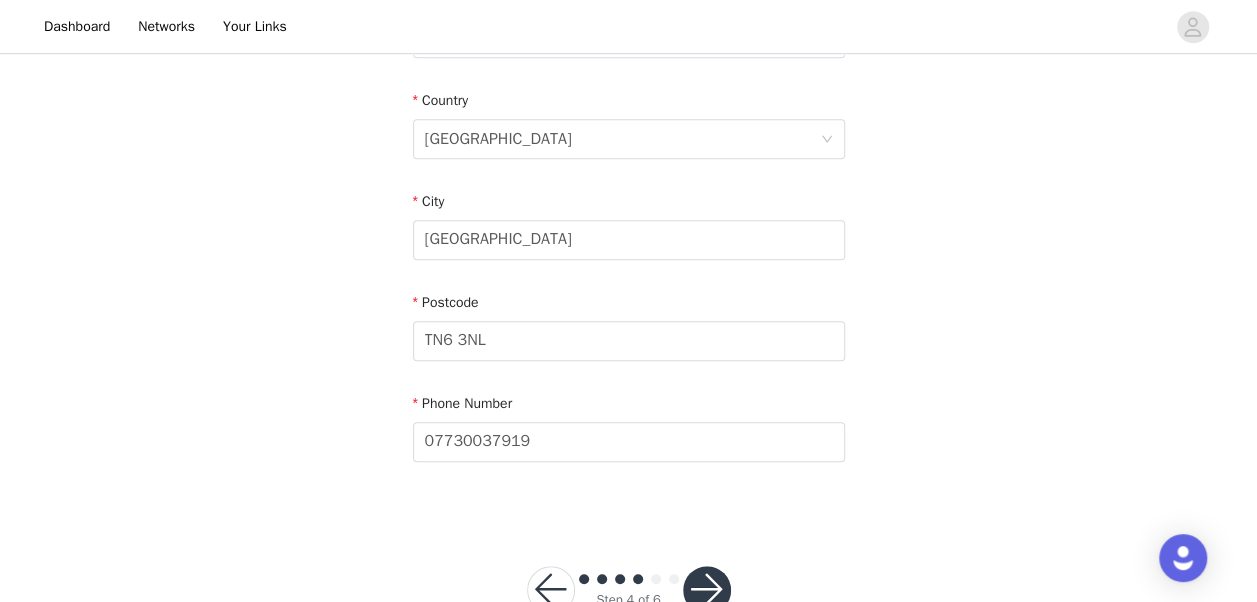 click on "Postcode" at bounding box center [629, 306] 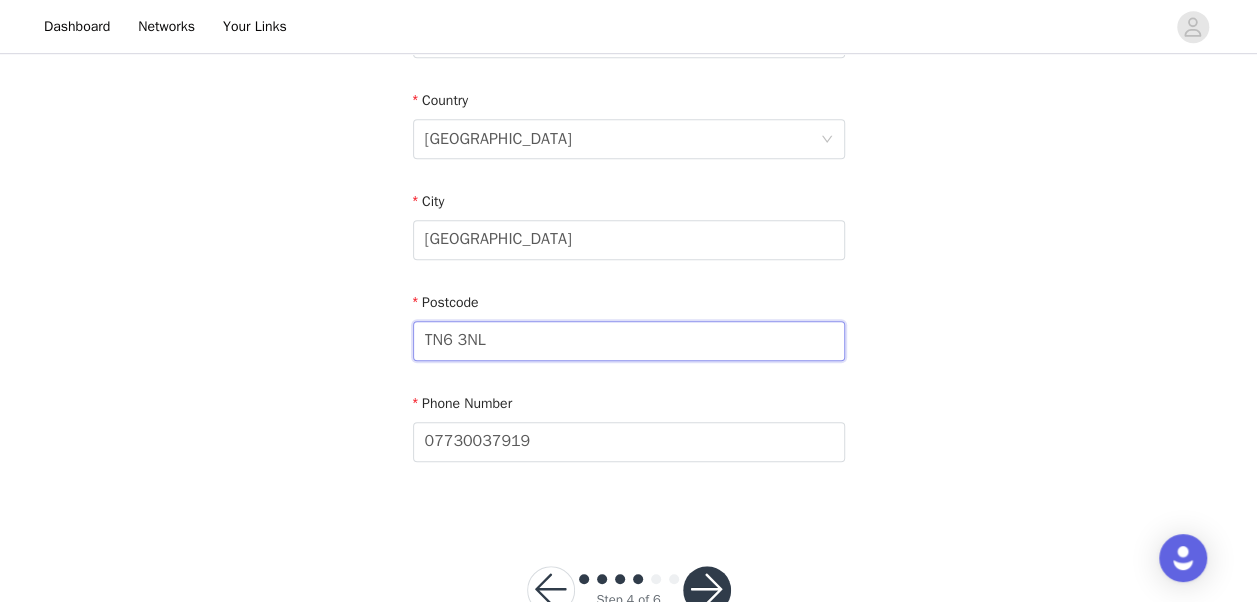 drag, startPoint x: 513, startPoint y: 347, endPoint x: 308, endPoint y: 346, distance: 205.00244 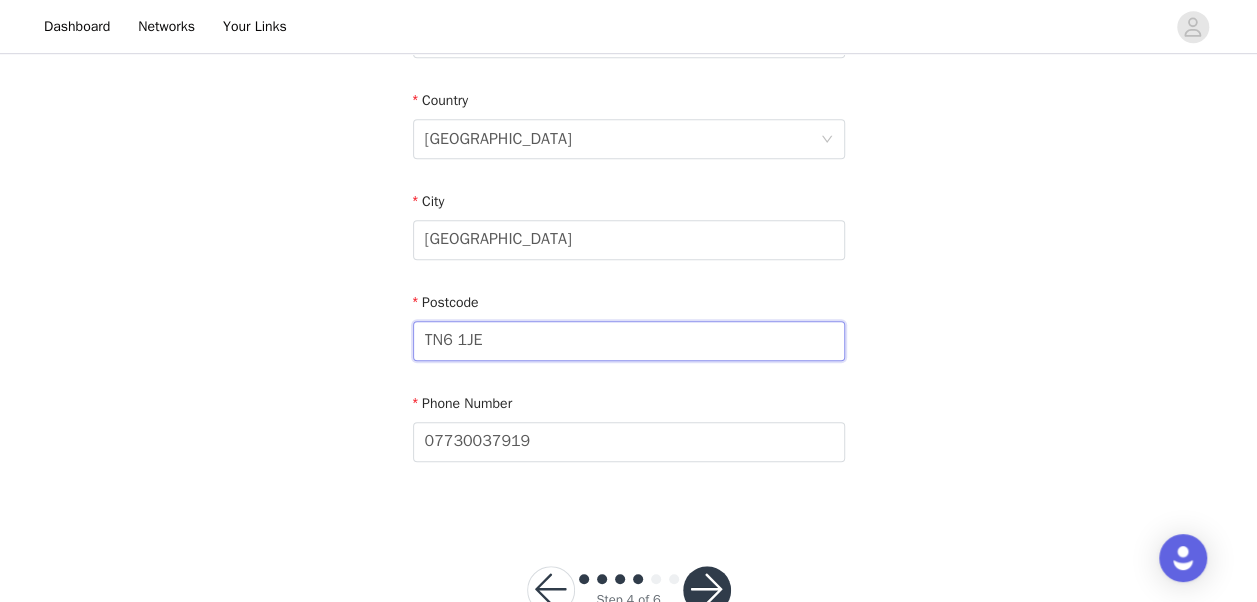 type on "TN6 1JE" 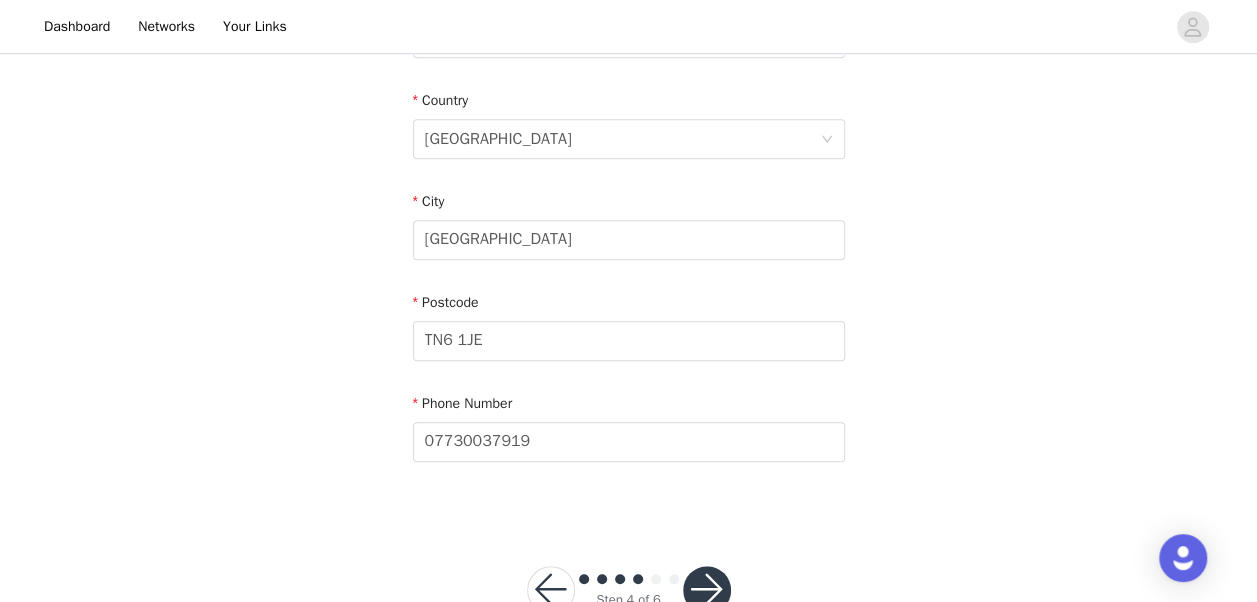 click on "STEP 4 OF 6
Shipping Information
Email [EMAIL_ADDRESS][DOMAIN_NAME]   First Name [PERSON_NAME]   Last Name [PERSON_NAME]   Address [STREET_ADDRESS][PERSON_NAME]   Phone Number [PHONE_NUMBER]" at bounding box center (628, -13) 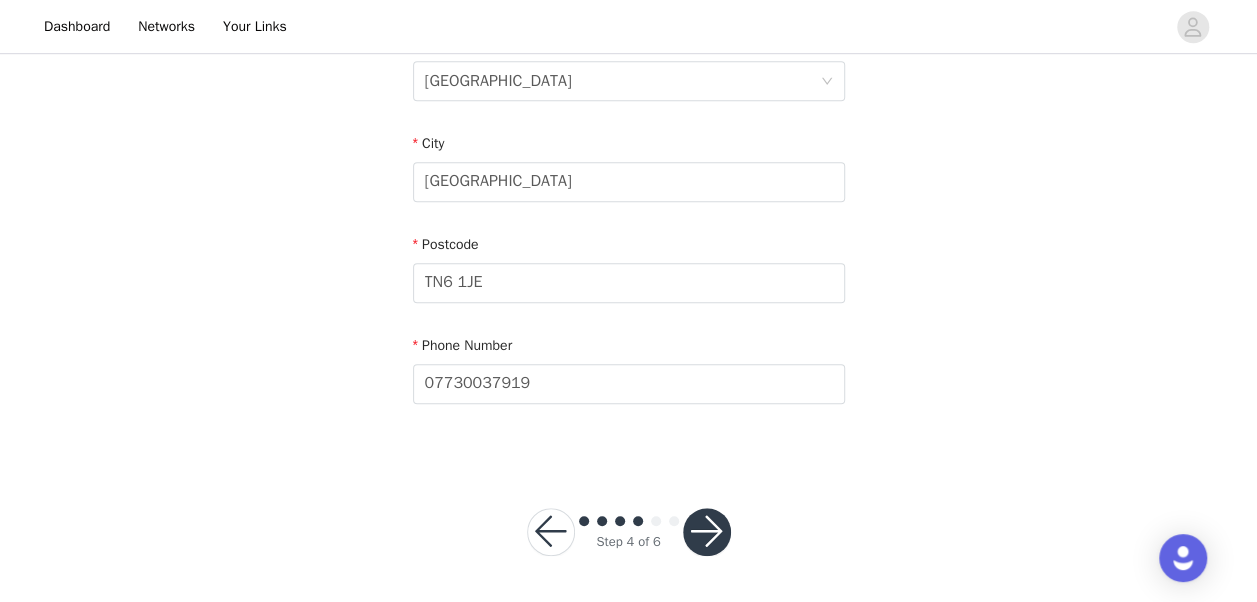 scroll, scrollTop: 660, scrollLeft: 0, axis: vertical 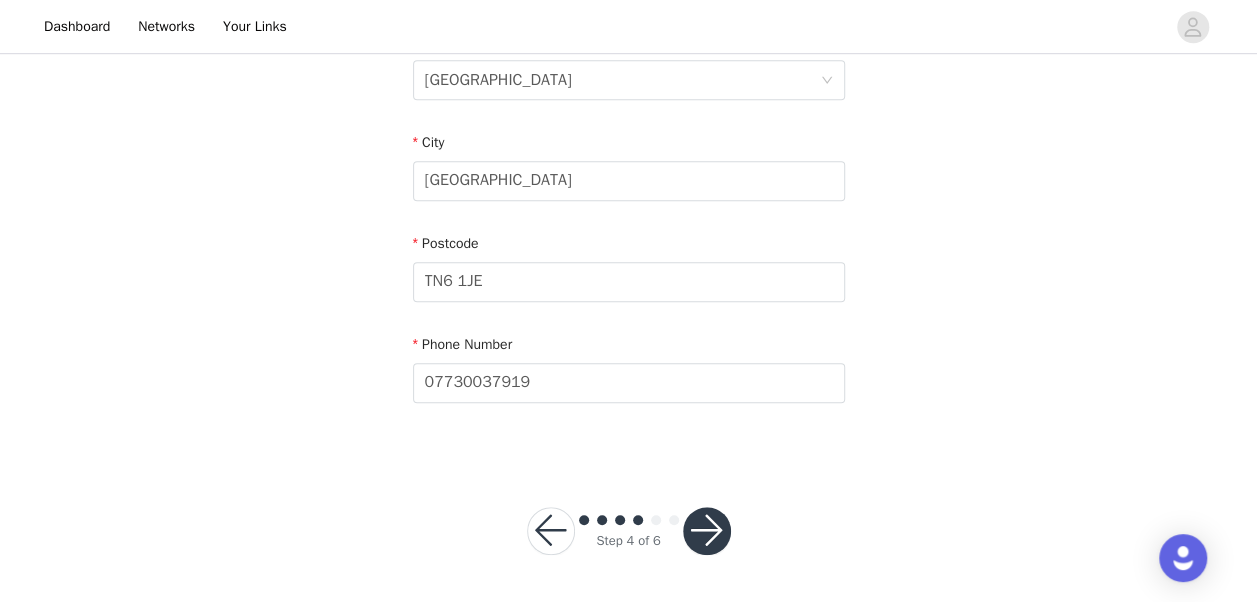 click at bounding box center (707, 531) 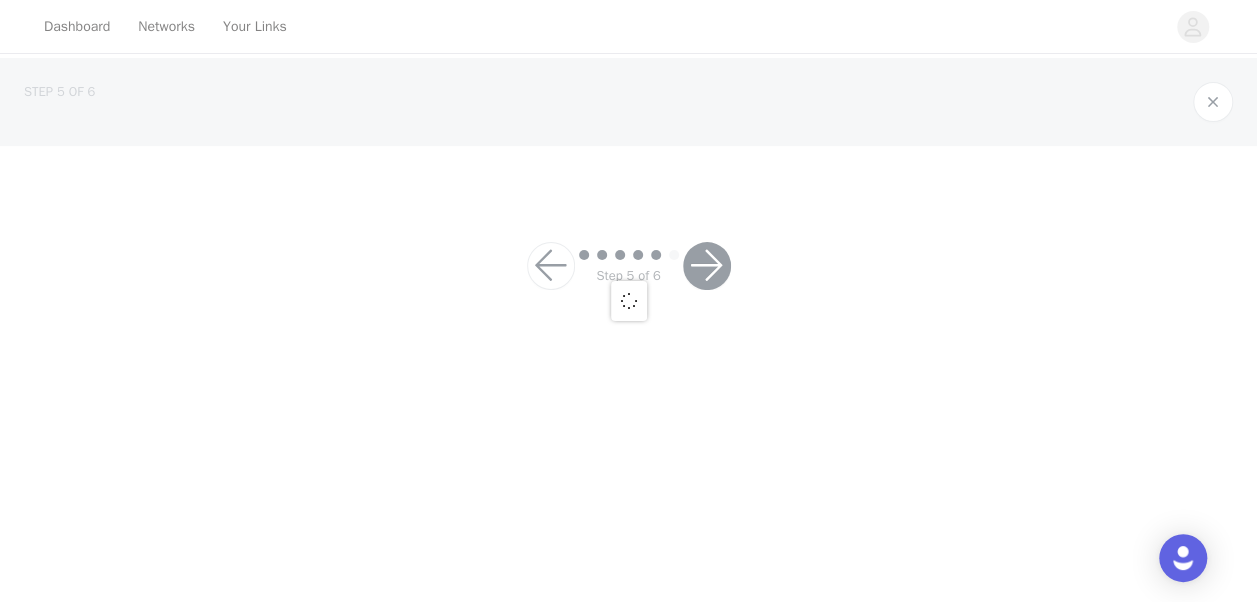 scroll, scrollTop: 0, scrollLeft: 0, axis: both 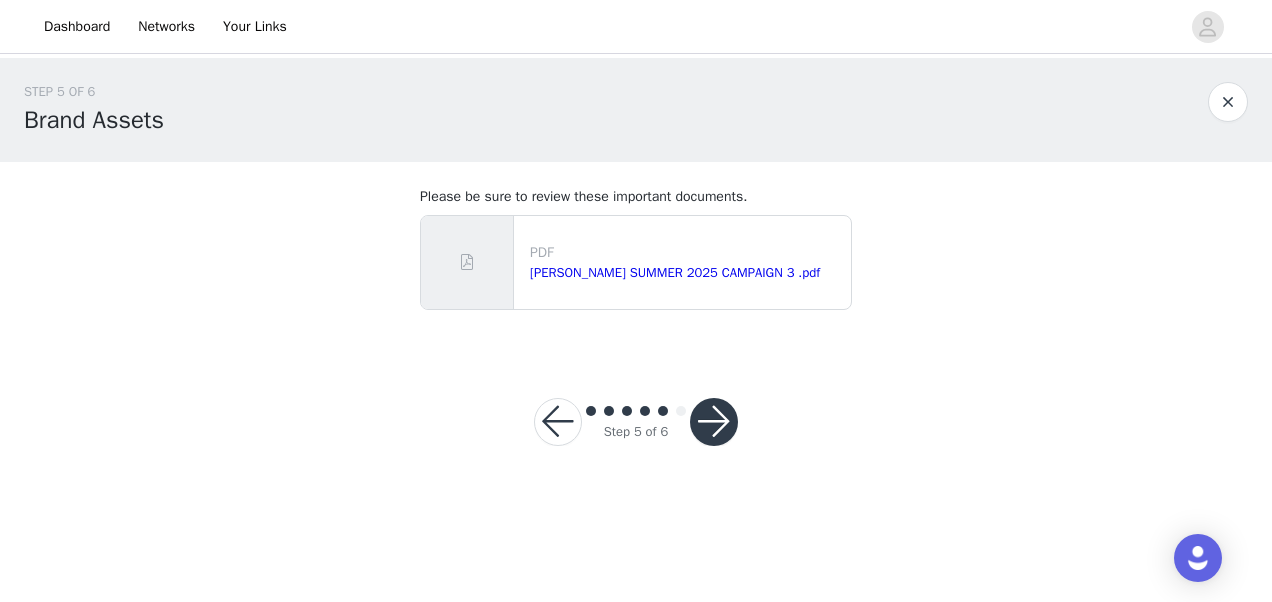 click at bounding box center [714, 422] 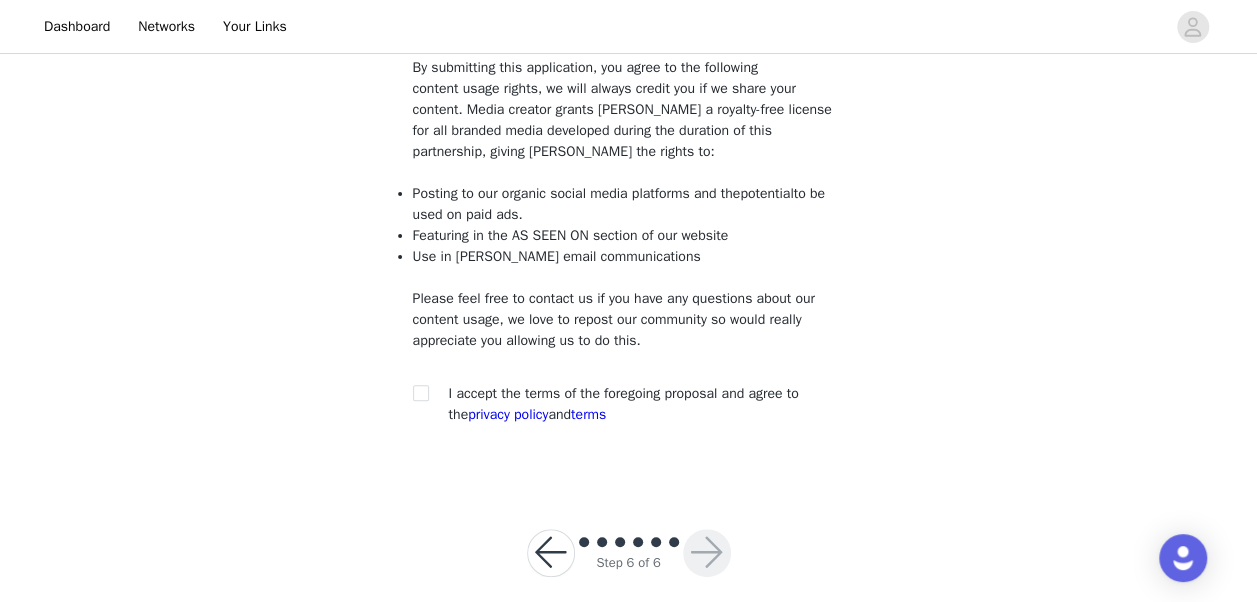 scroll, scrollTop: 196, scrollLeft: 0, axis: vertical 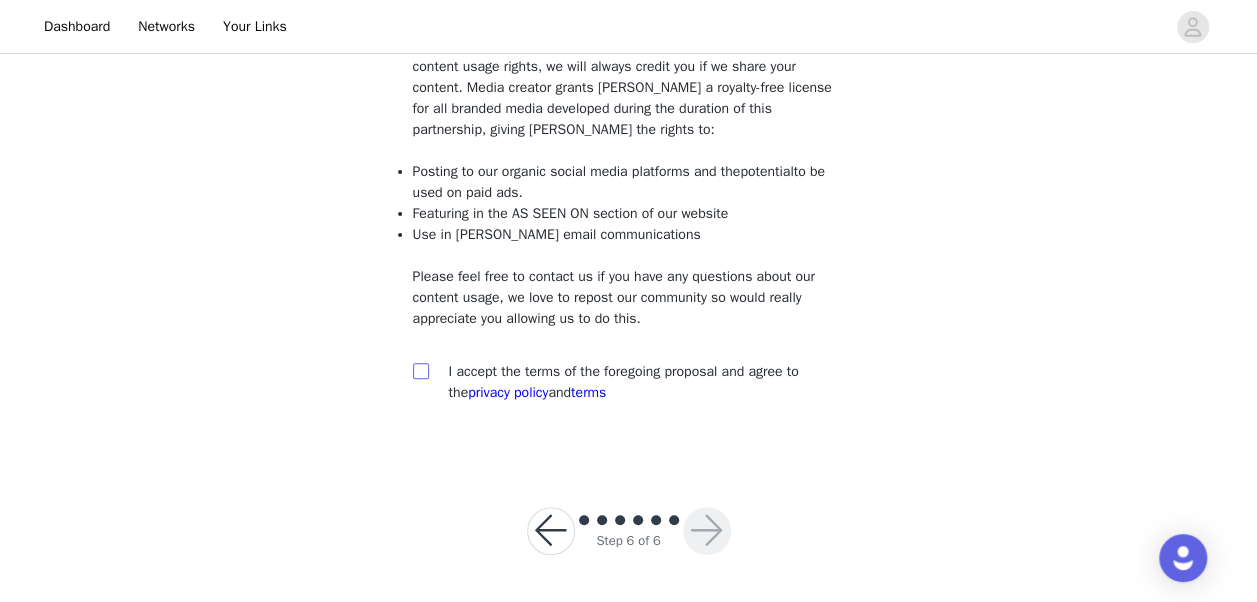click at bounding box center (420, 370) 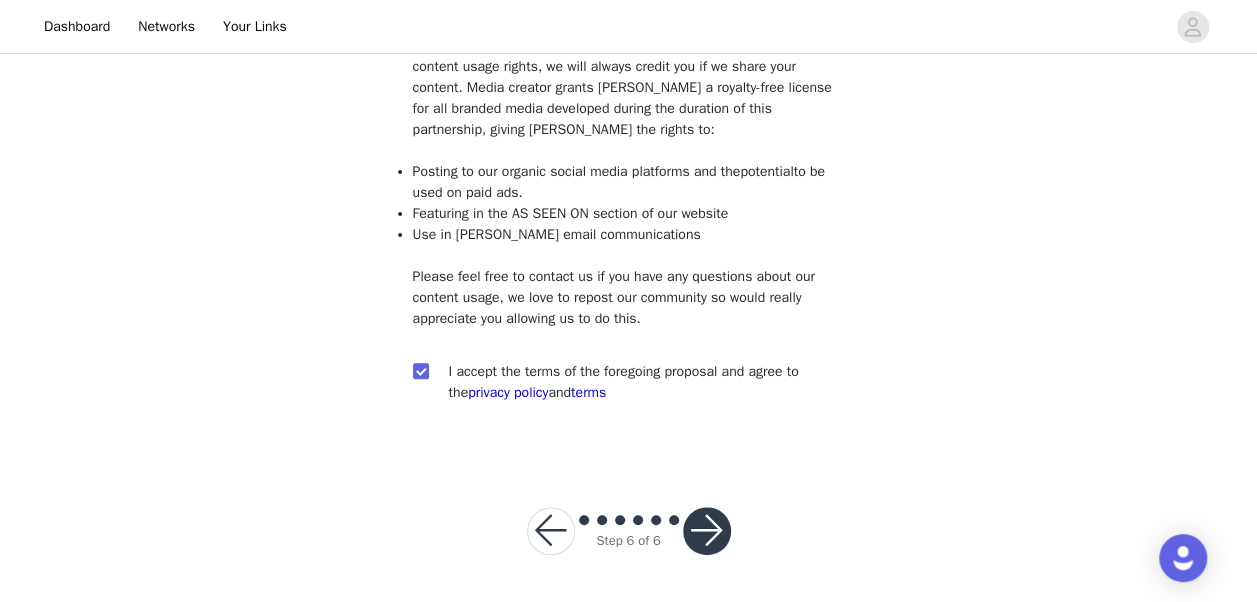 click at bounding box center [707, 531] 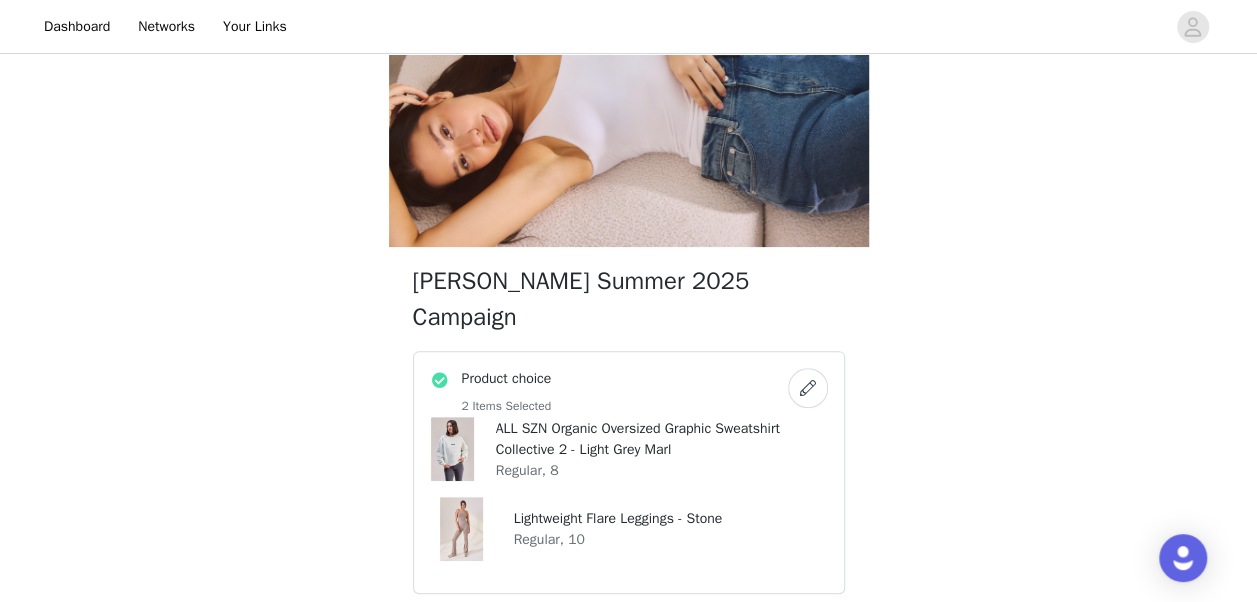 scroll, scrollTop: 130, scrollLeft: 0, axis: vertical 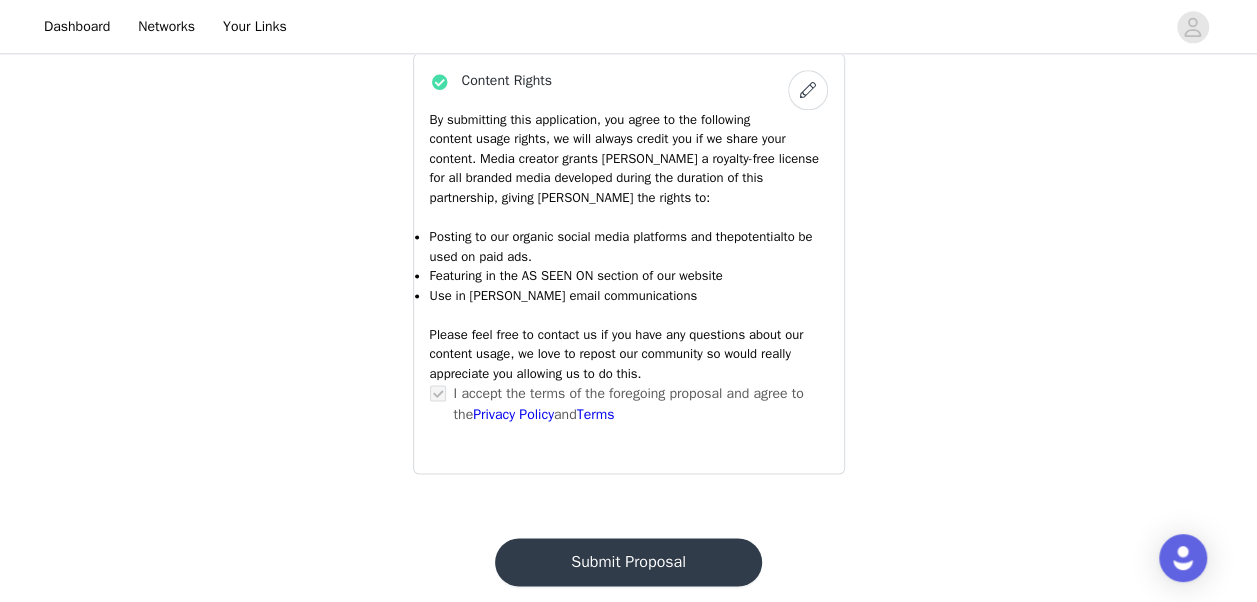 click on "Submit Proposal" at bounding box center [628, 562] 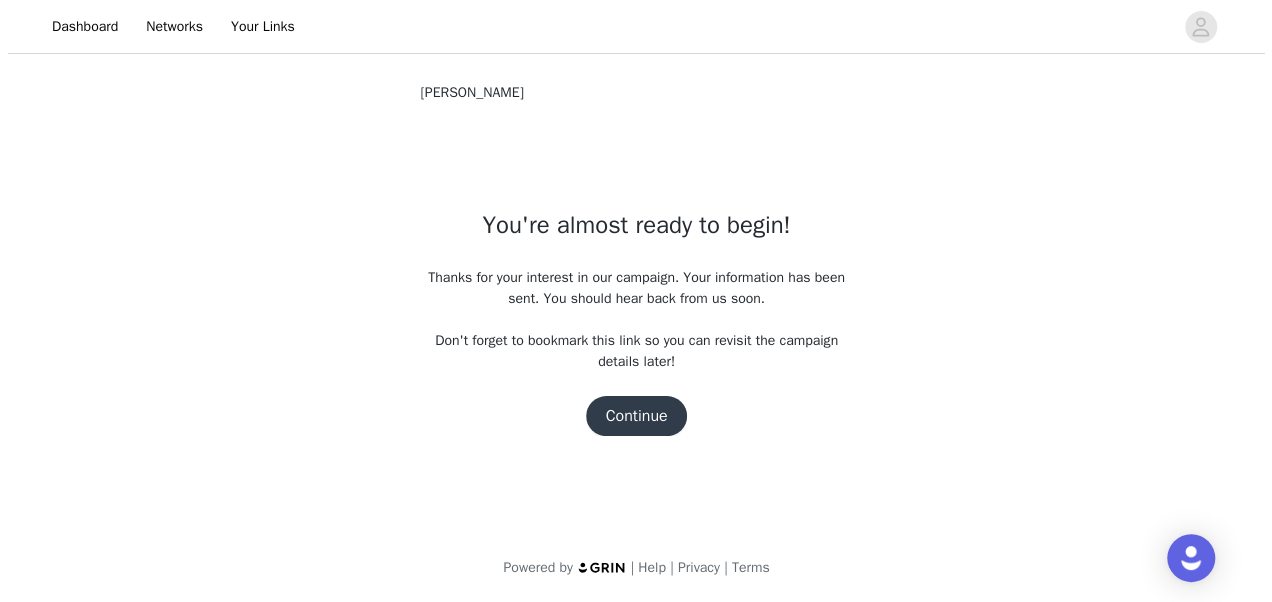 scroll, scrollTop: 0, scrollLeft: 0, axis: both 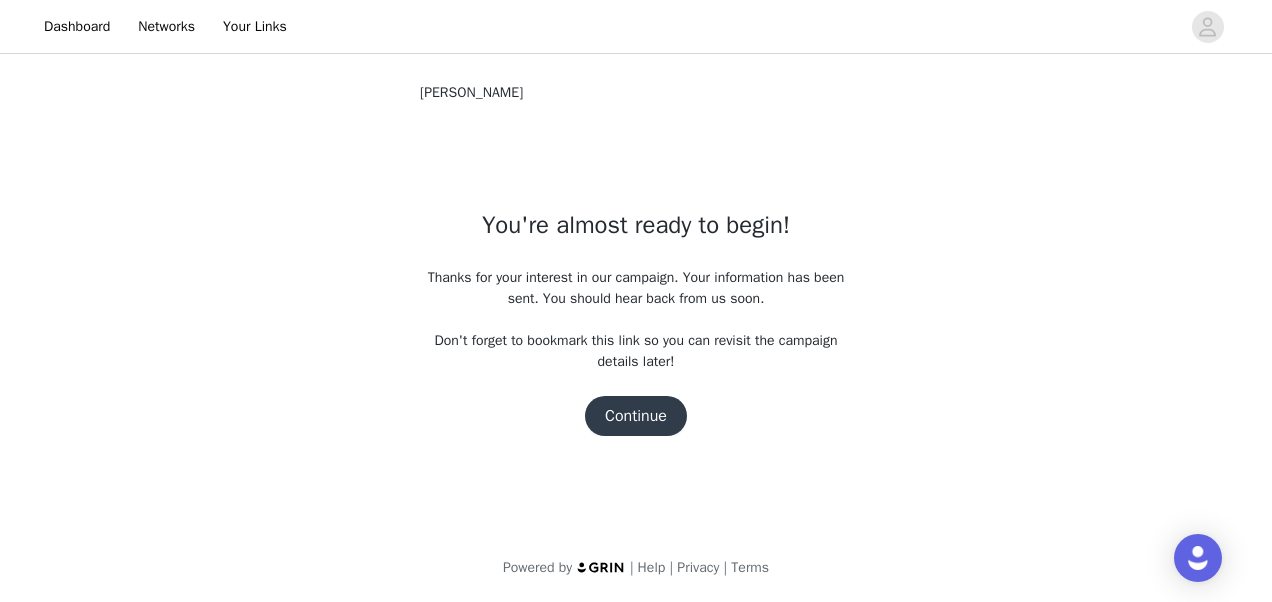 click on "Continue" at bounding box center [636, 416] 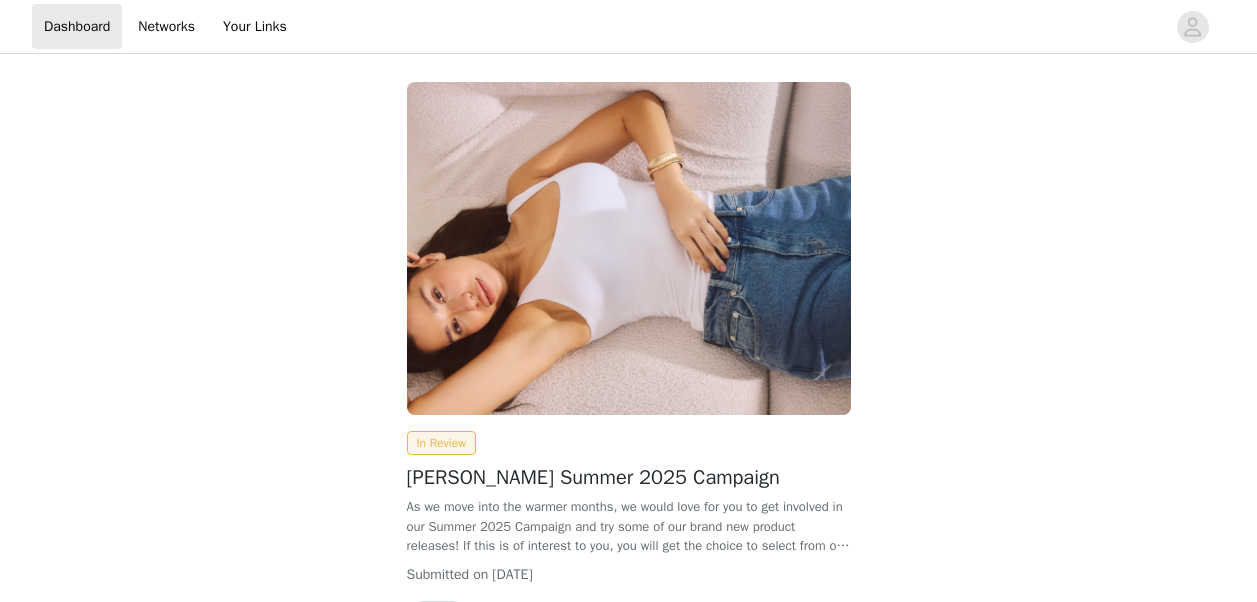 scroll, scrollTop: 0, scrollLeft: 0, axis: both 